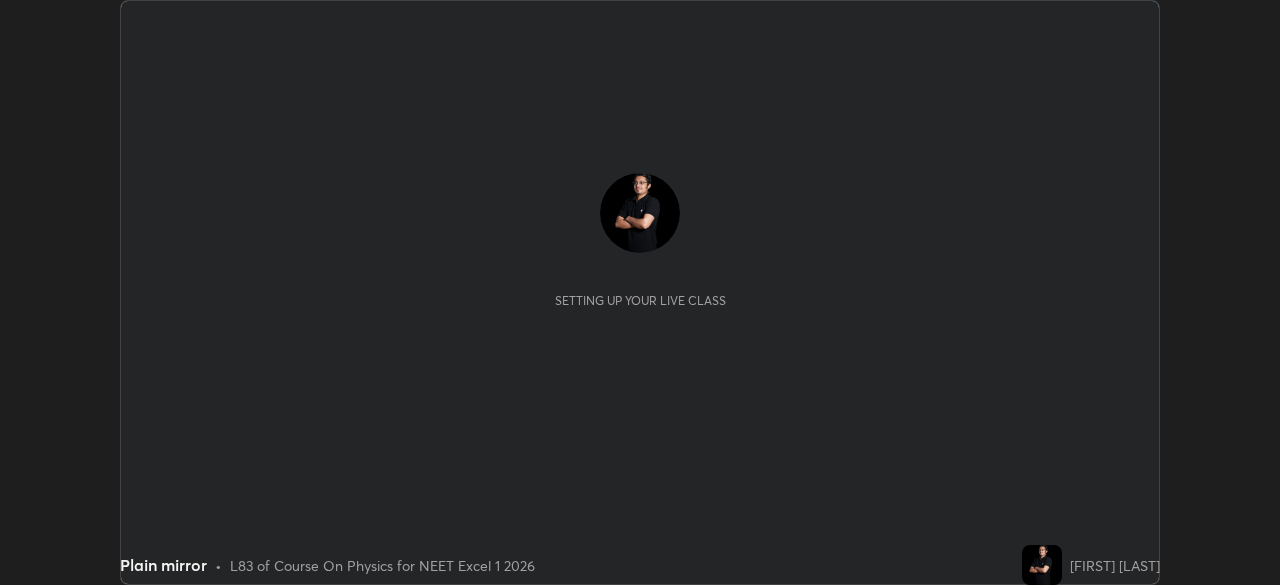 scroll, scrollTop: 0, scrollLeft: 0, axis: both 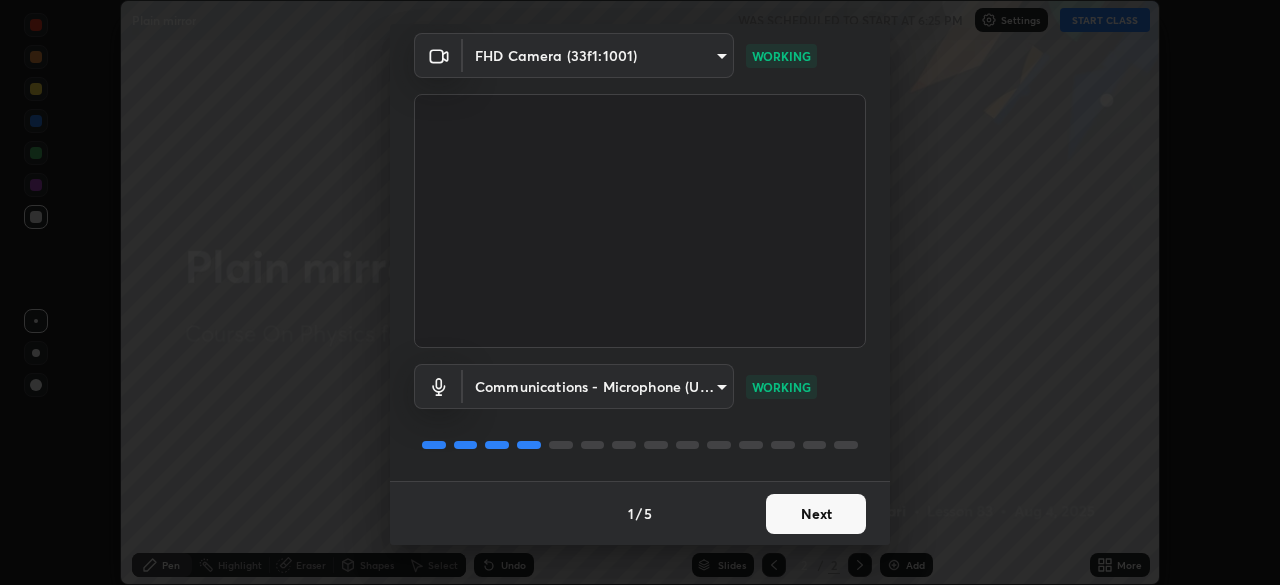 click on "Next" at bounding box center (816, 514) 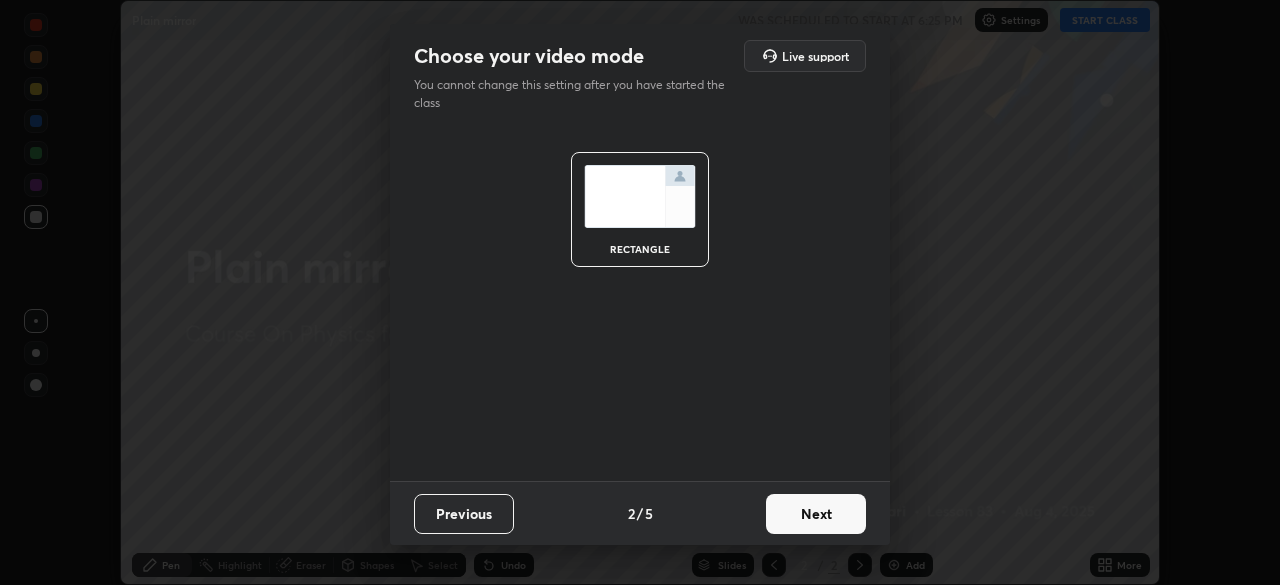 scroll, scrollTop: 0, scrollLeft: 0, axis: both 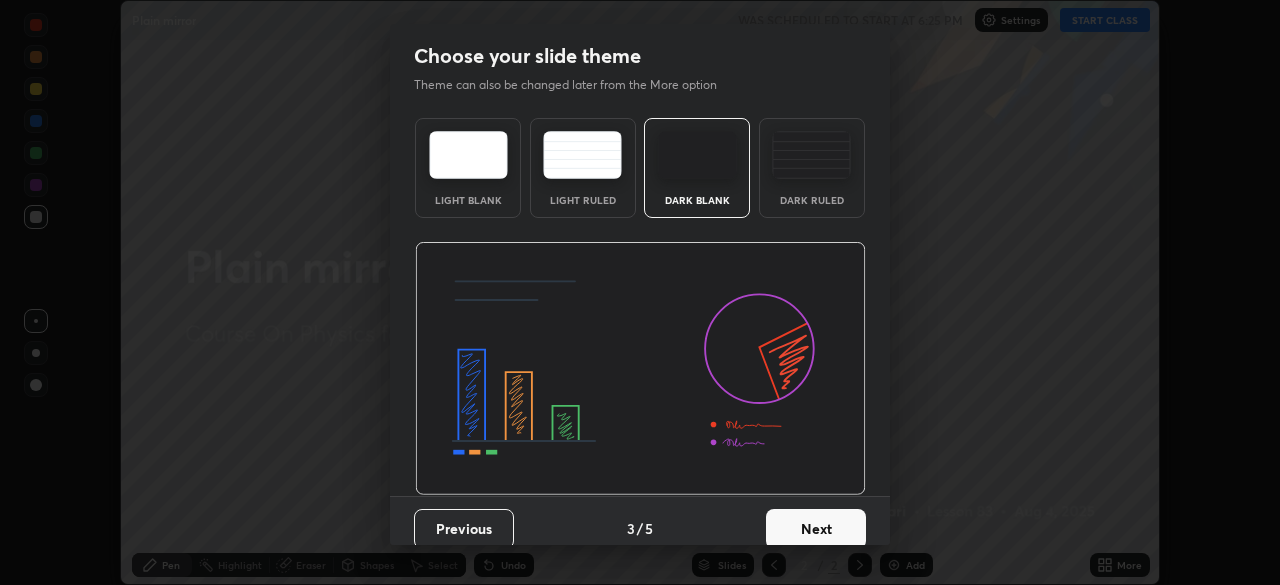 click on "Dark Ruled" at bounding box center [812, 168] 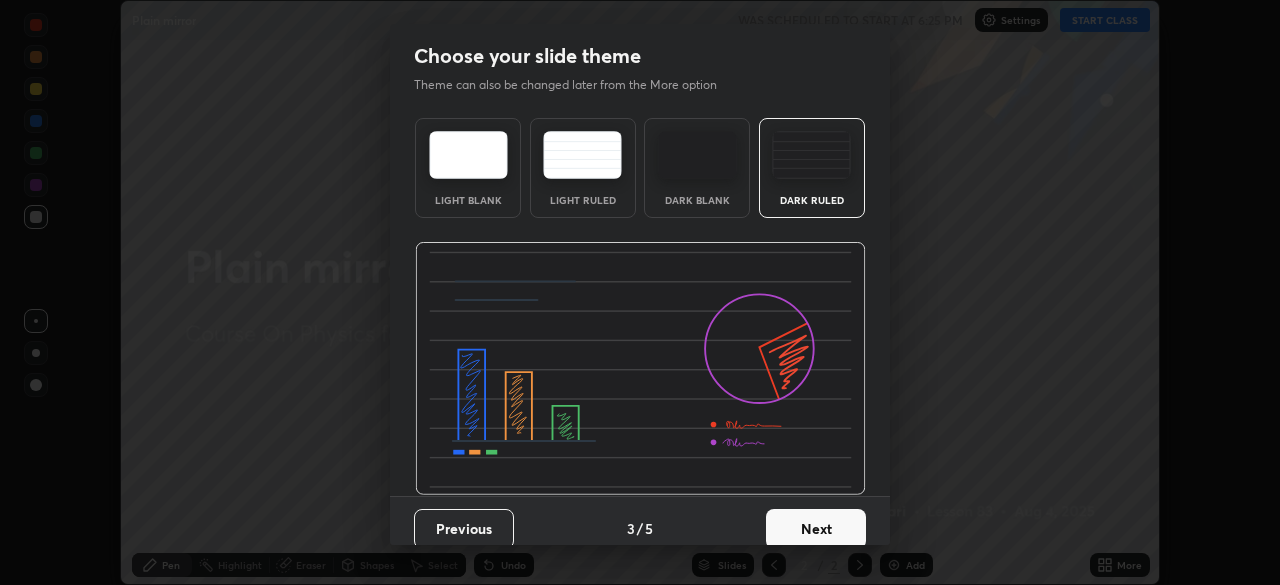 scroll, scrollTop: 15, scrollLeft: 0, axis: vertical 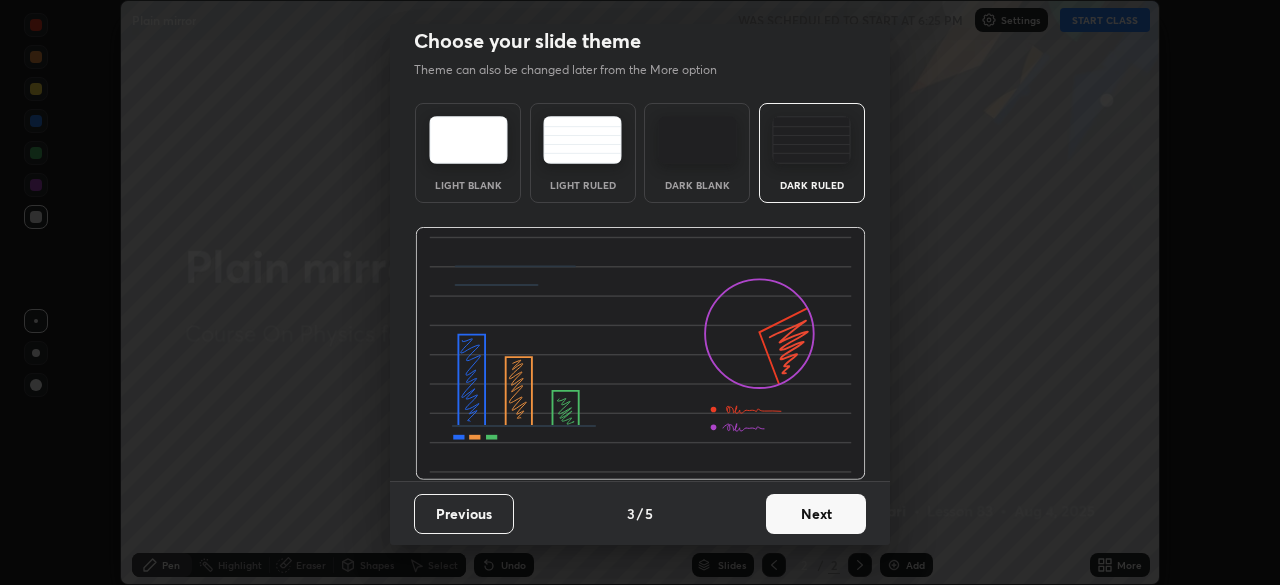 click on "Next" at bounding box center [816, 514] 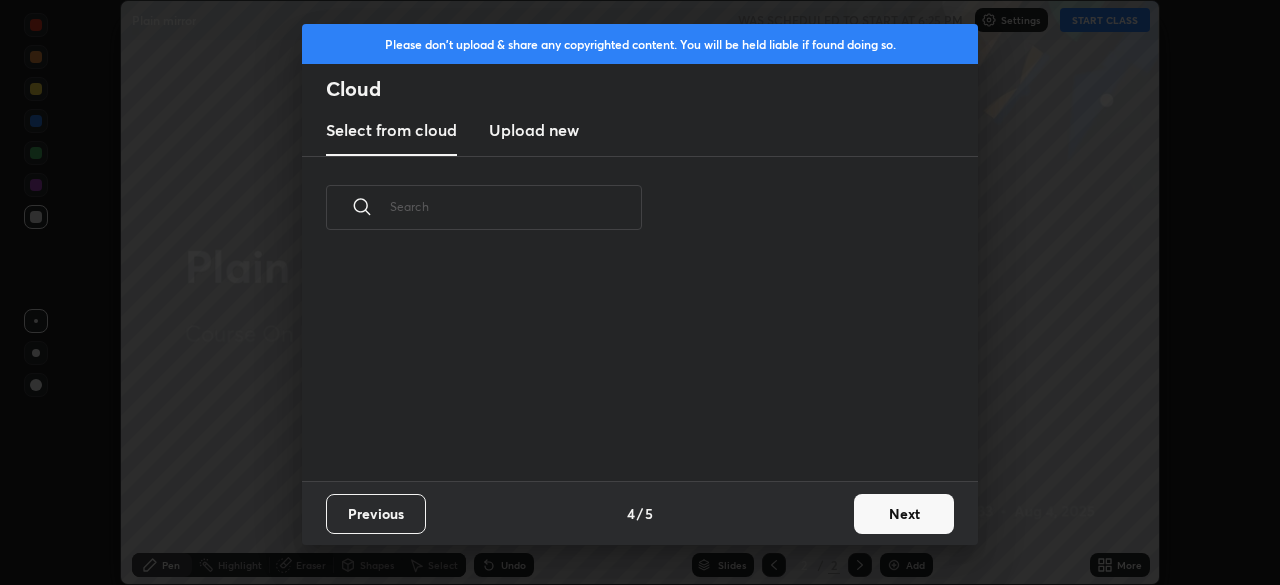 scroll, scrollTop: 0, scrollLeft: 0, axis: both 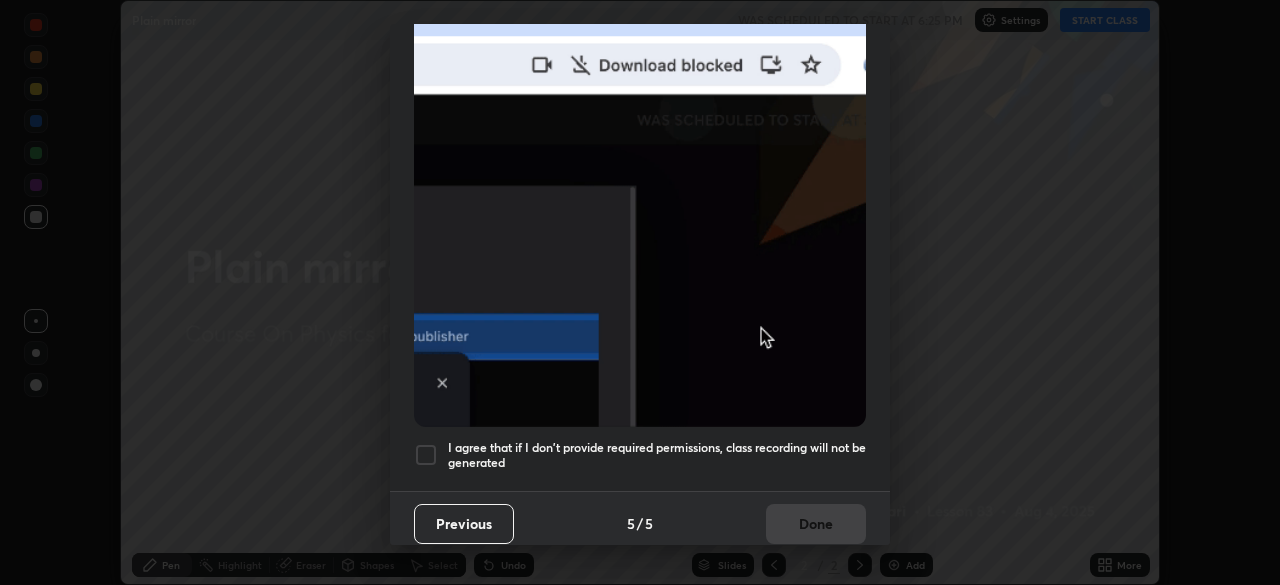 click at bounding box center (426, 455) 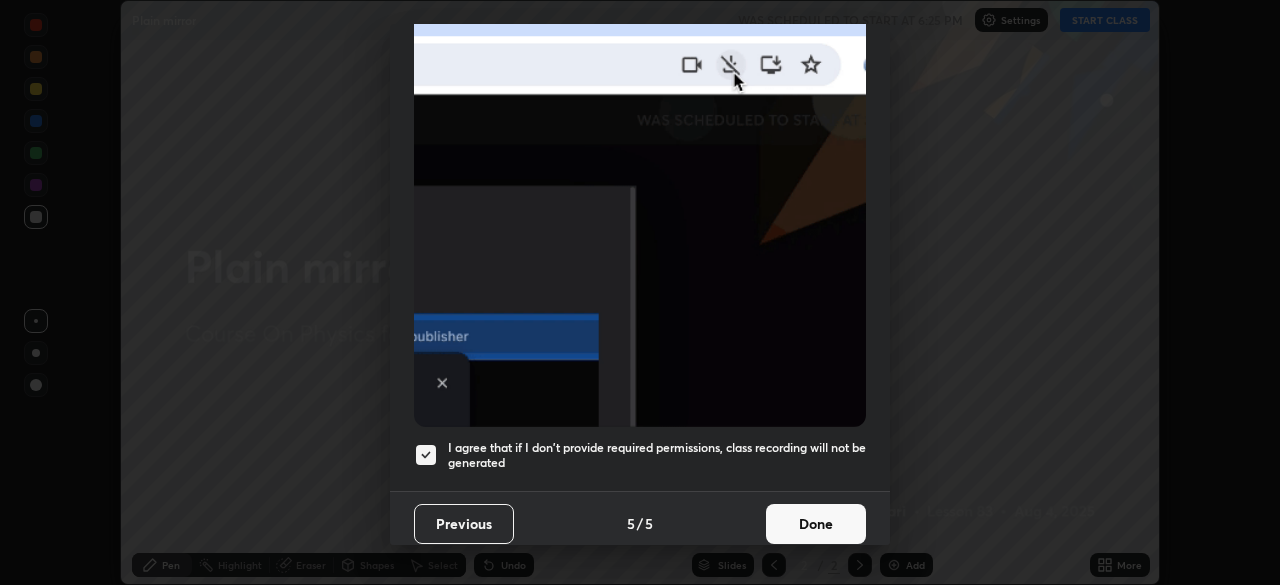click on "Done" at bounding box center [816, 524] 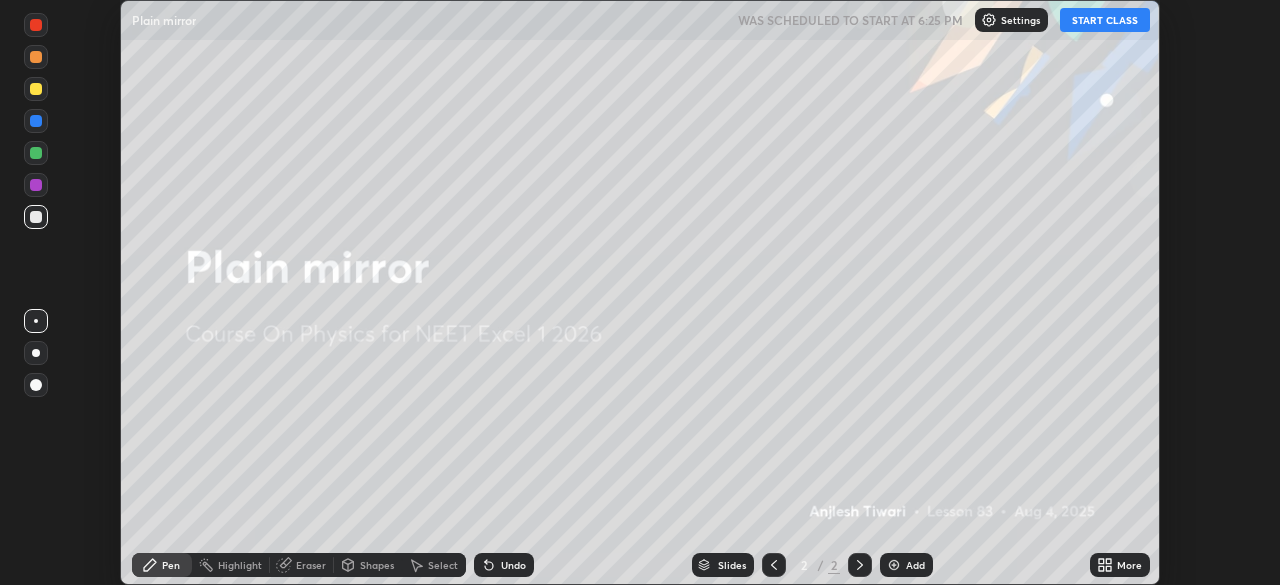 click on "Add" at bounding box center (915, 565) 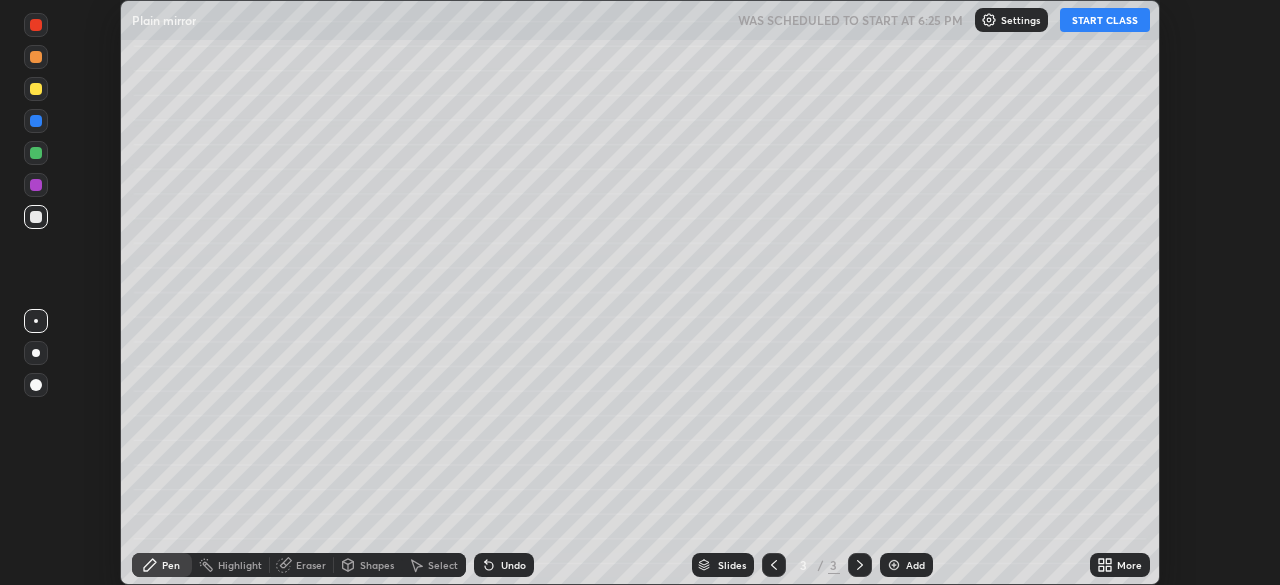 click 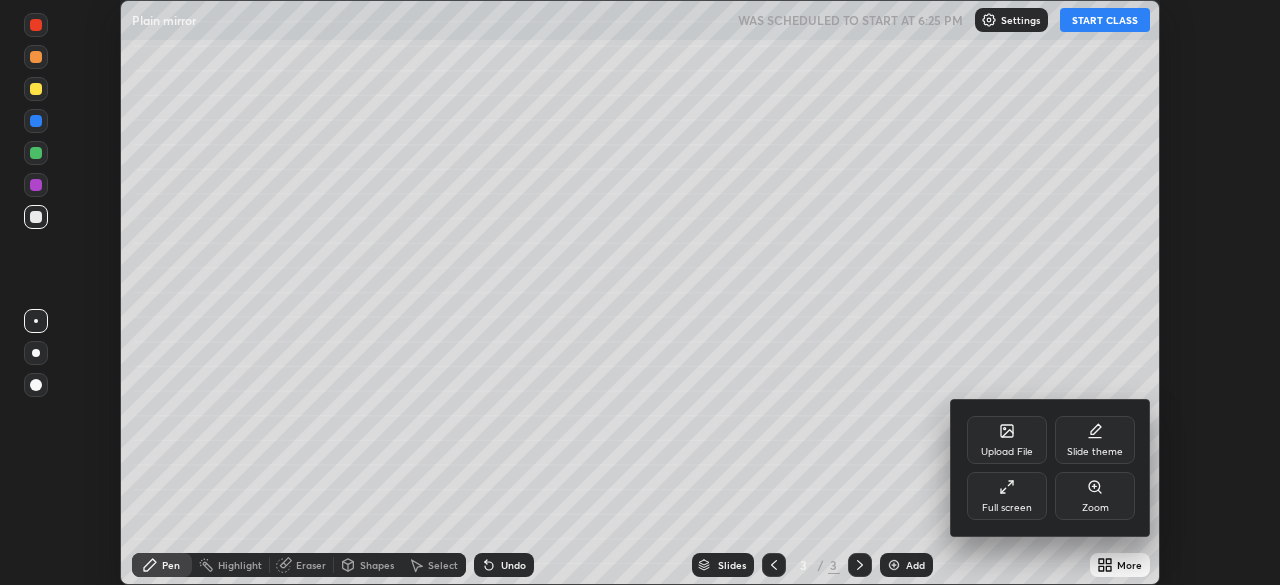 click on "Full screen" at bounding box center [1007, 496] 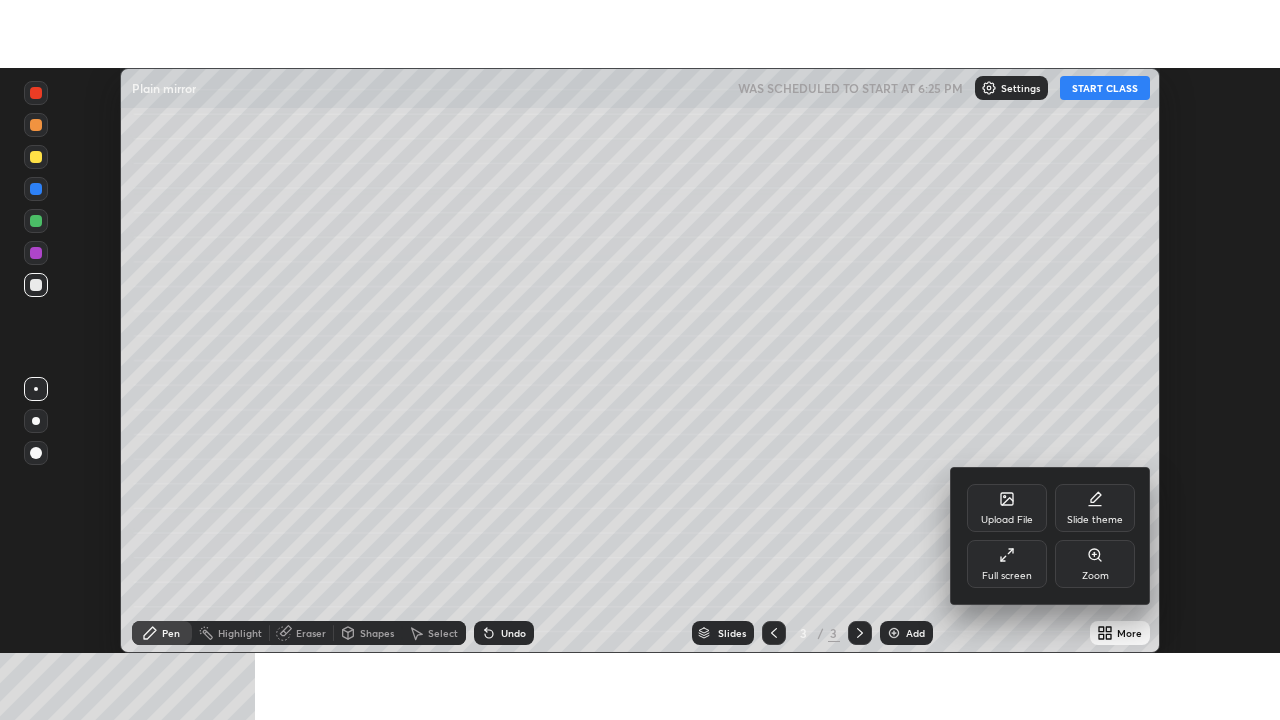 scroll, scrollTop: 99280, scrollLeft: 98720, axis: both 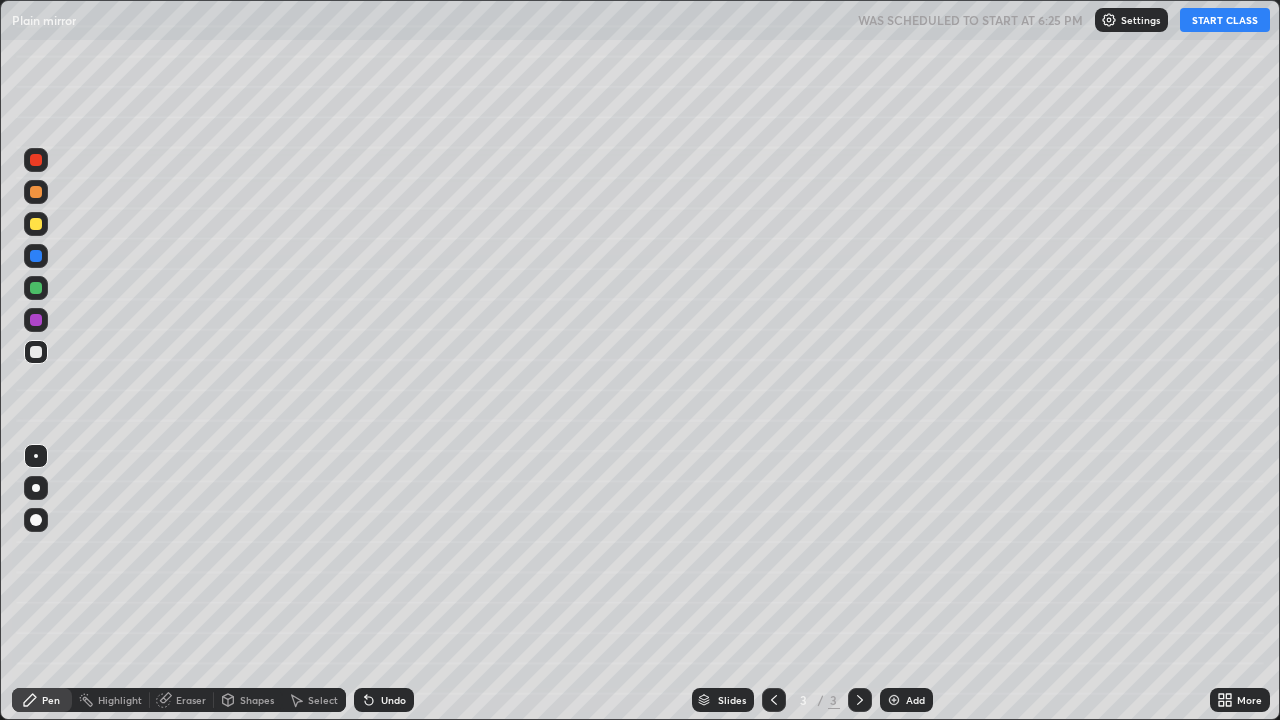 click on "START CLASS" at bounding box center [1225, 20] 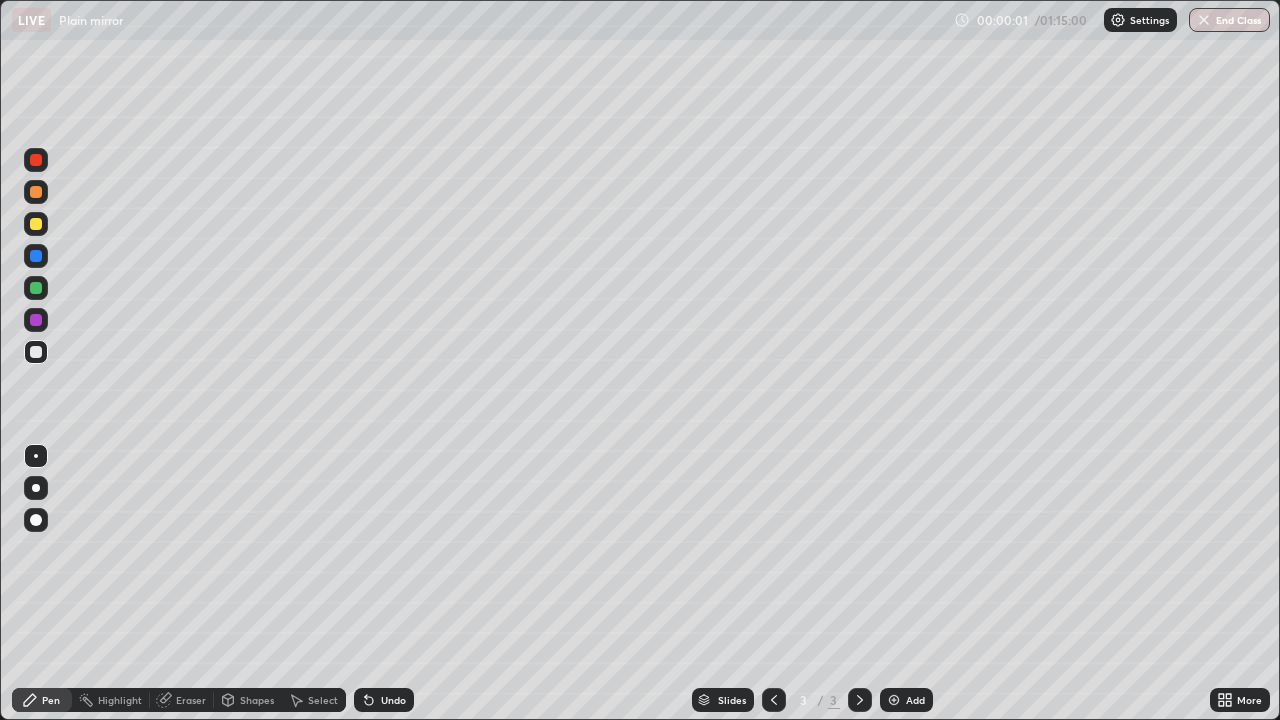 click at bounding box center [36, 488] 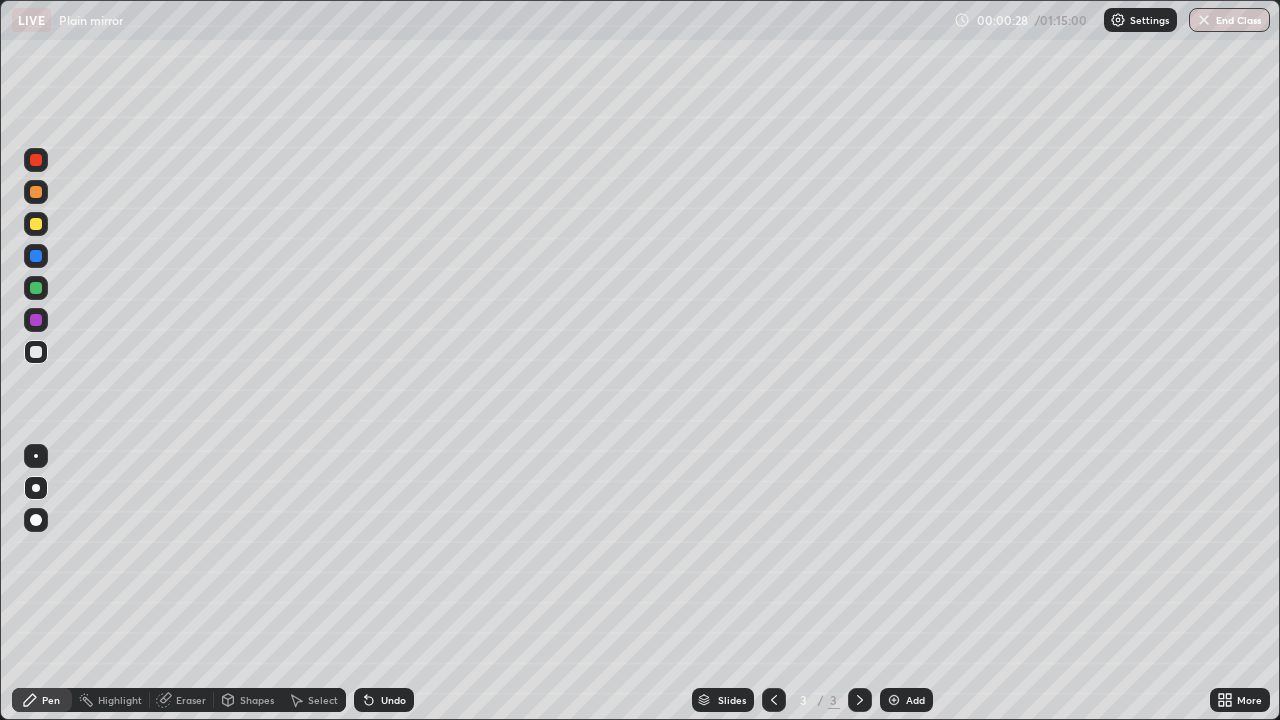 click on "Shapes" at bounding box center [257, 700] 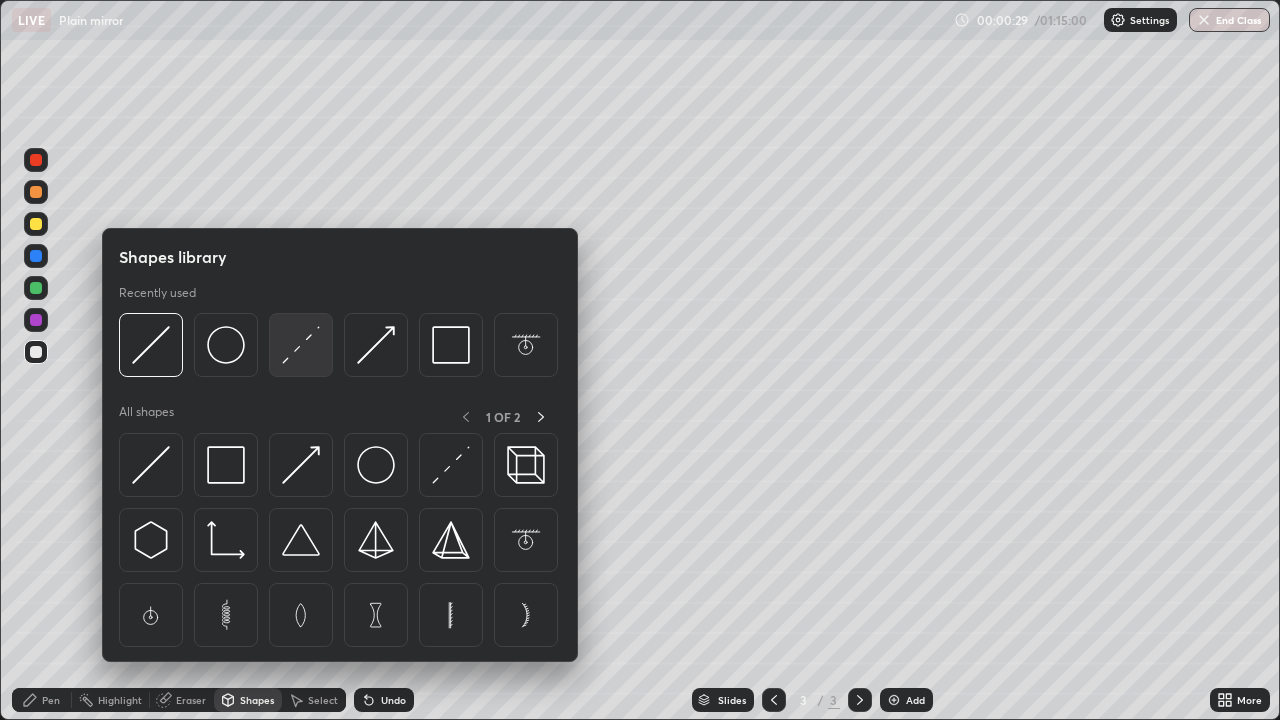 click at bounding box center [301, 345] 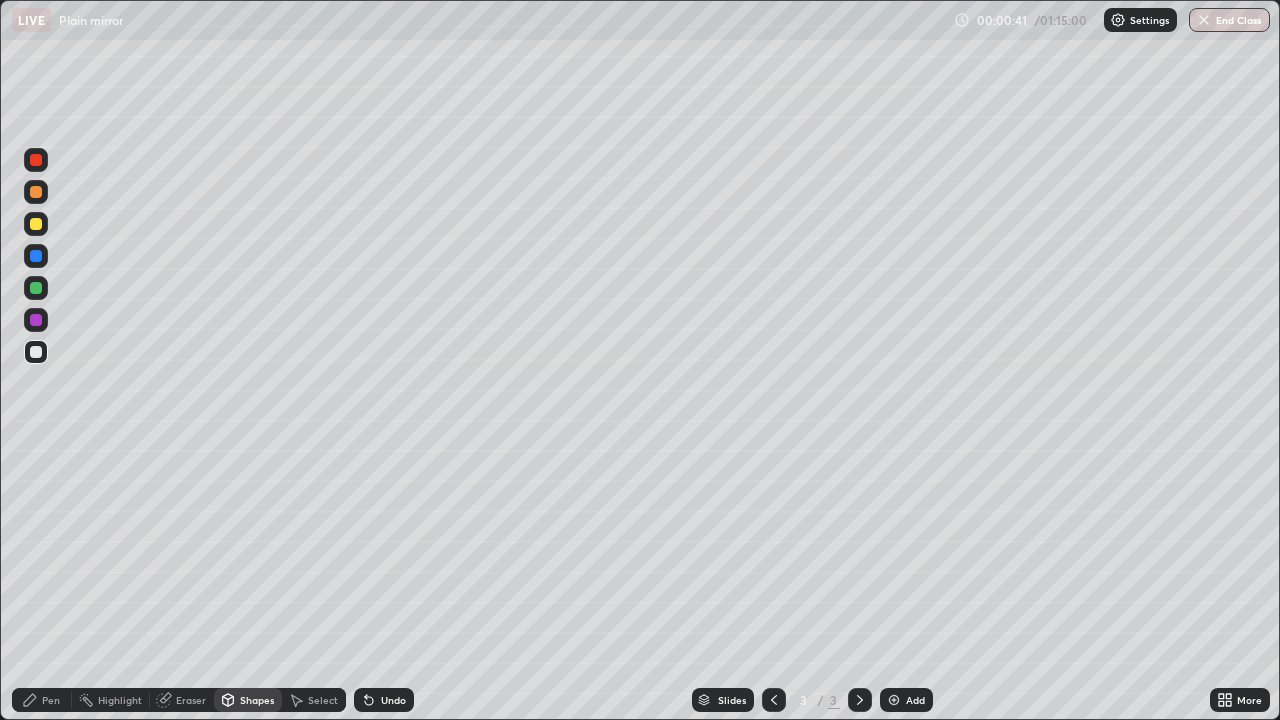 click on "Pen" at bounding box center (51, 700) 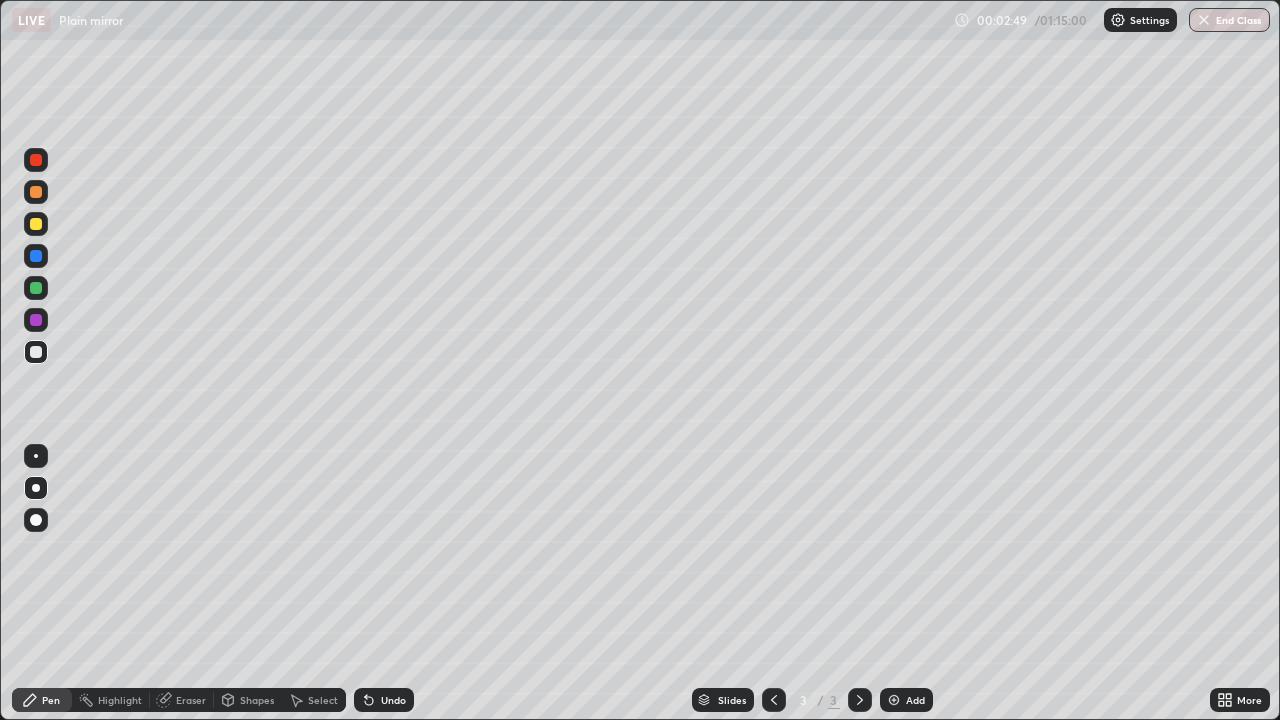 click at bounding box center (36, 224) 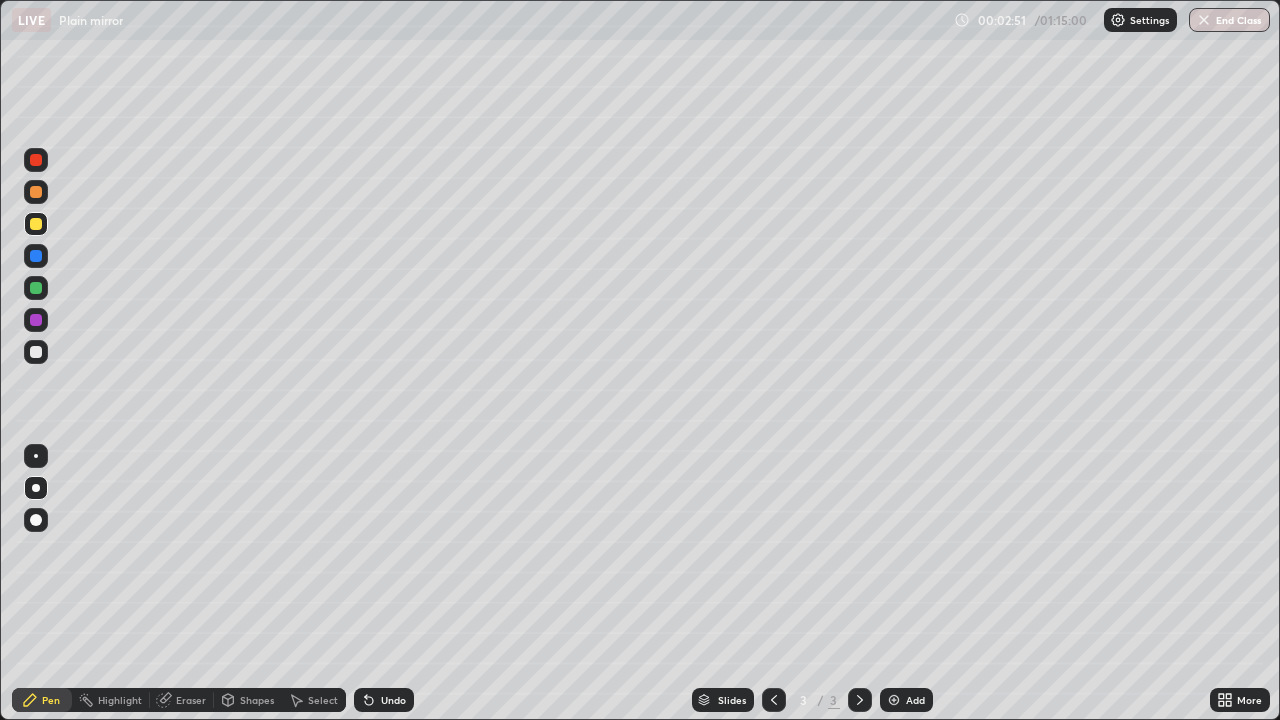 click on "Undo" at bounding box center [384, 700] 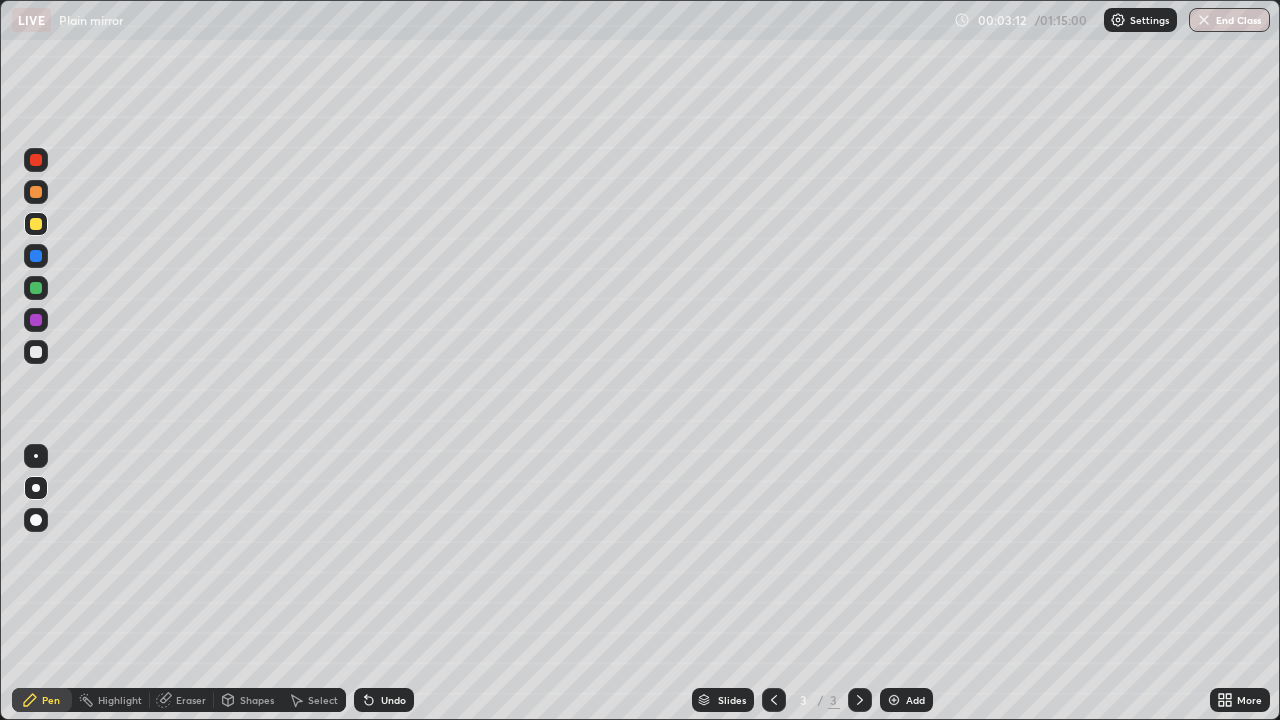 click at bounding box center (36, 352) 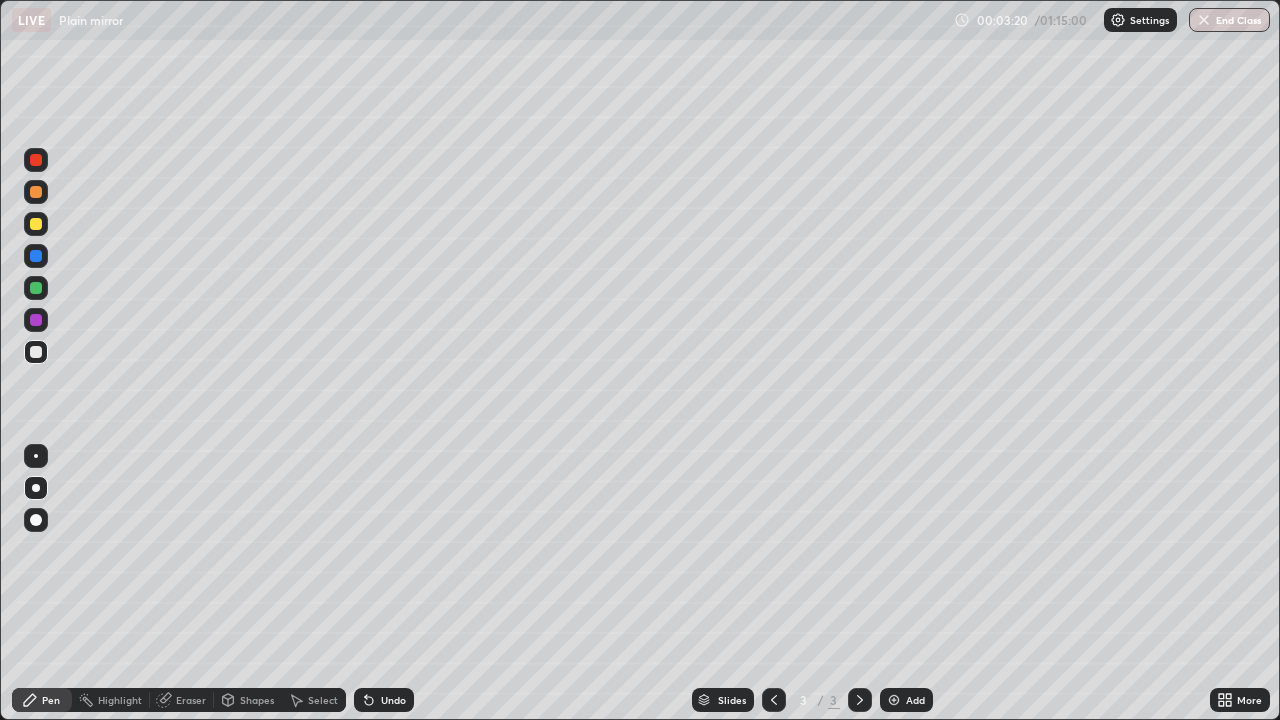 click at bounding box center (894, 700) 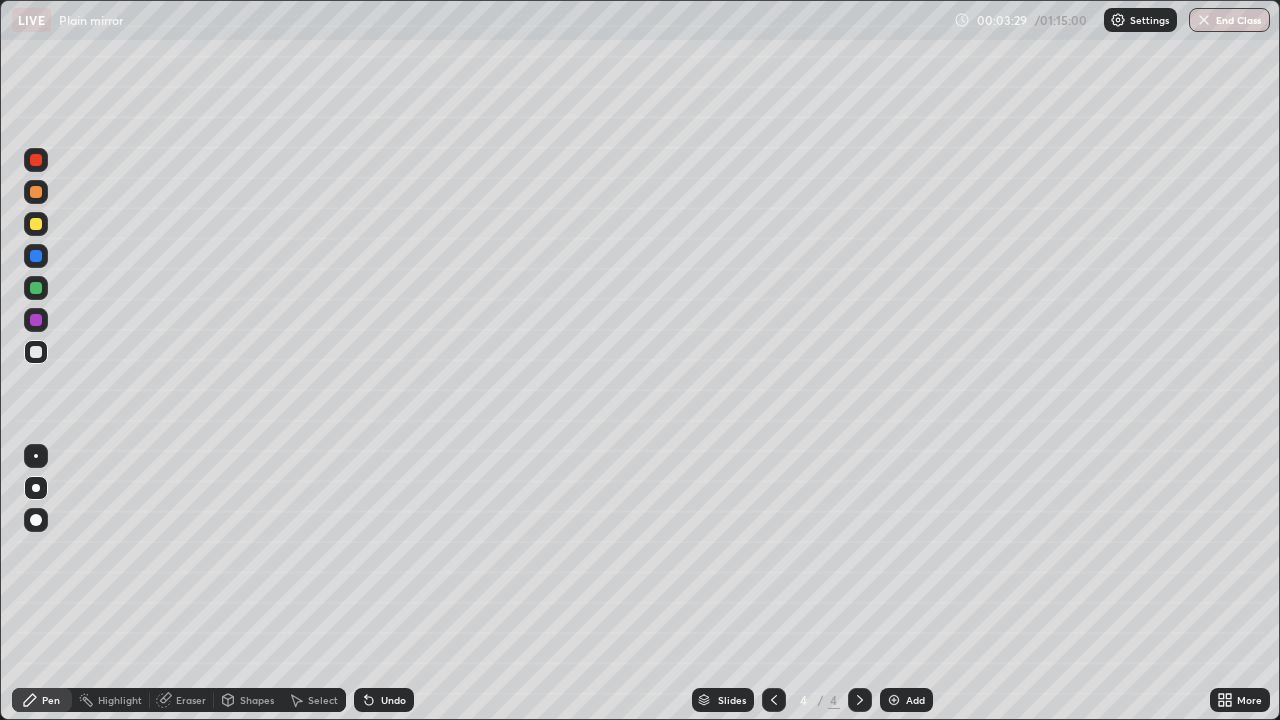 click at bounding box center [36, 456] 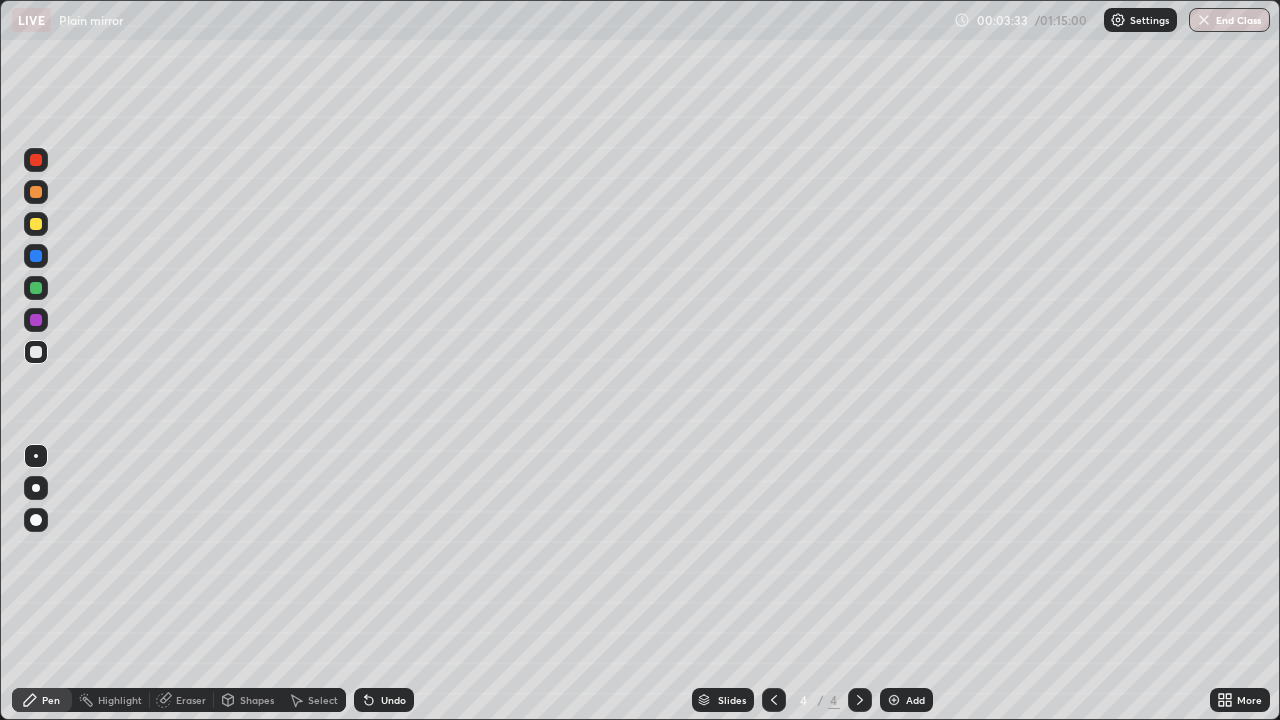 click on "Undo" at bounding box center [384, 700] 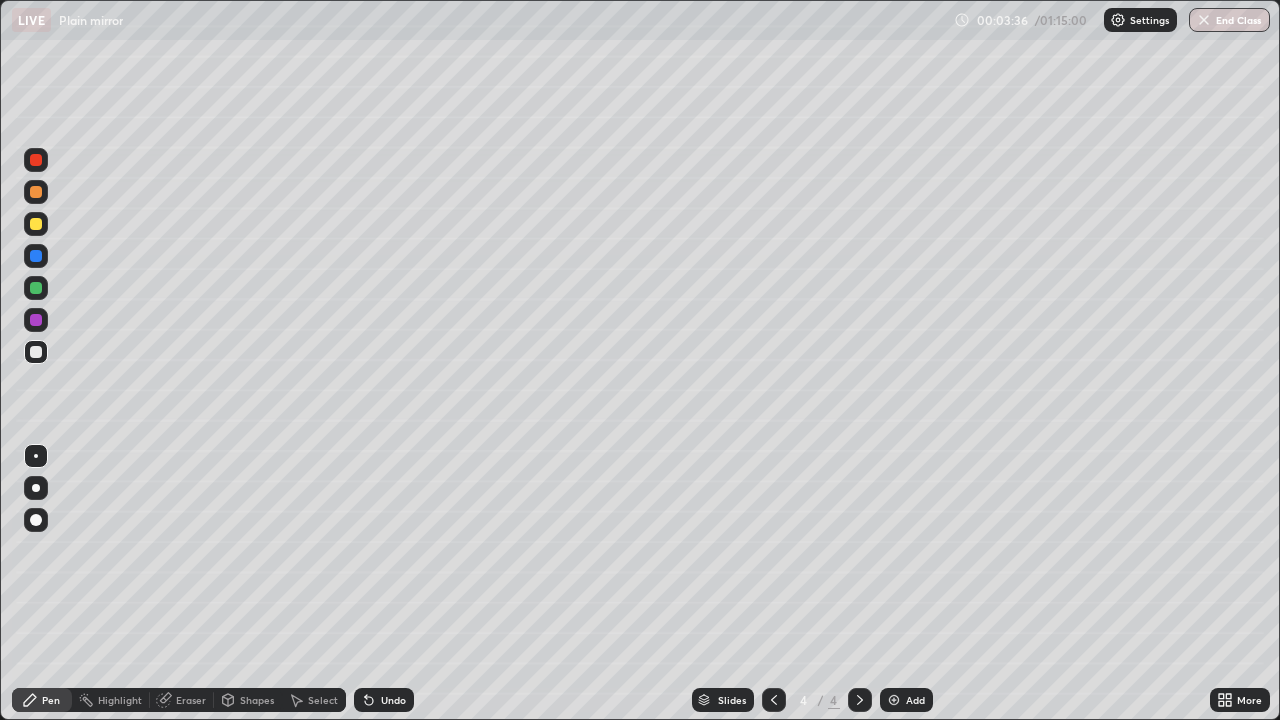 click 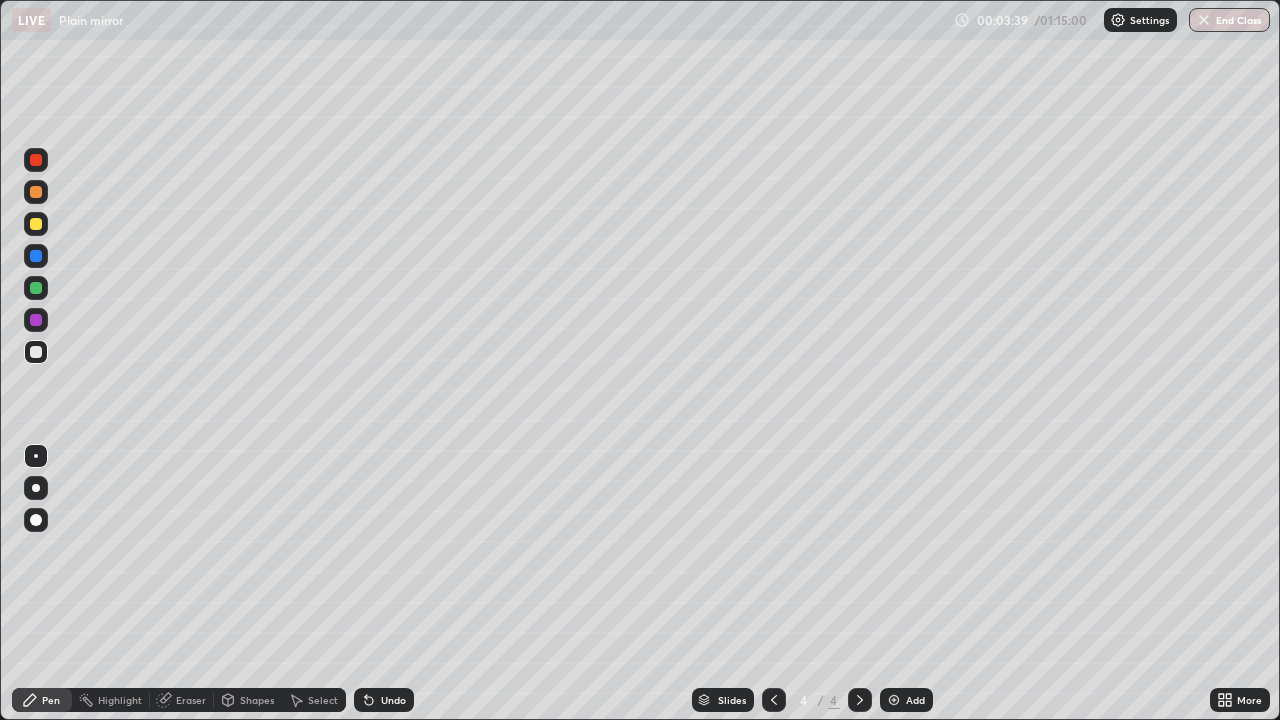 click on "Undo" at bounding box center (384, 700) 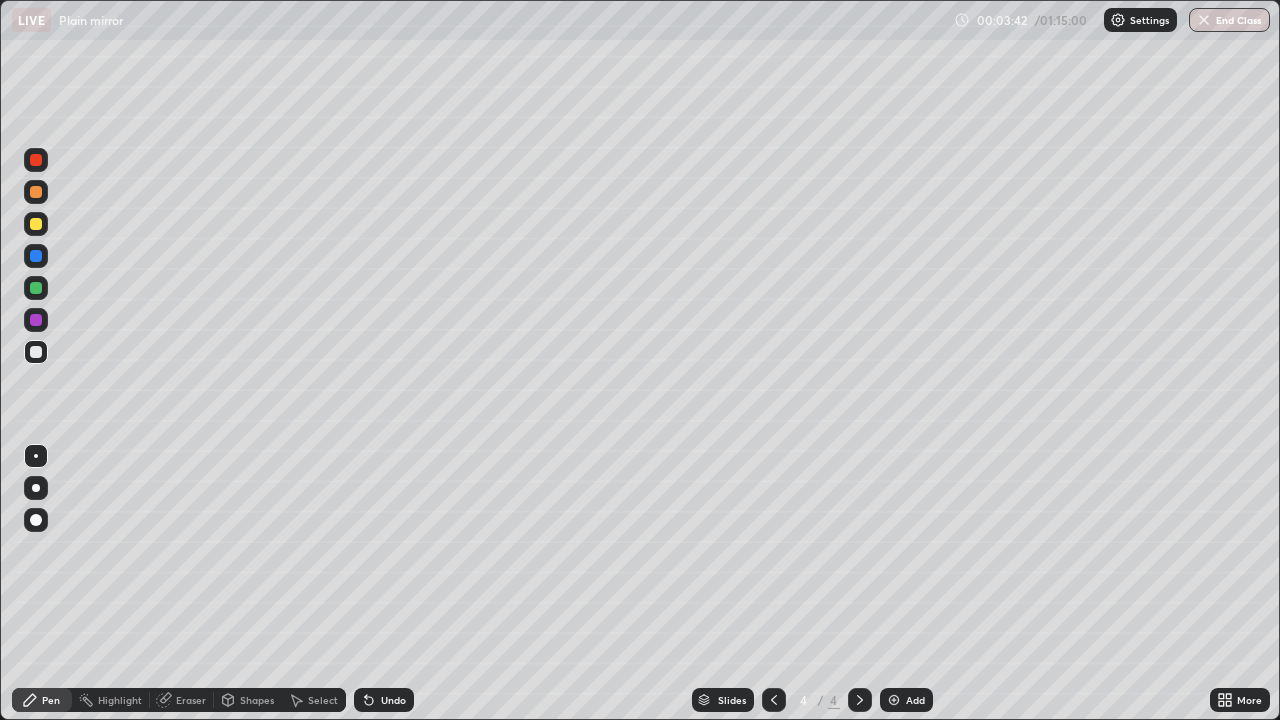 click on "Undo" at bounding box center [384, 700] 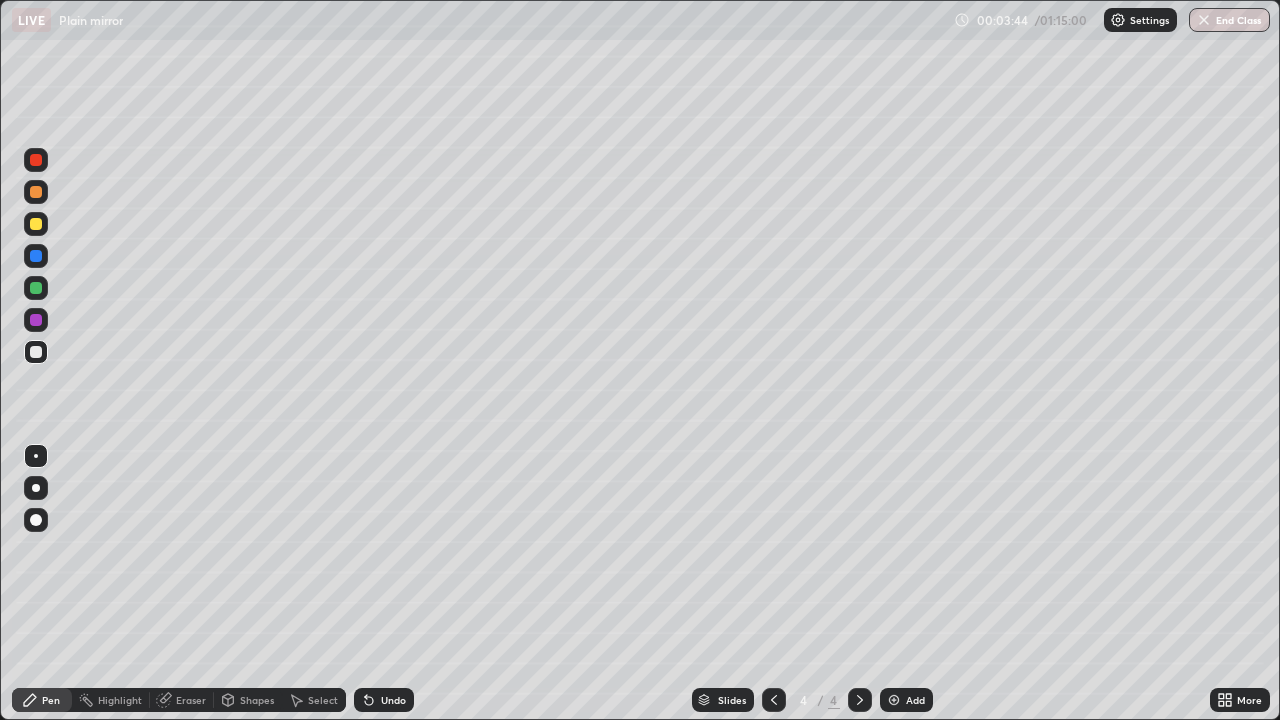 click on "Undo" at bounding box center [384, 700] 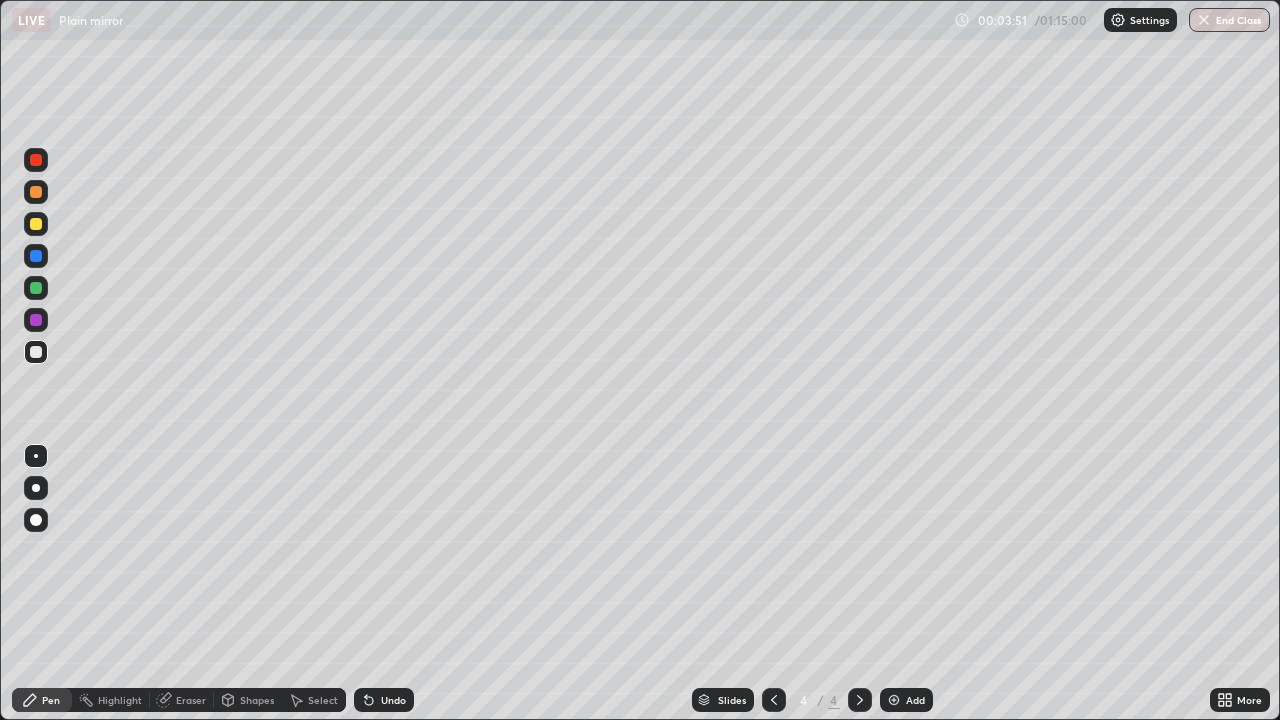 click at bounding box center [36, 224] 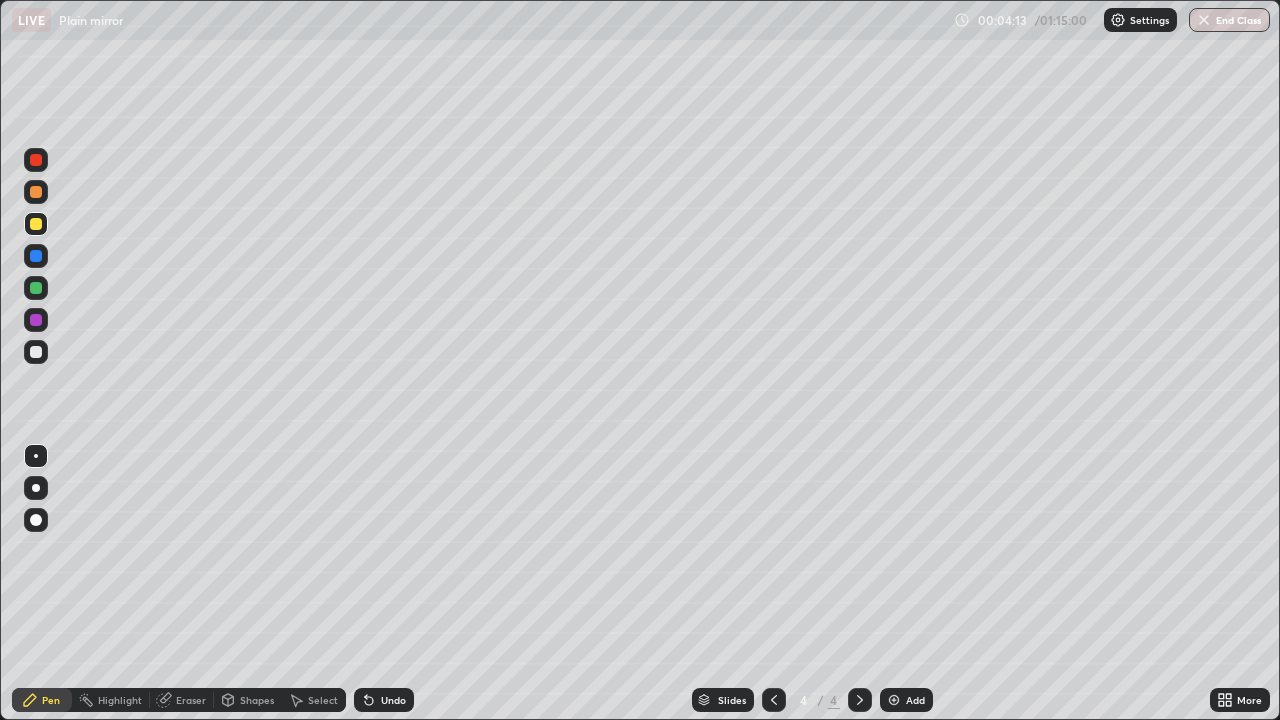 click at bounding box center (36, 352) 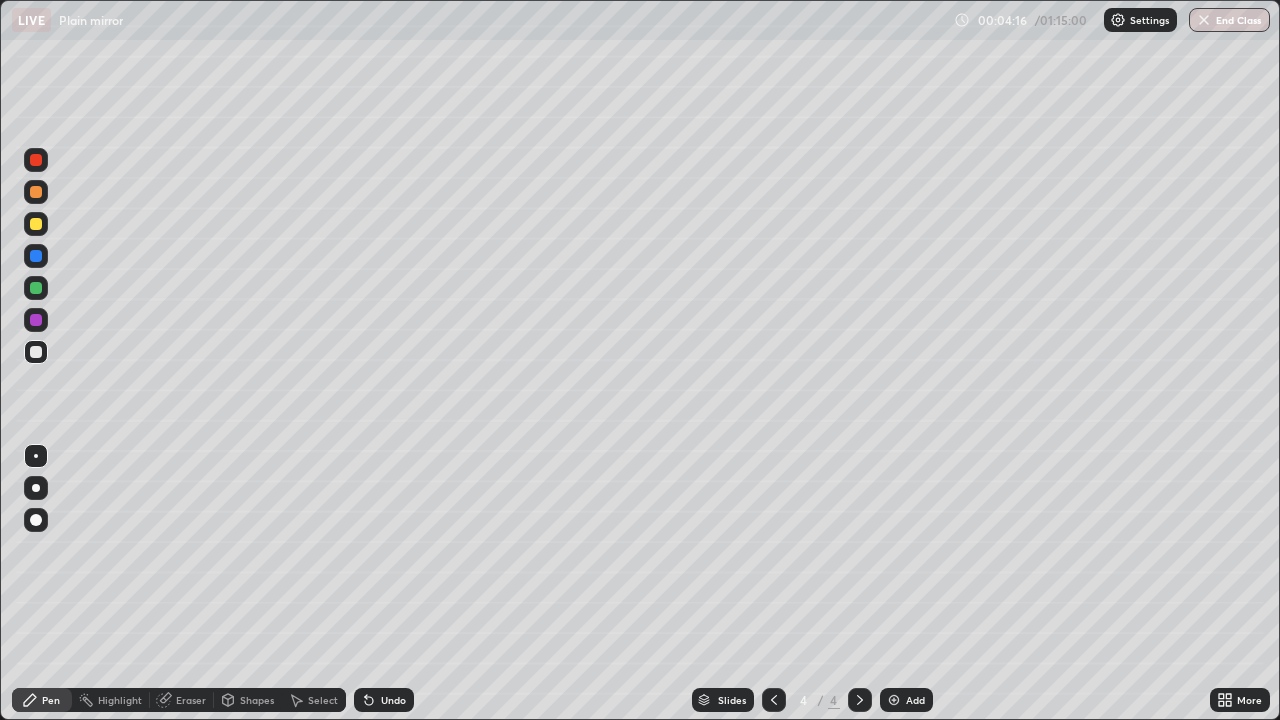 click on "Undo" at bounding box center (384, 700) 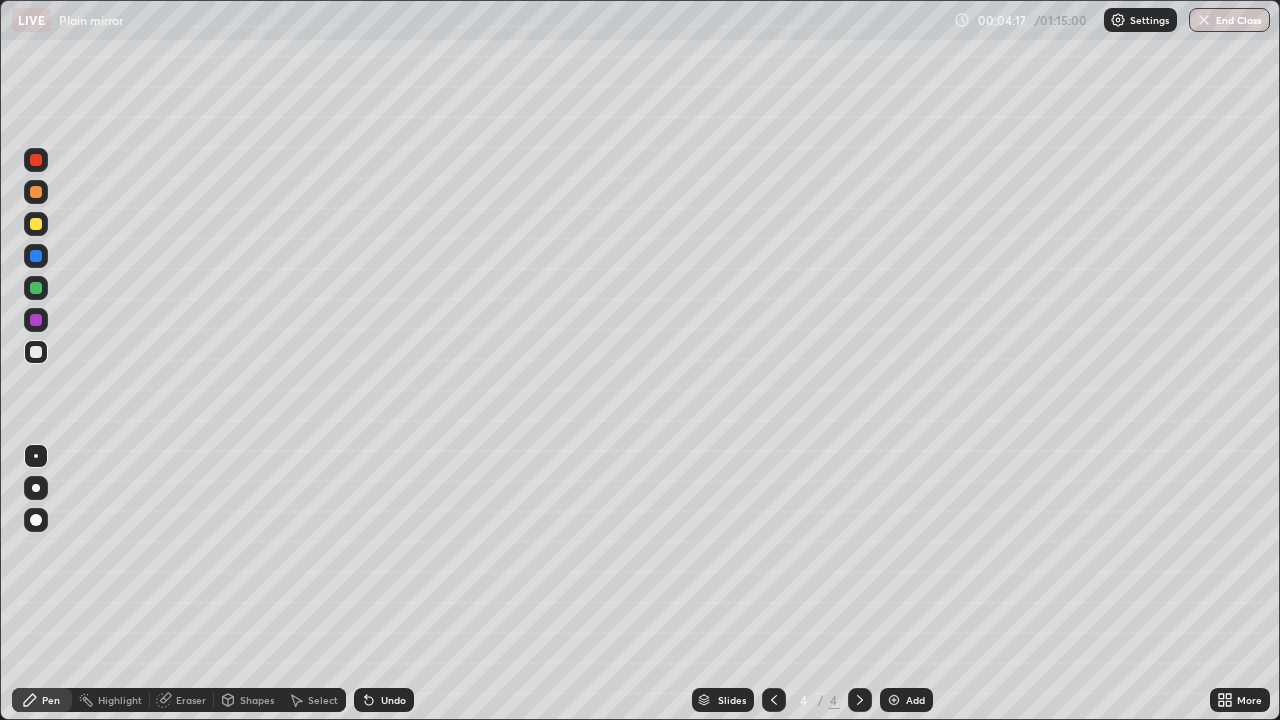 click 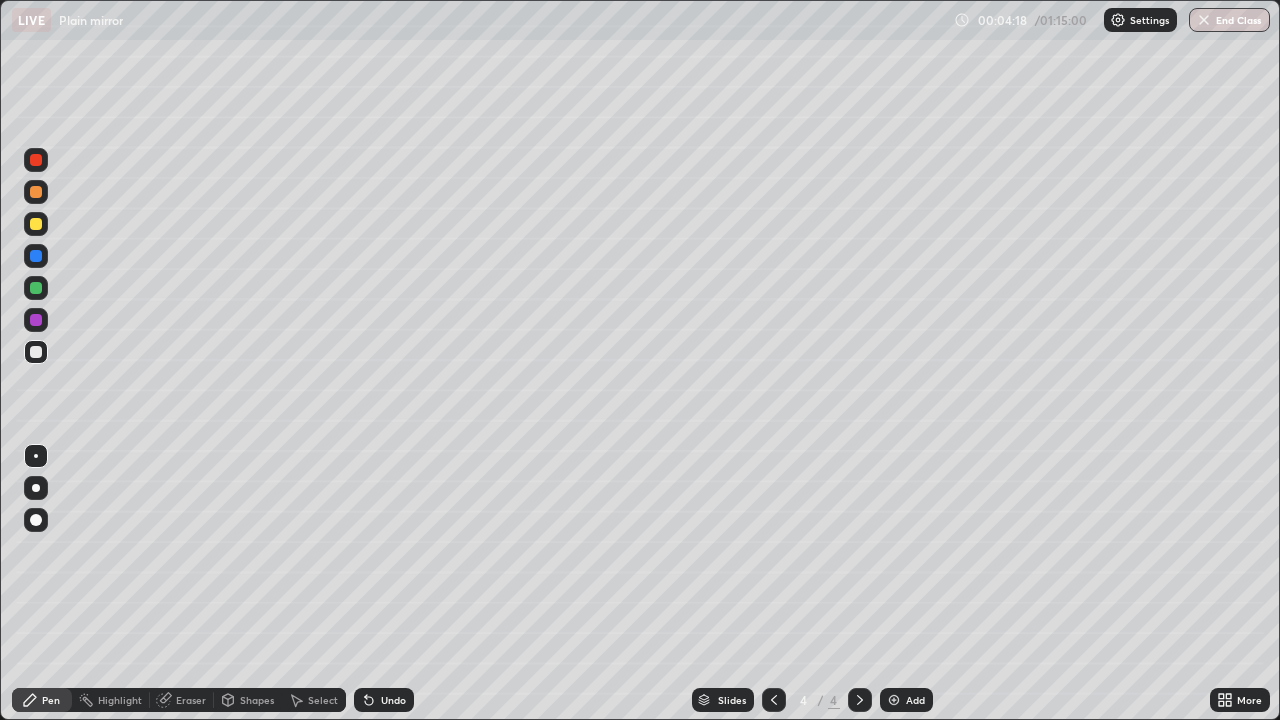 click at bounding box center (36, 288) 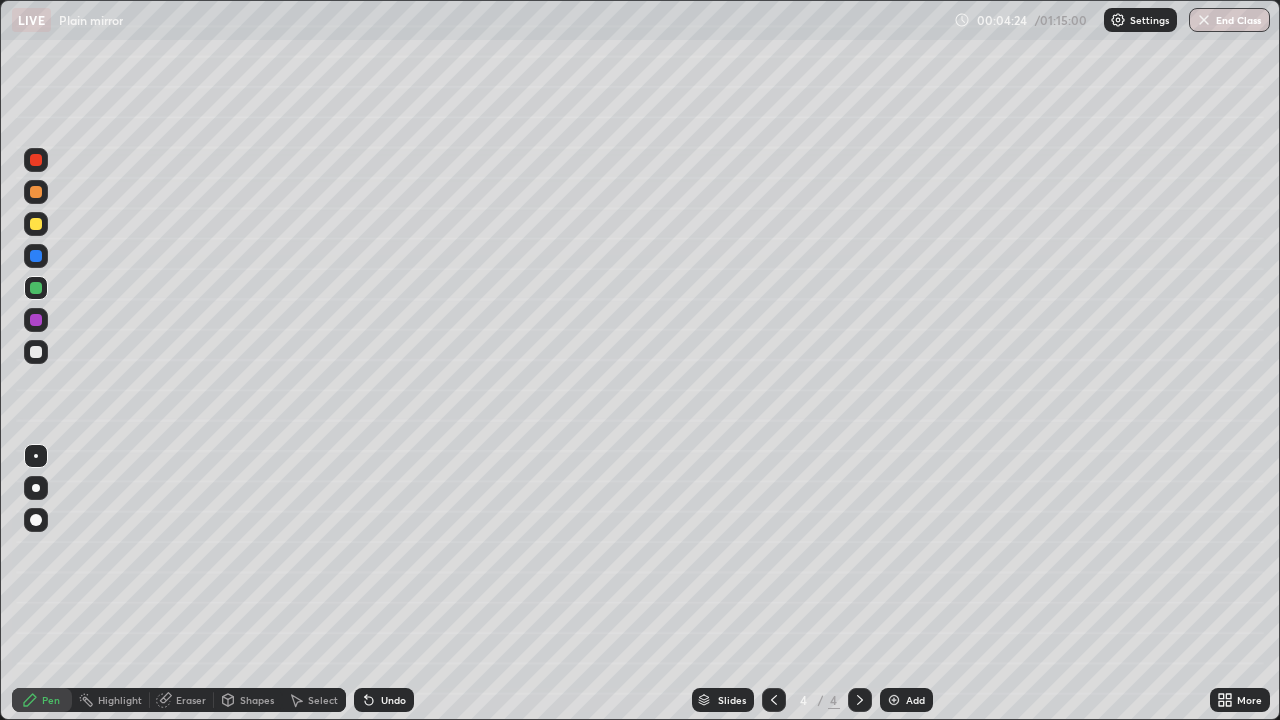click at bounding box center (36, 488) 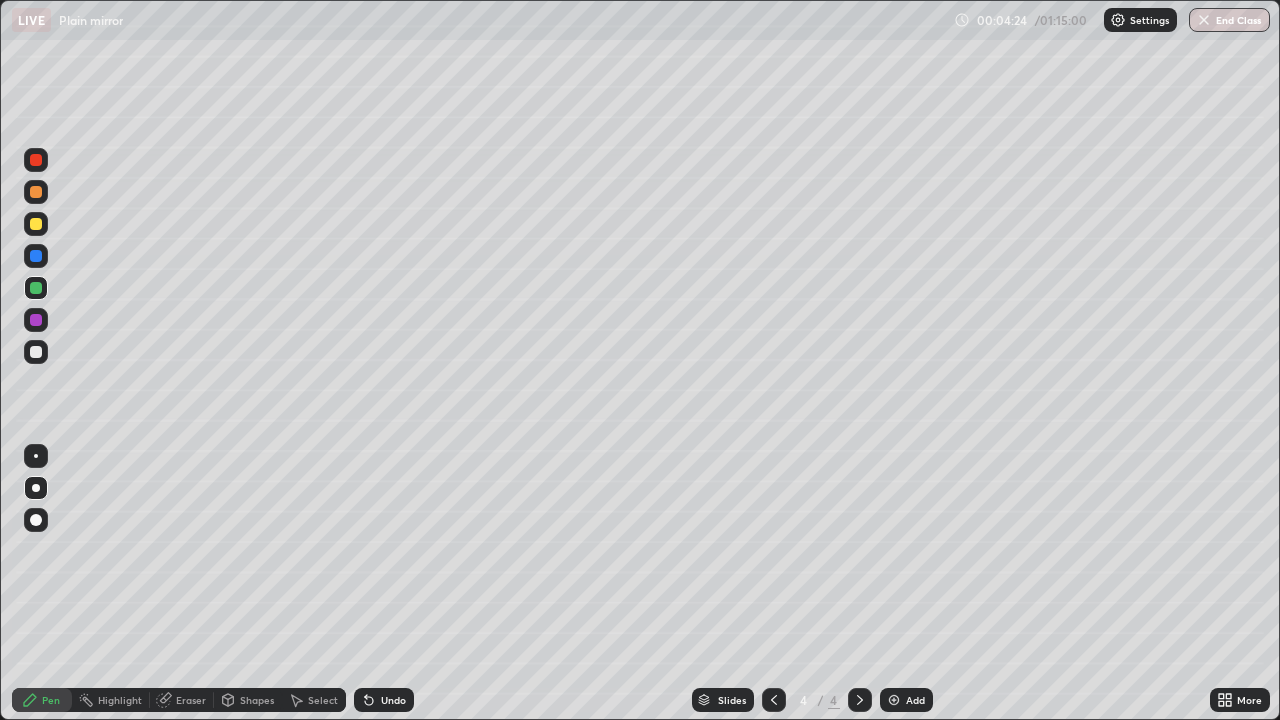 click at bounding box center [36, 352] 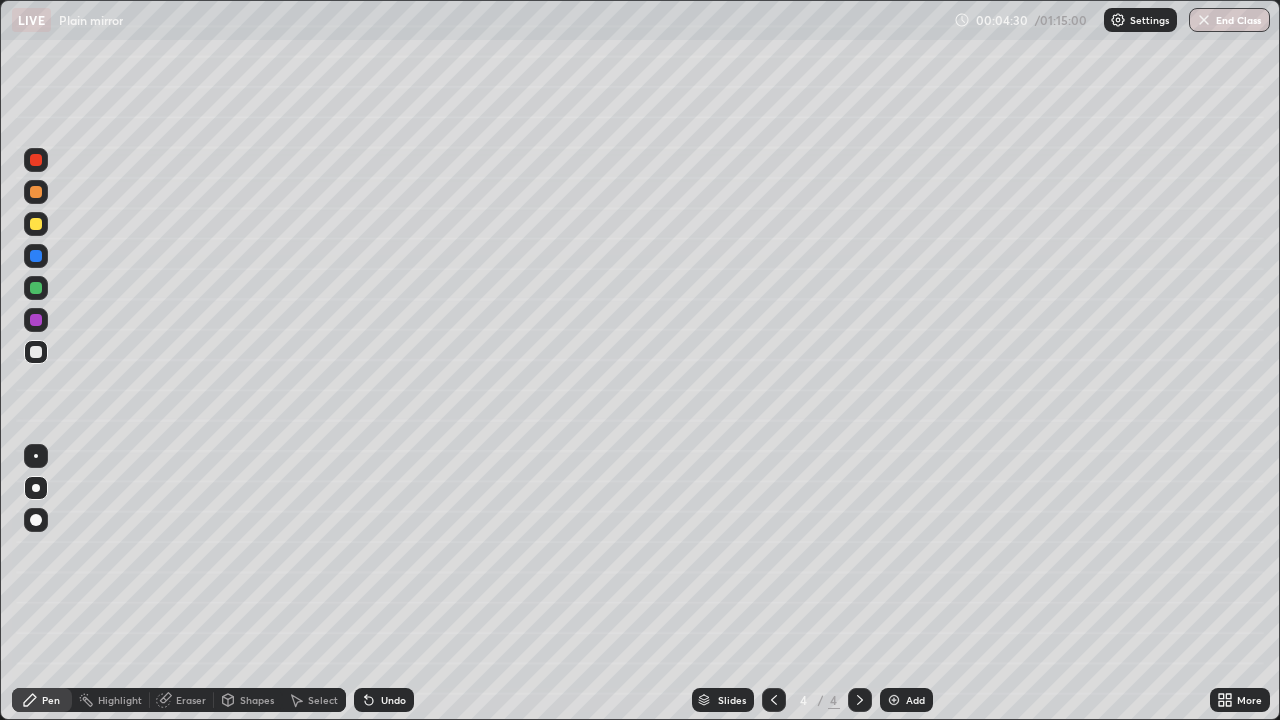 click on "Eraser" at bounding box center (182, 700) 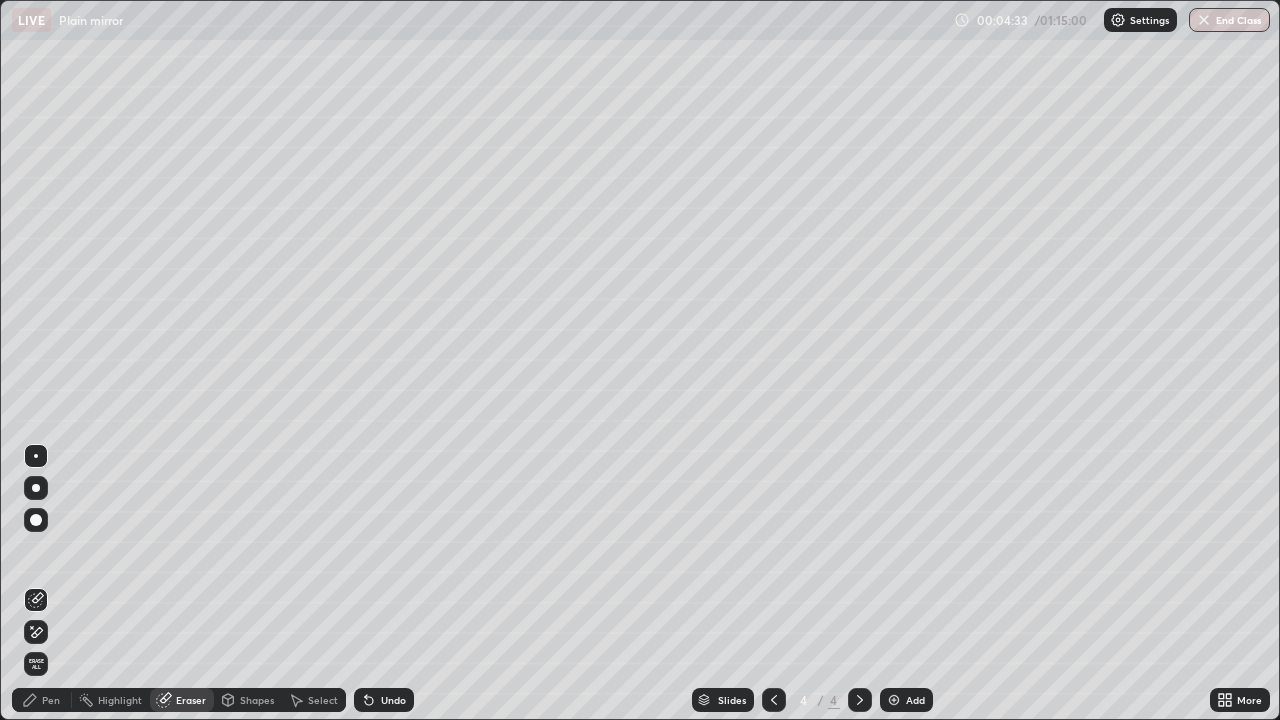click on "Pen" at bounding box center [51, 700] 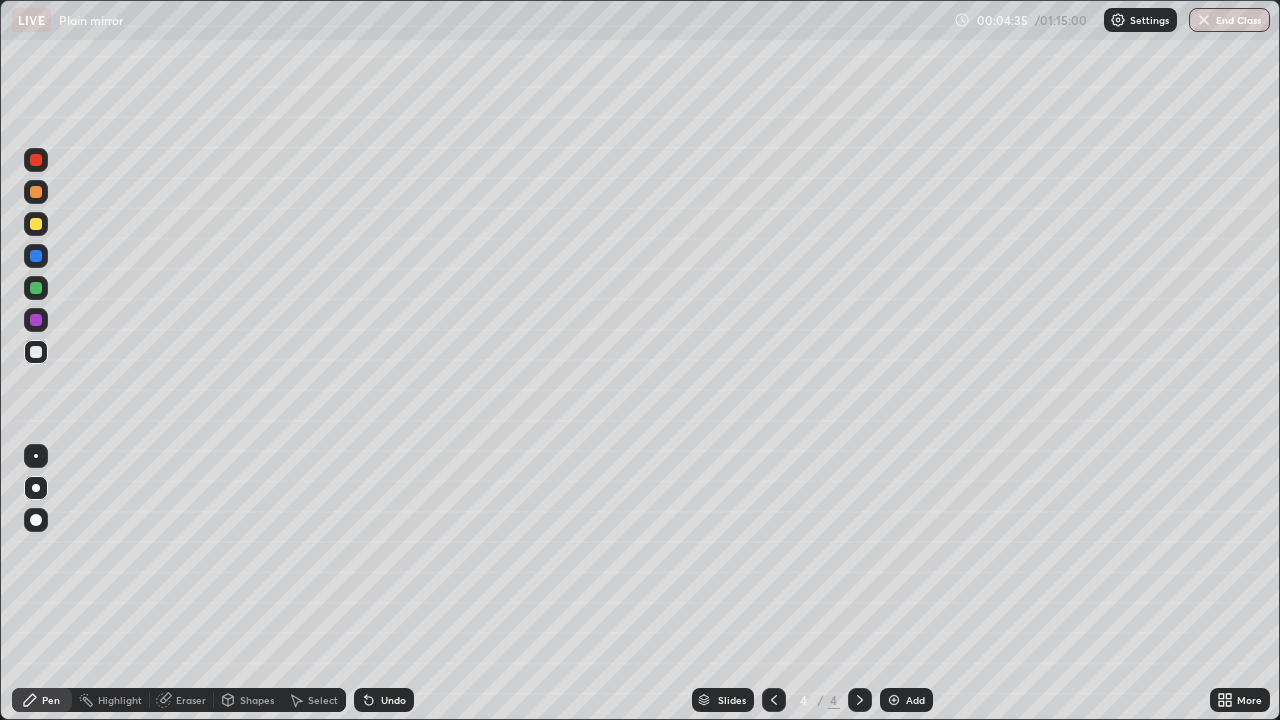 click at bounding box center (36, 352) 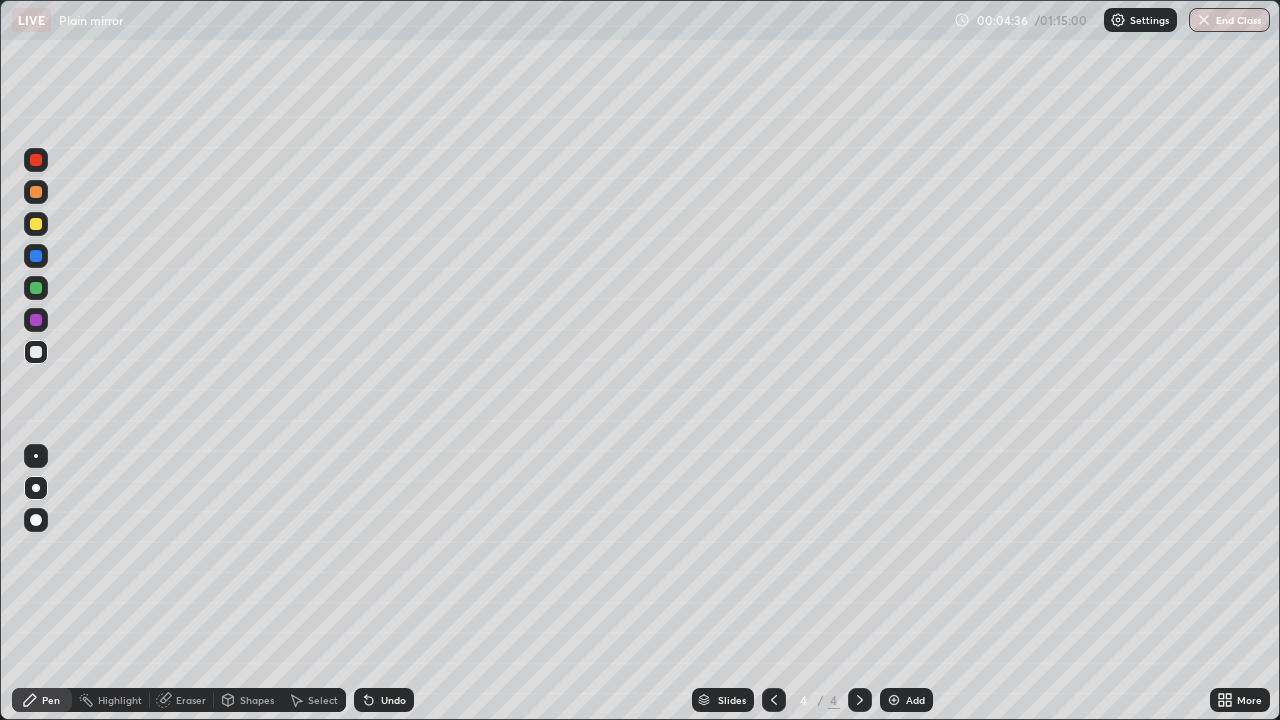 click at bounding box center (36, 288) 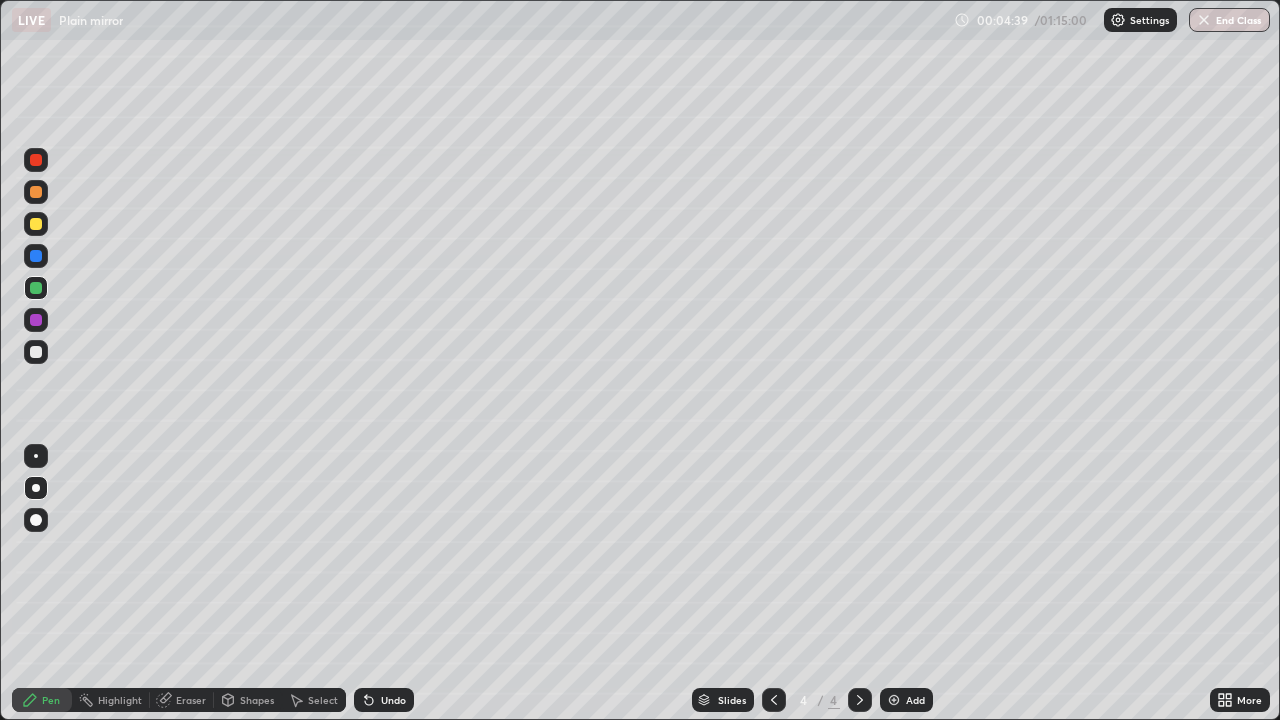 click on "Undo" at bounding box center (384, 700) 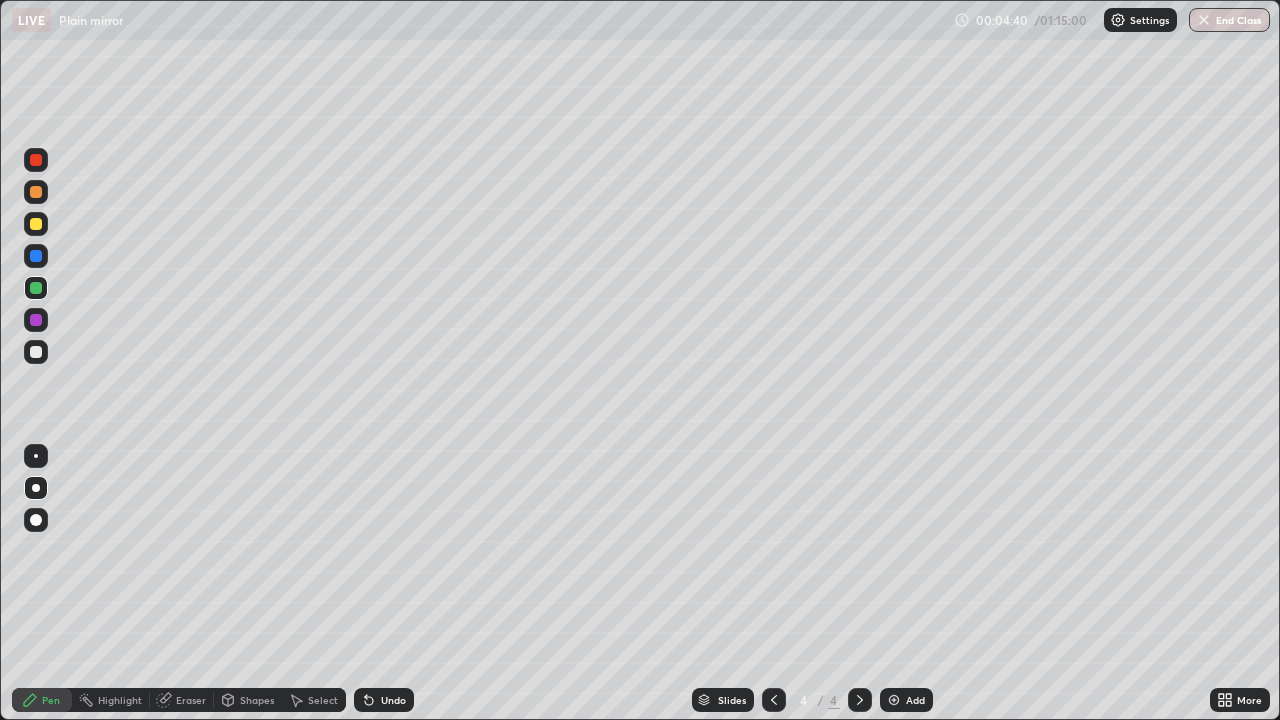 click 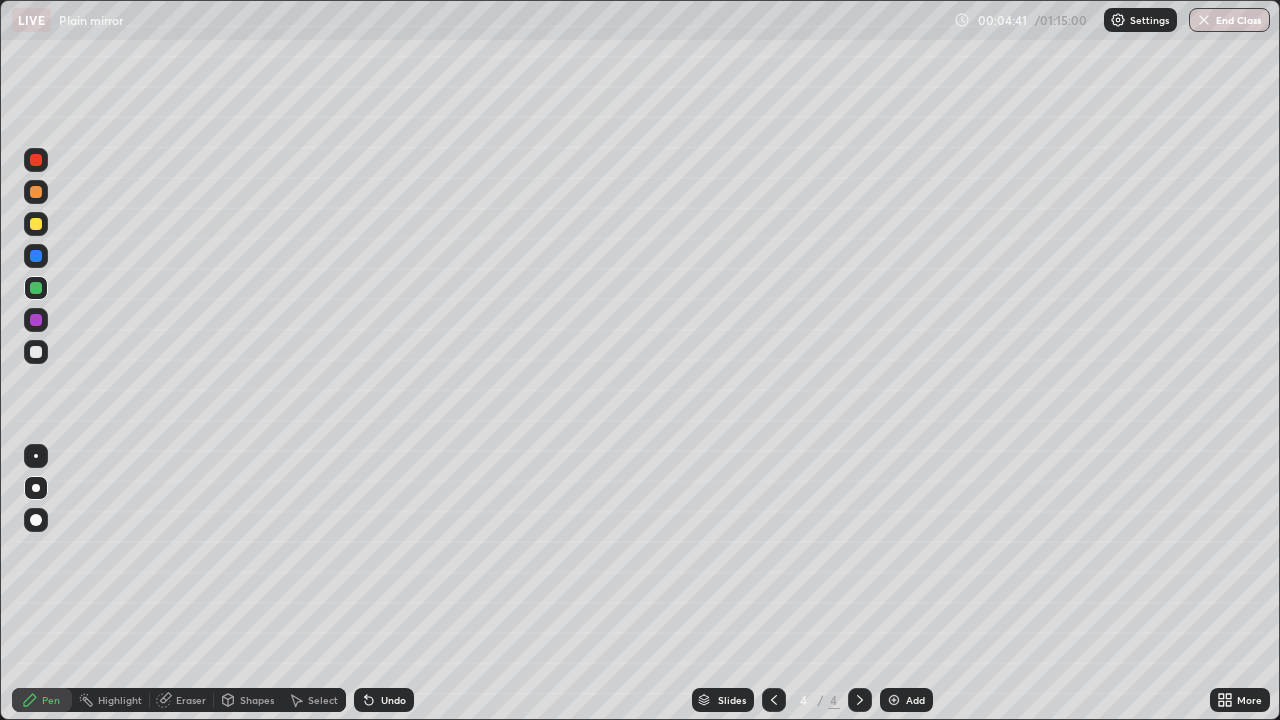 click at bounding box center (36, 456) 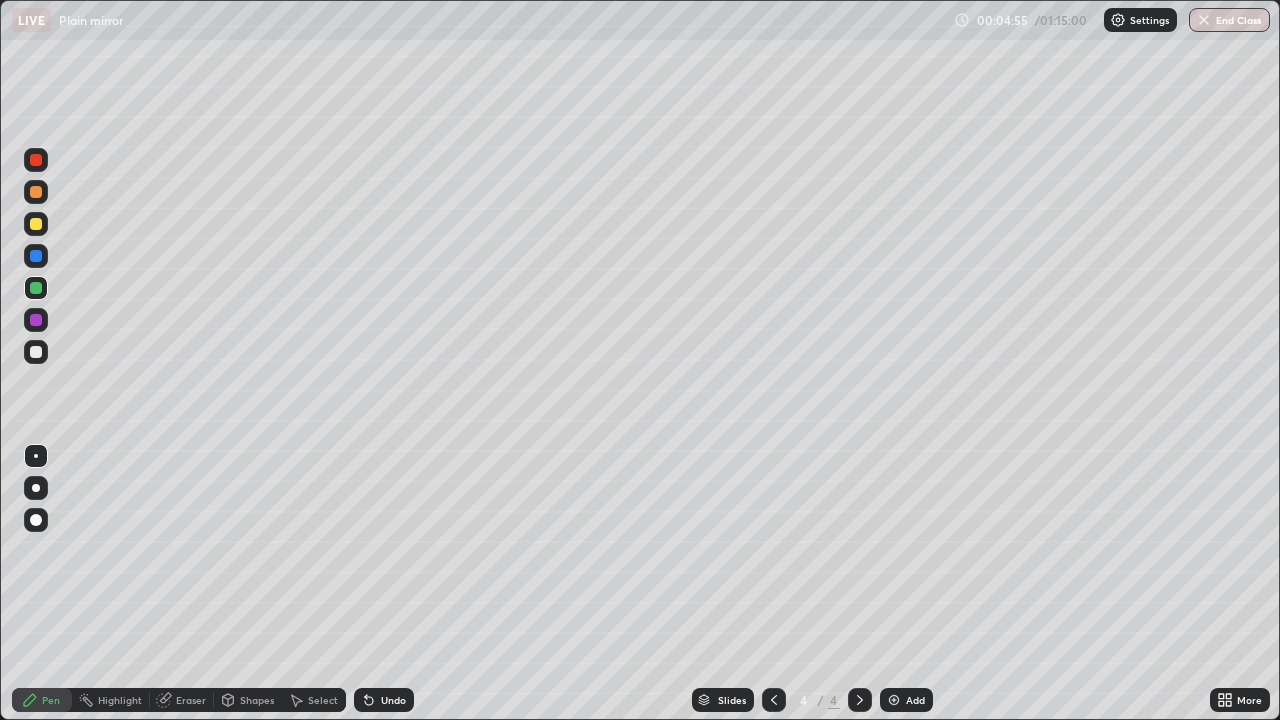 click at bounding box center [36, 352] 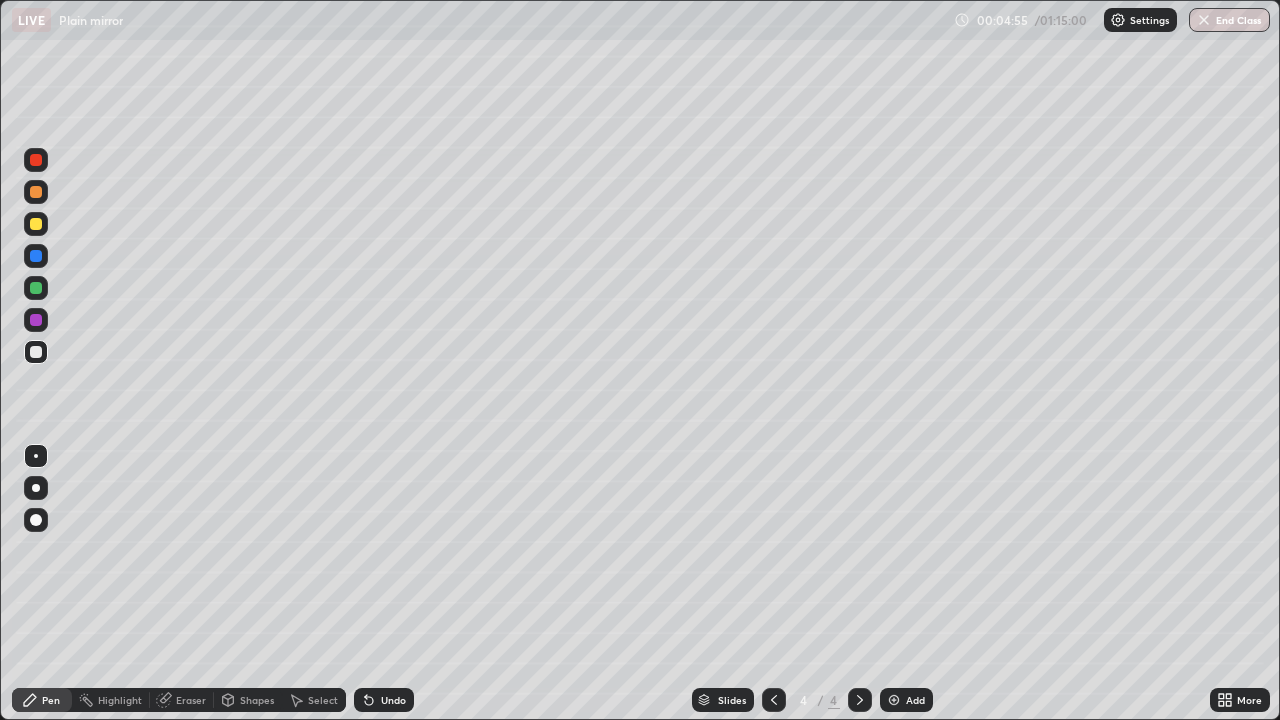 click at bounding box center [36, 488] 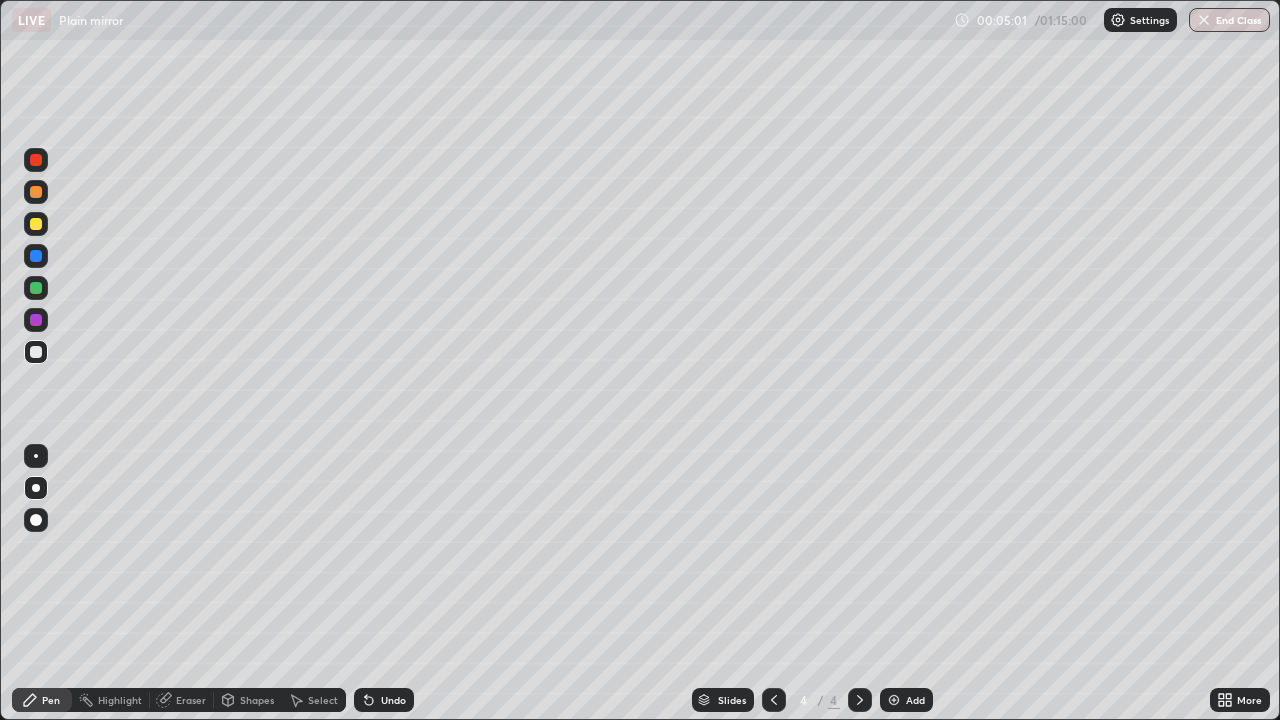 click at bounding box center [36, 456] 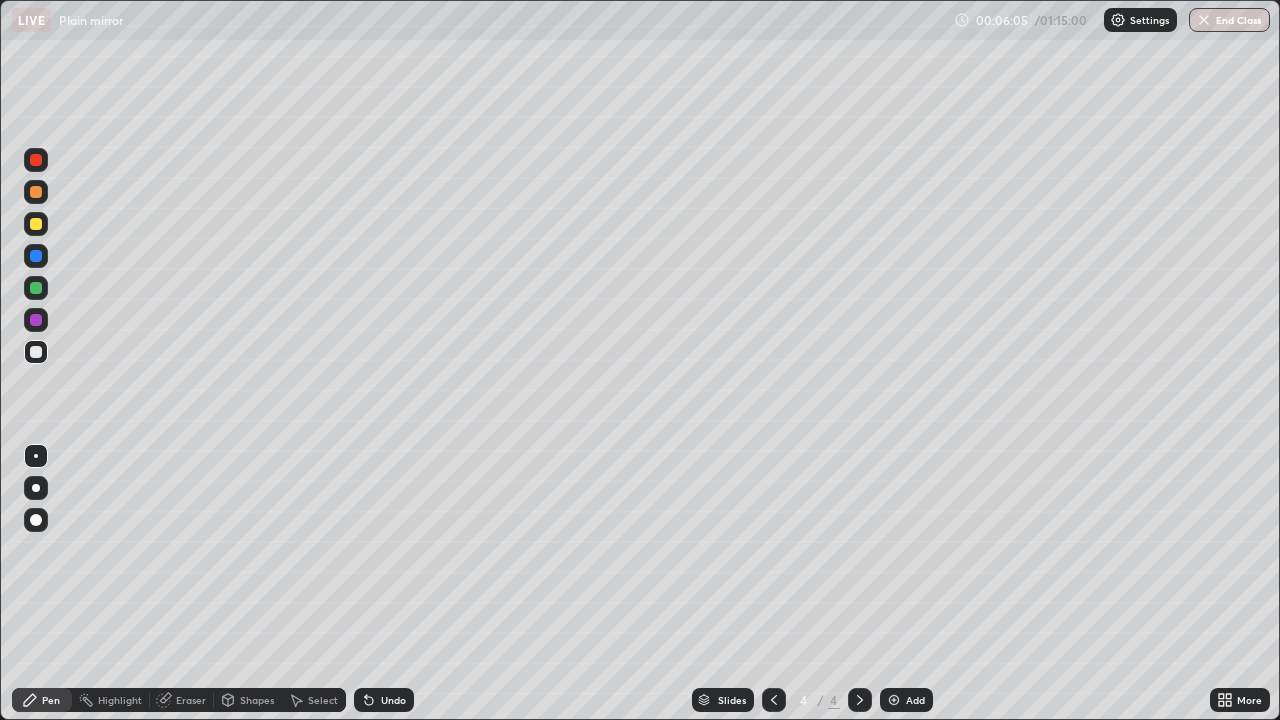 click at bounding box center (36, 224) 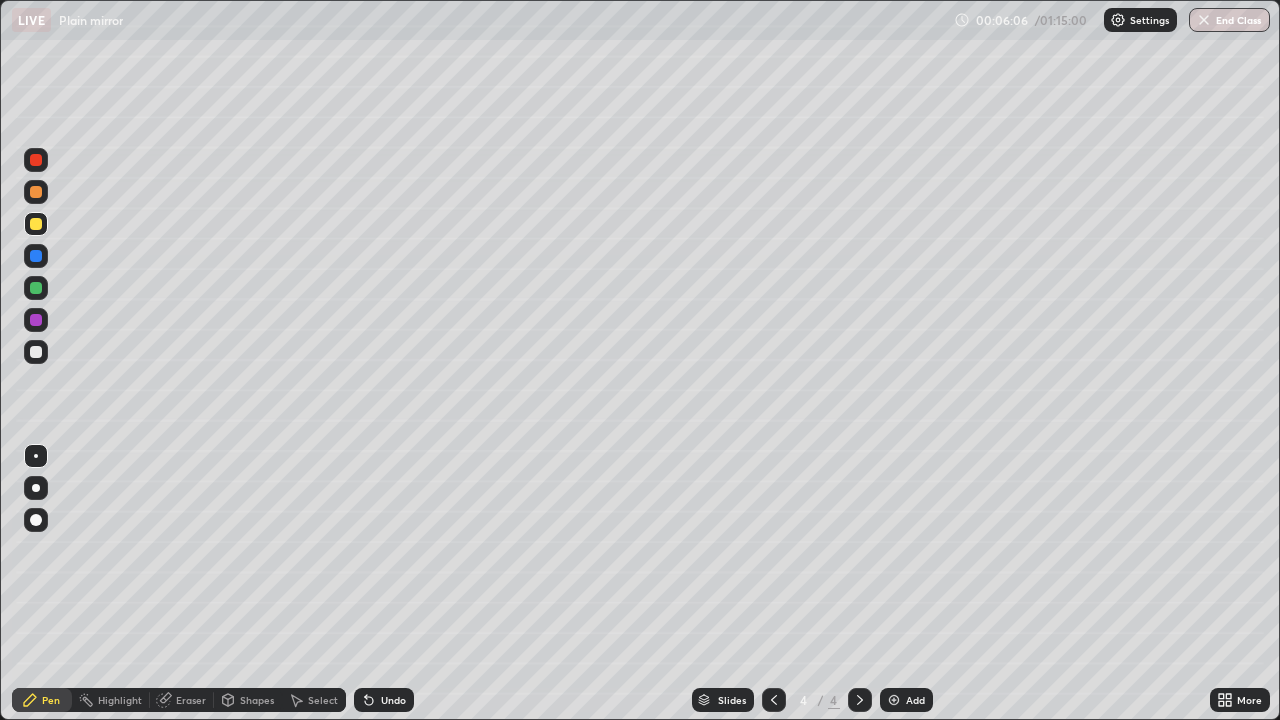 click at bounding box center (36, 192) 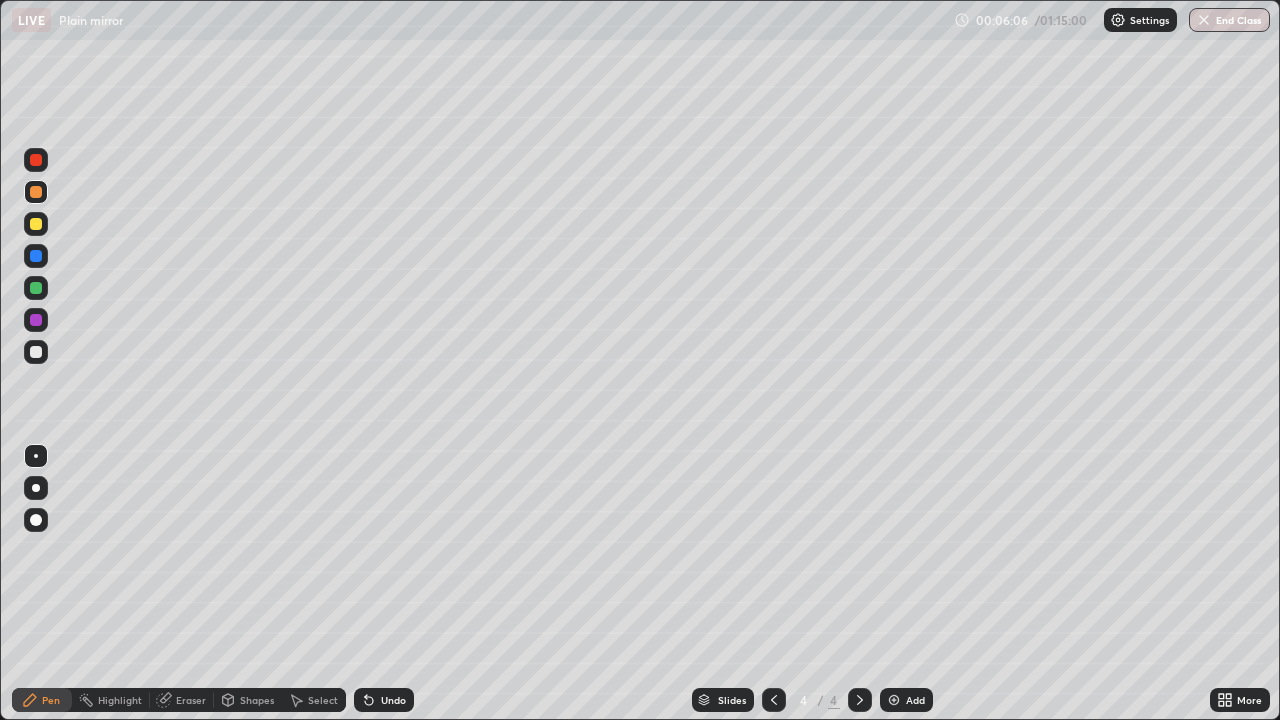 click at bounding box center (36, 352) 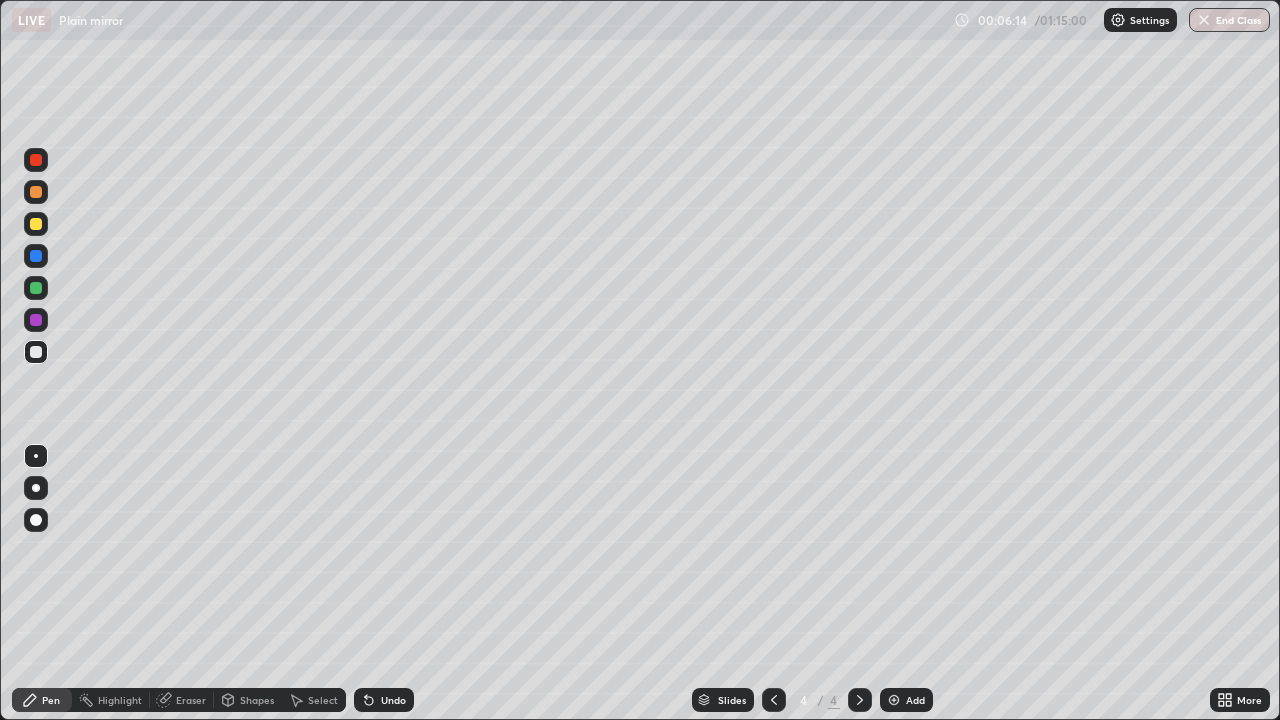 click at bounding box center (36, 192) 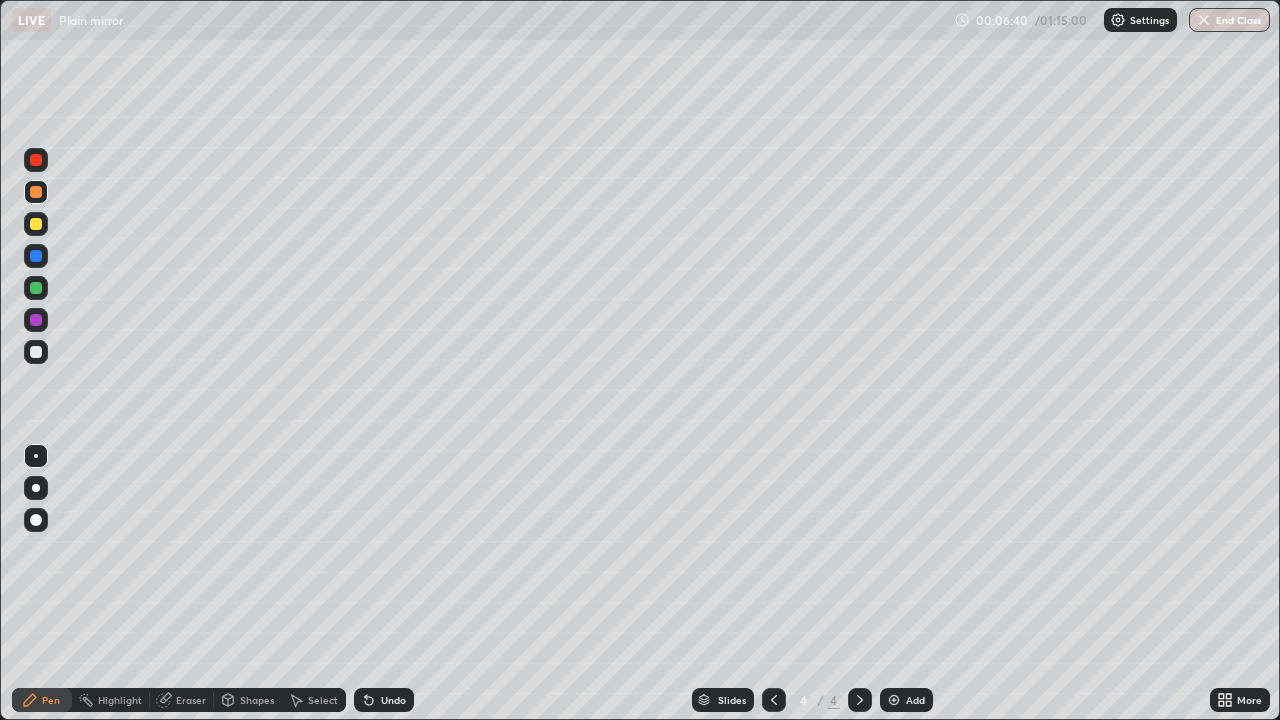 click at bounding box center (36, 352) 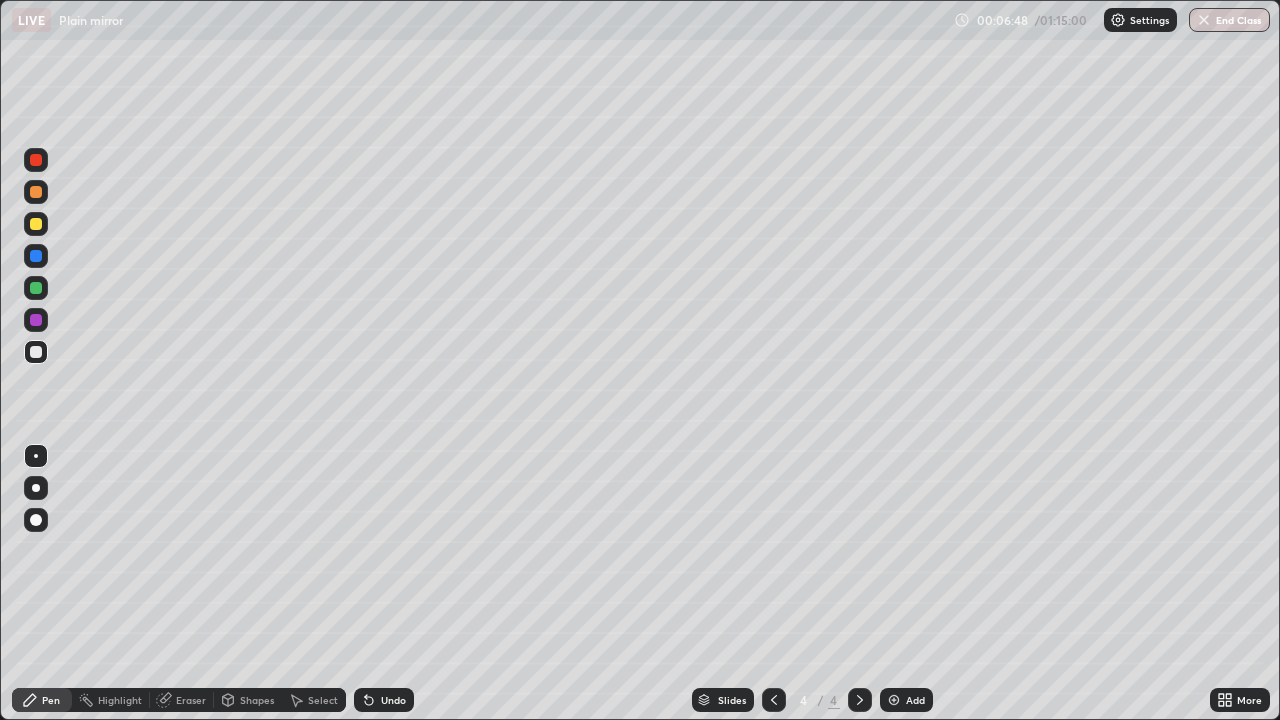 click at bounding box center [36, 192] 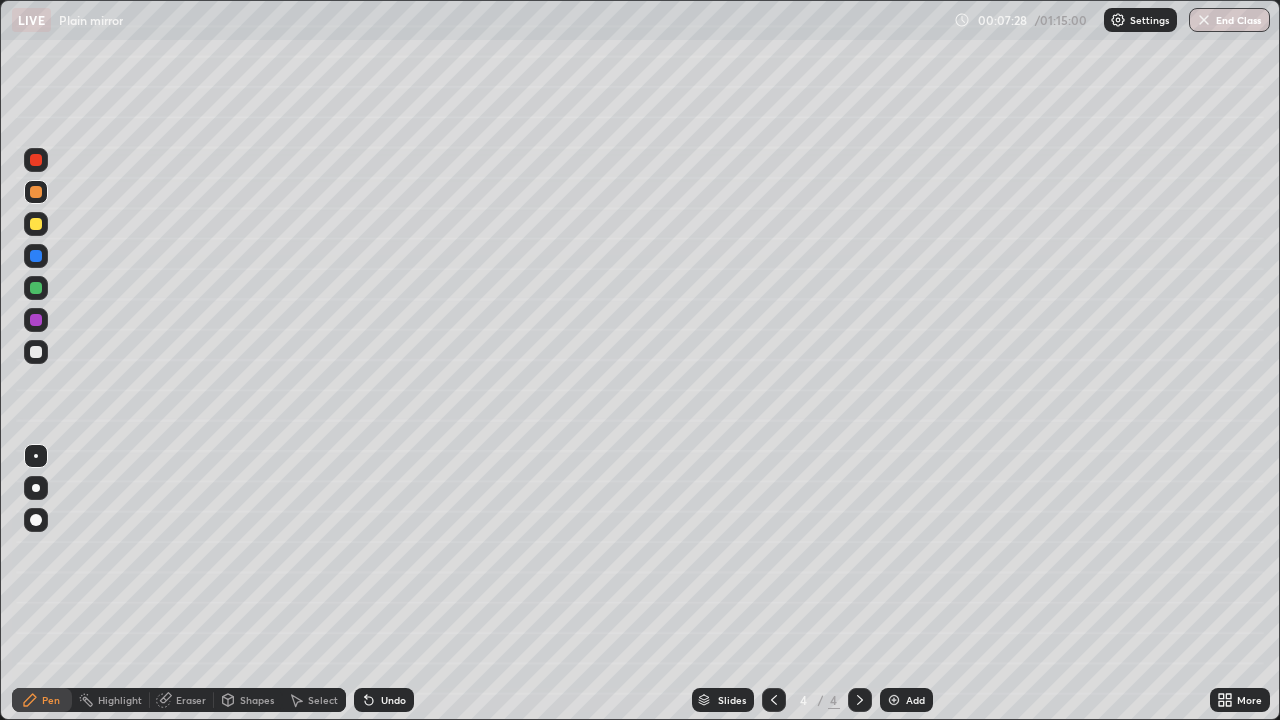 click at bounding box center [36, 224] 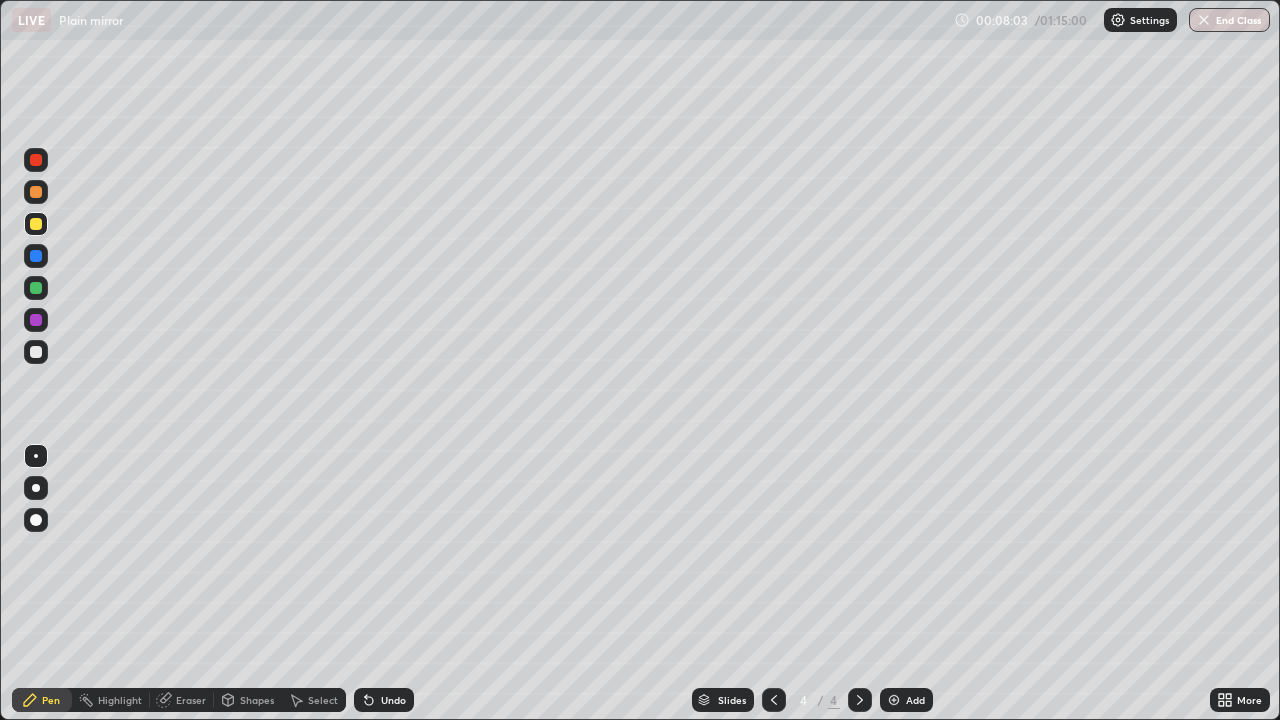 click at bounding box center (36, 192) 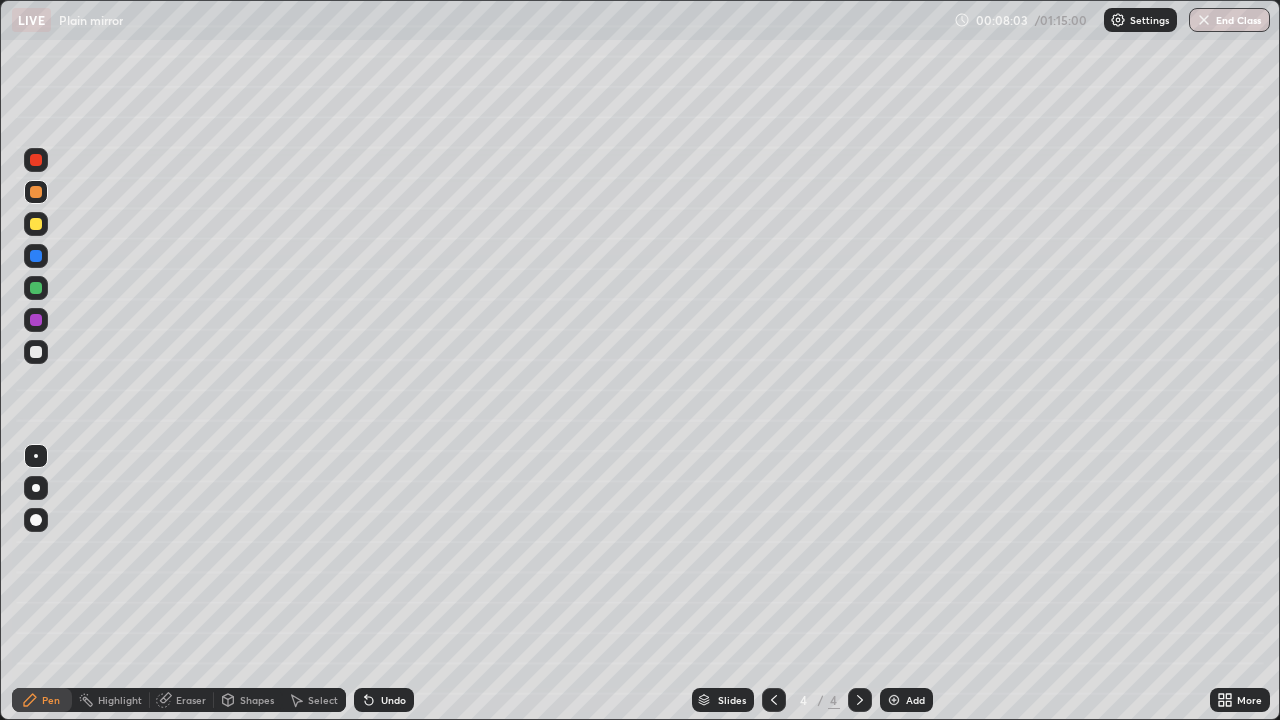 click at bounding box center [36, 256] 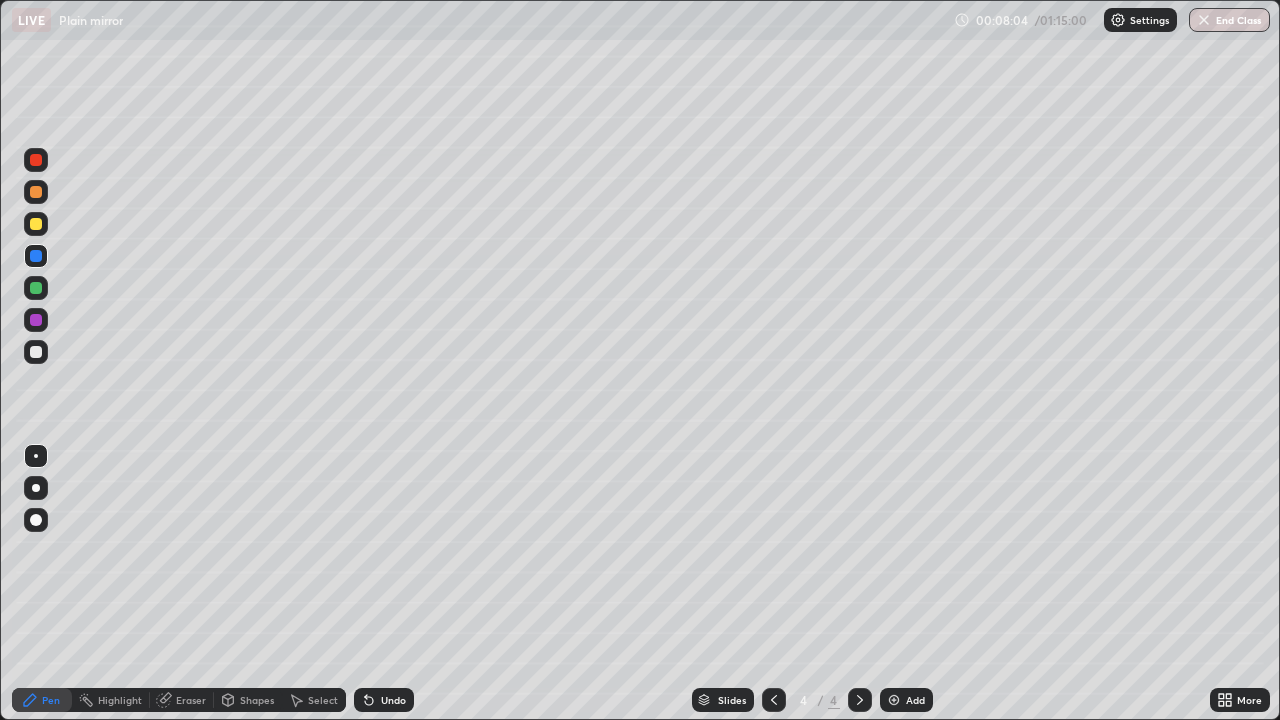 click at bounding box center [36, 488] 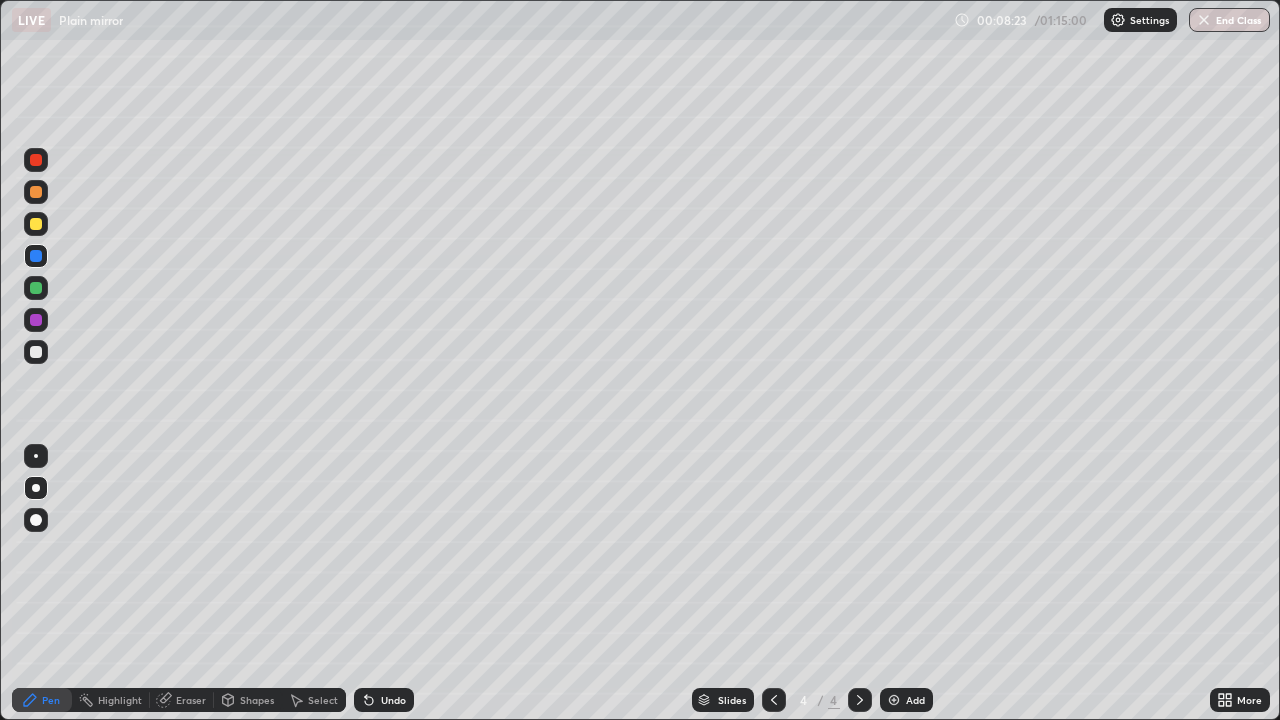 click at bounding box center (36, 352) 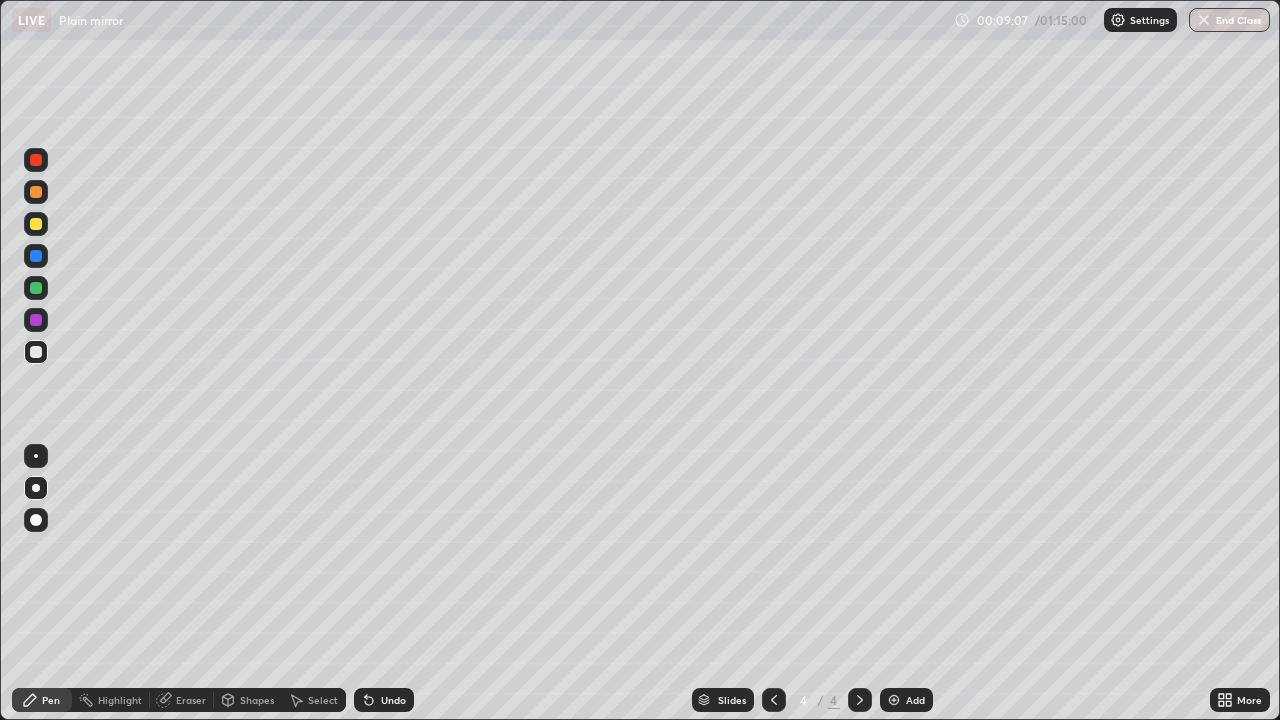 click at bounding box center [36, 224] 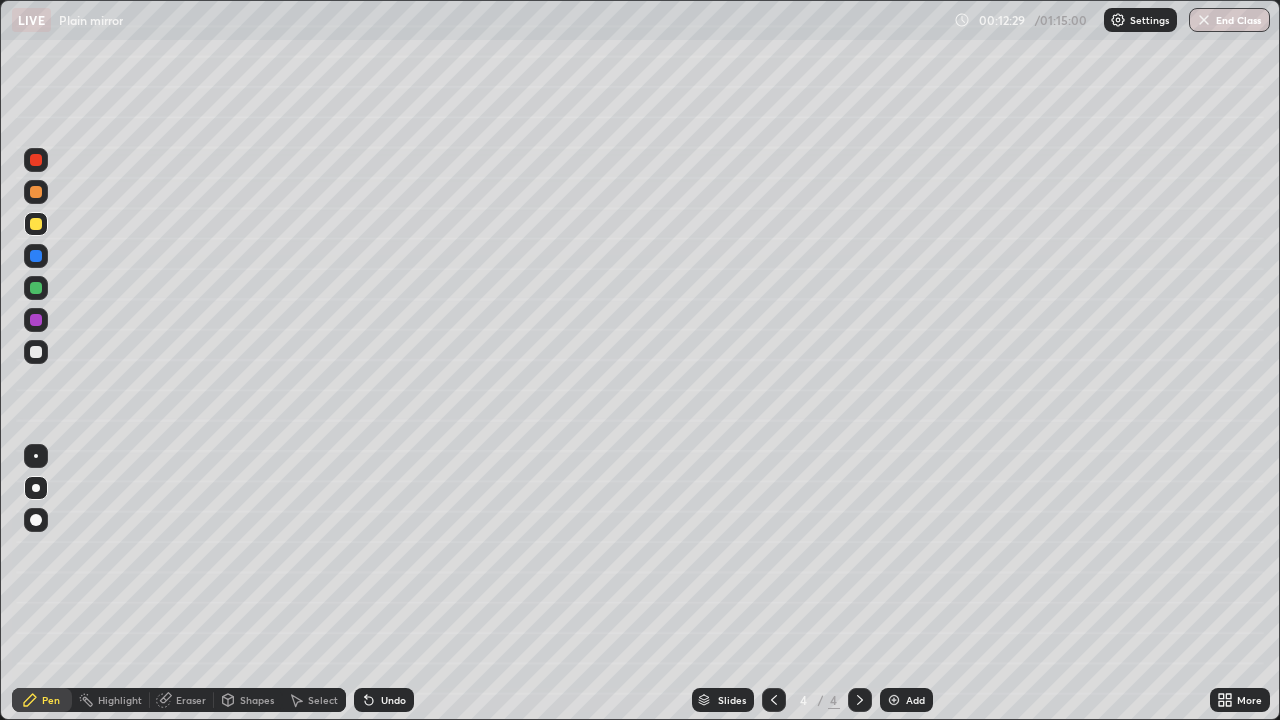 click on "Add" at bounding box center (915, 700) 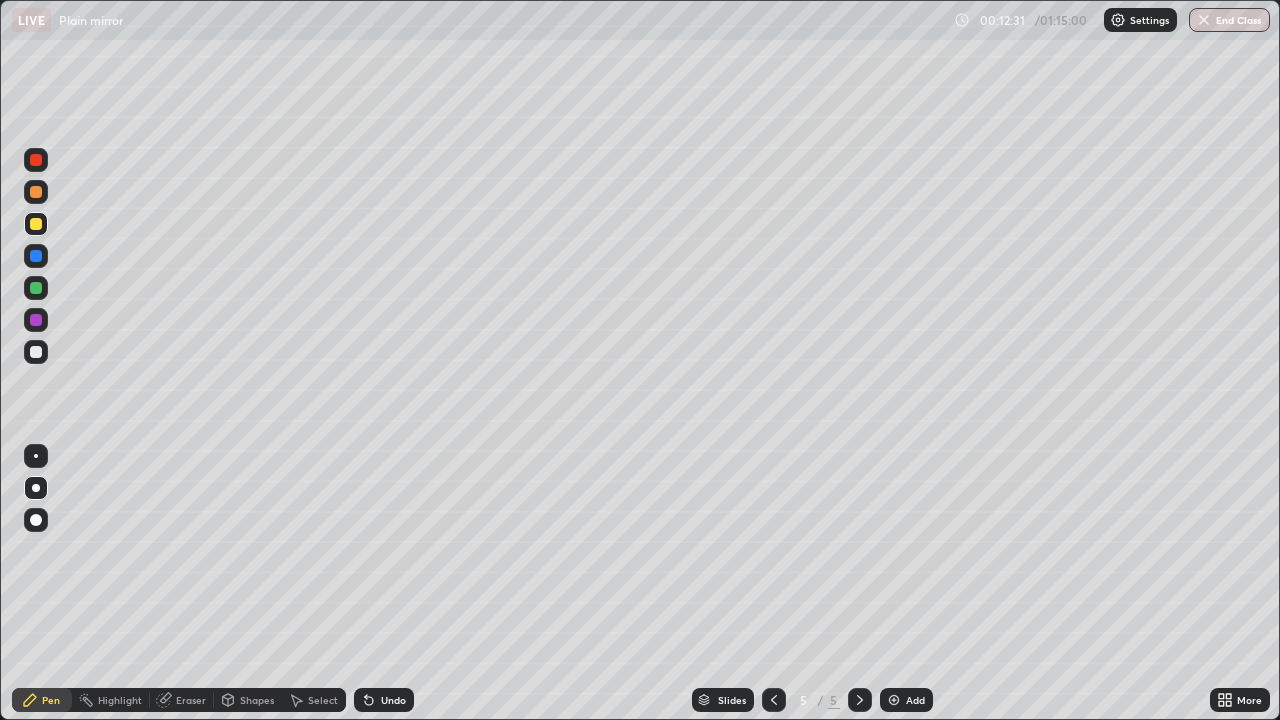 click at bounding box center (36, 352) 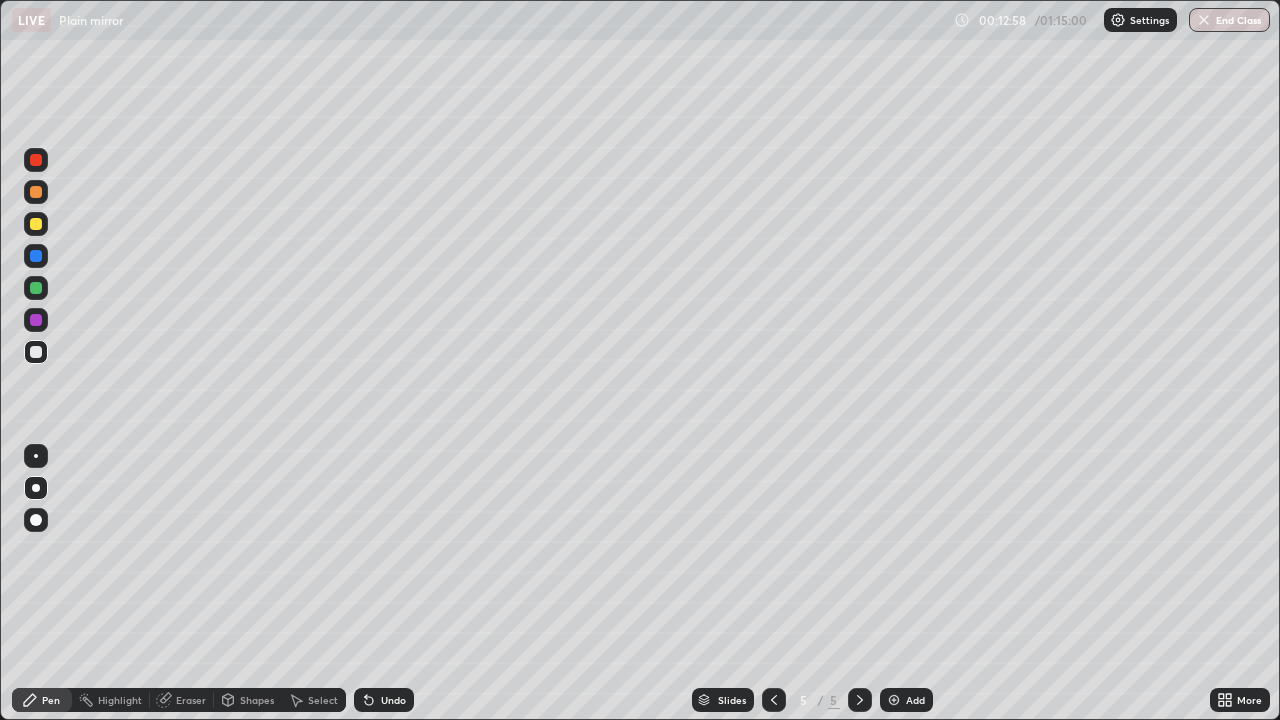 click at bounding box center (774, 700) 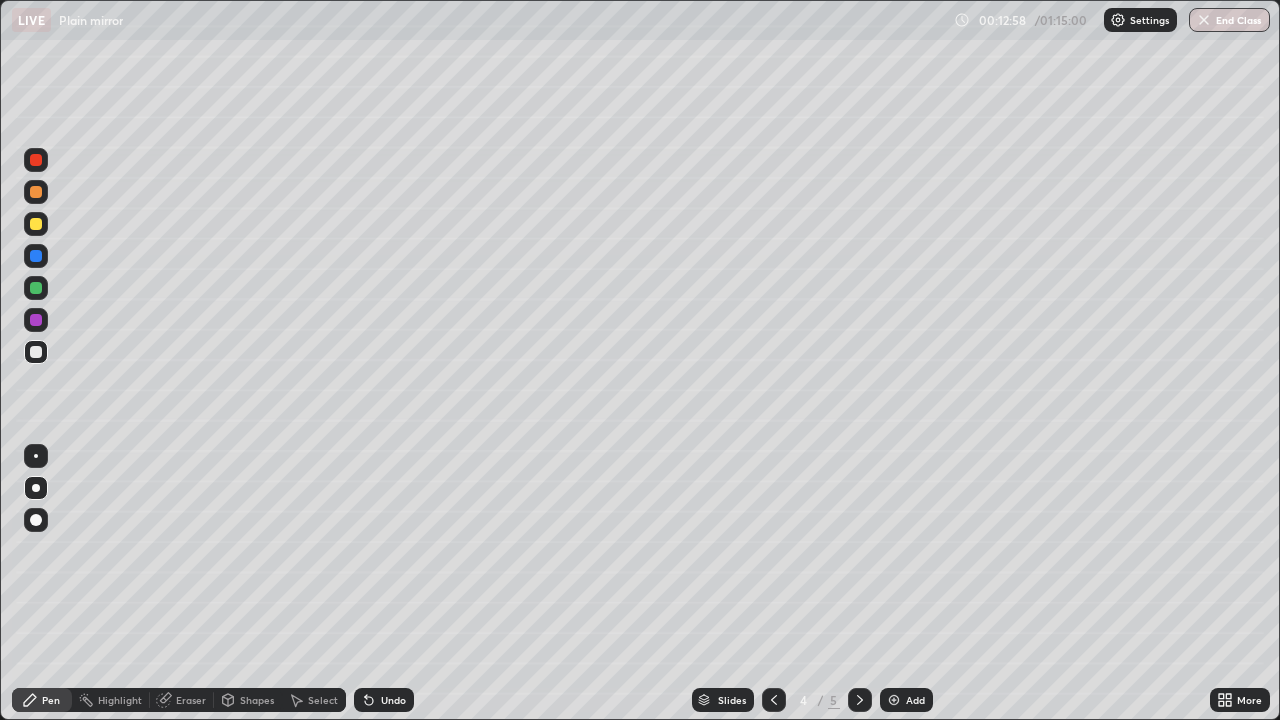 click 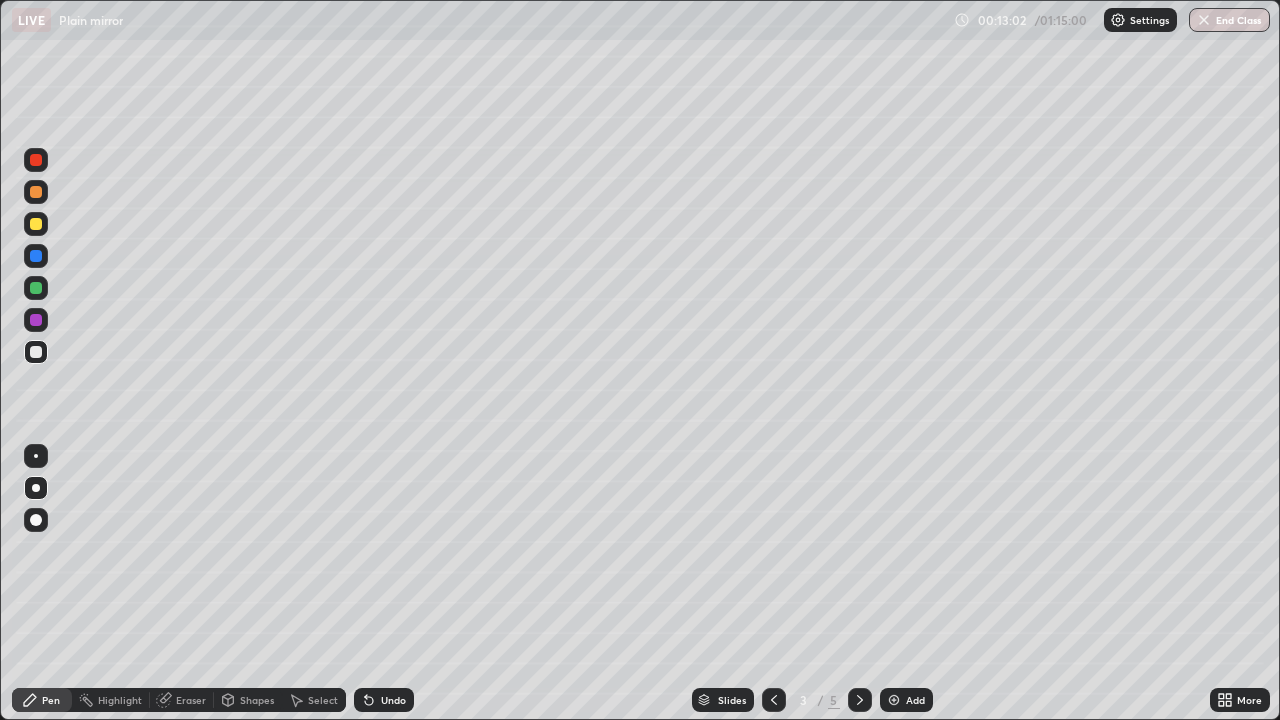 click 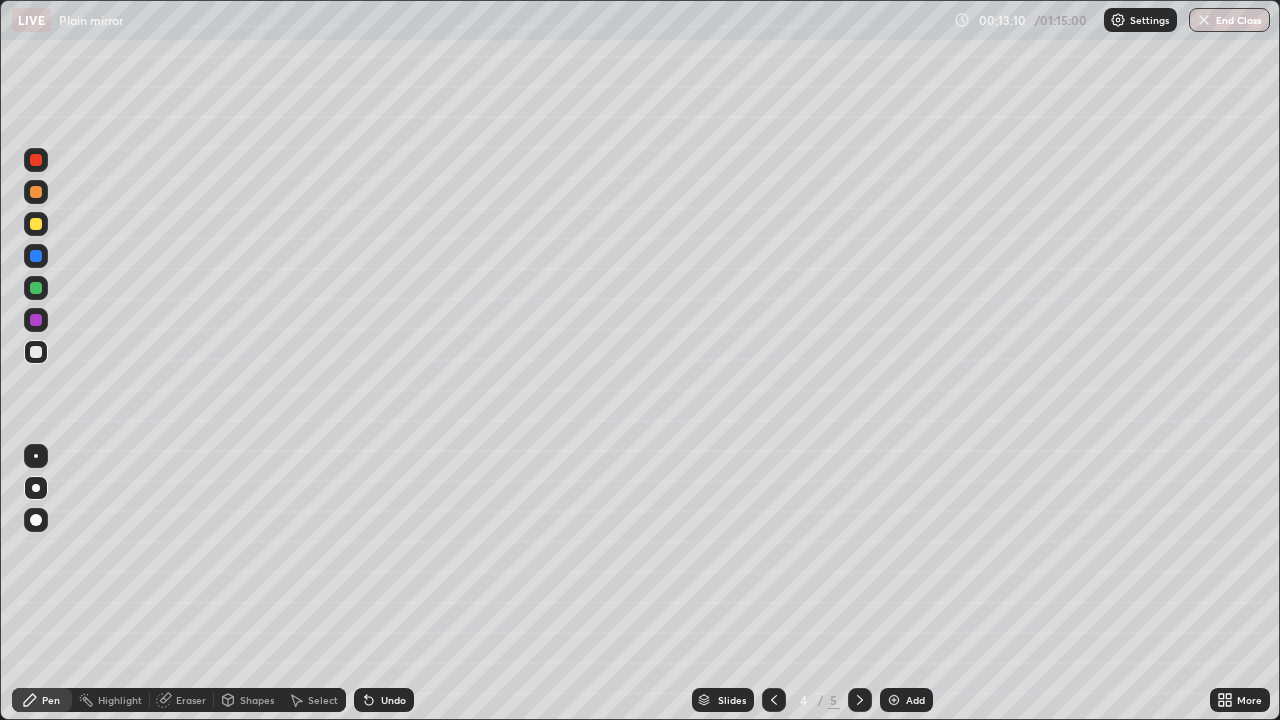 click 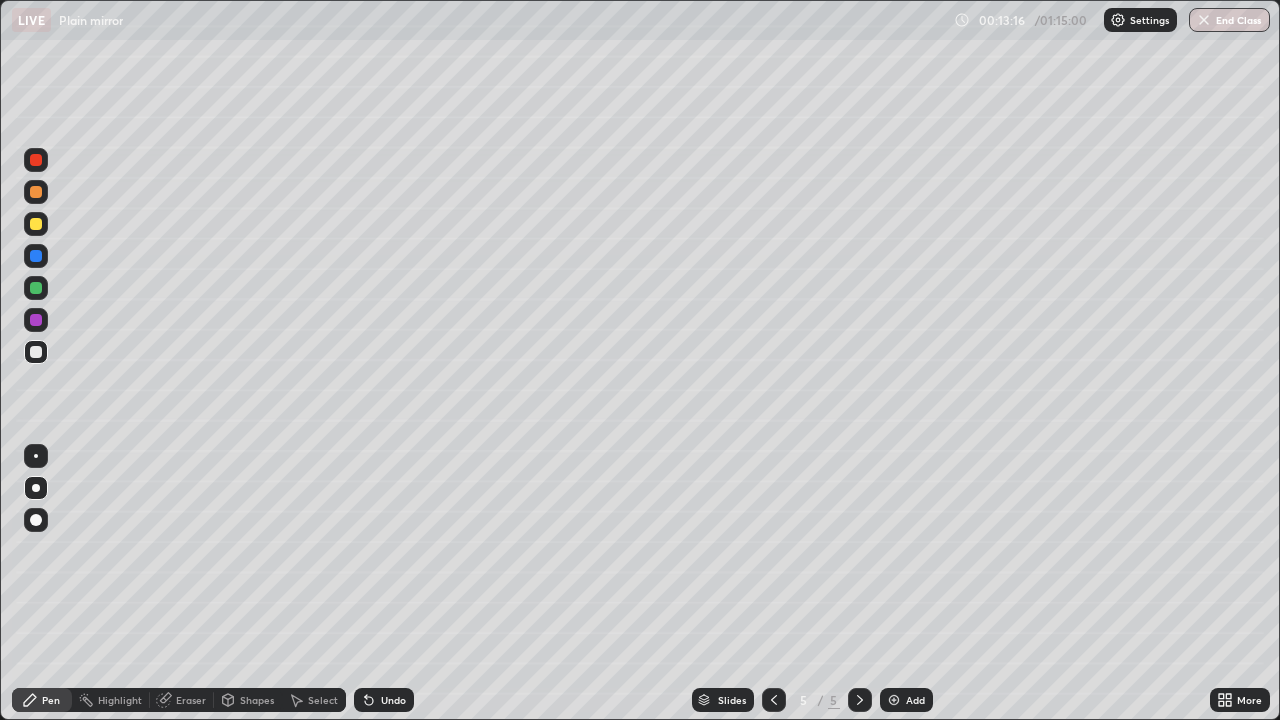 click at bounding box center (36, 224) 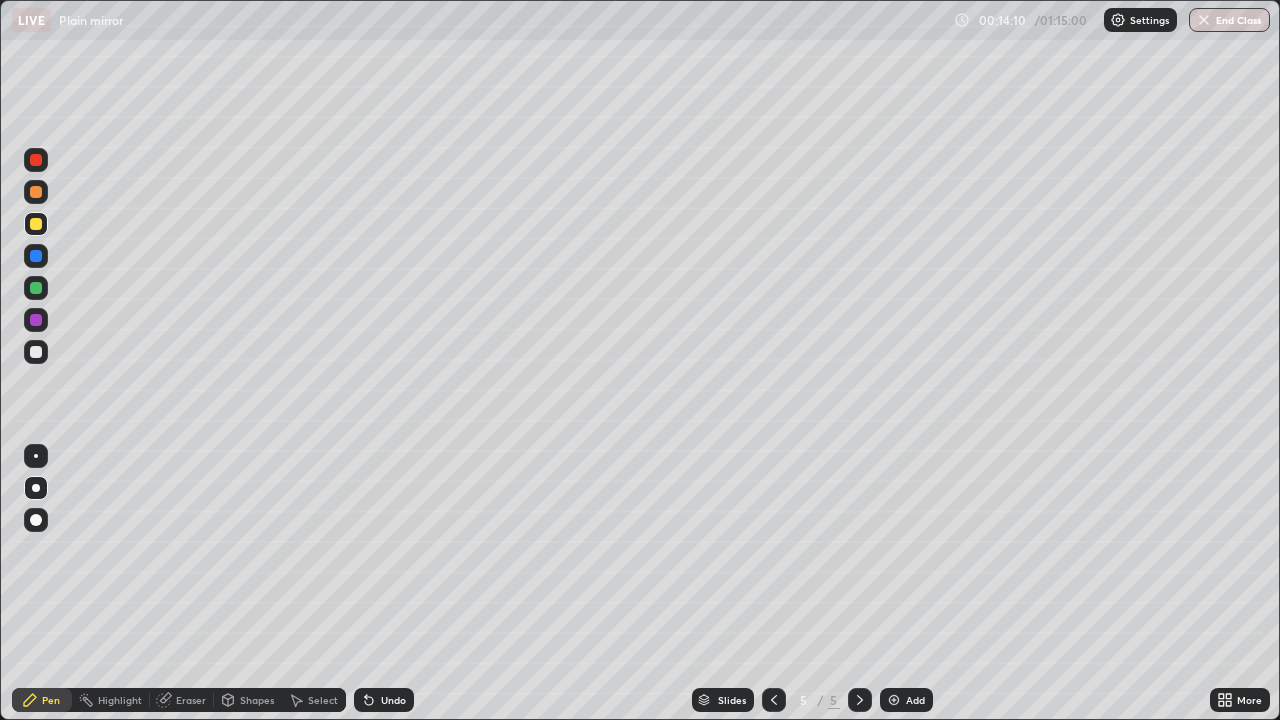 click at bounding box center (36, 256) 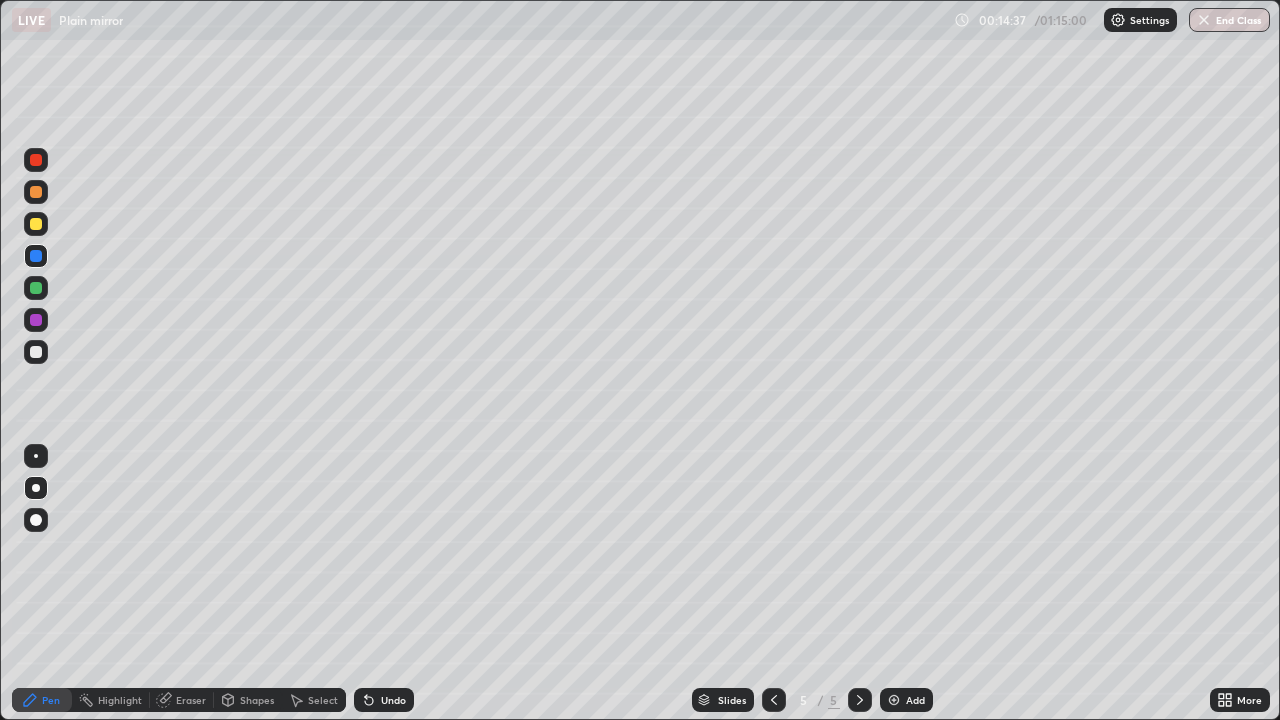 click at bounding box center (36, 192) 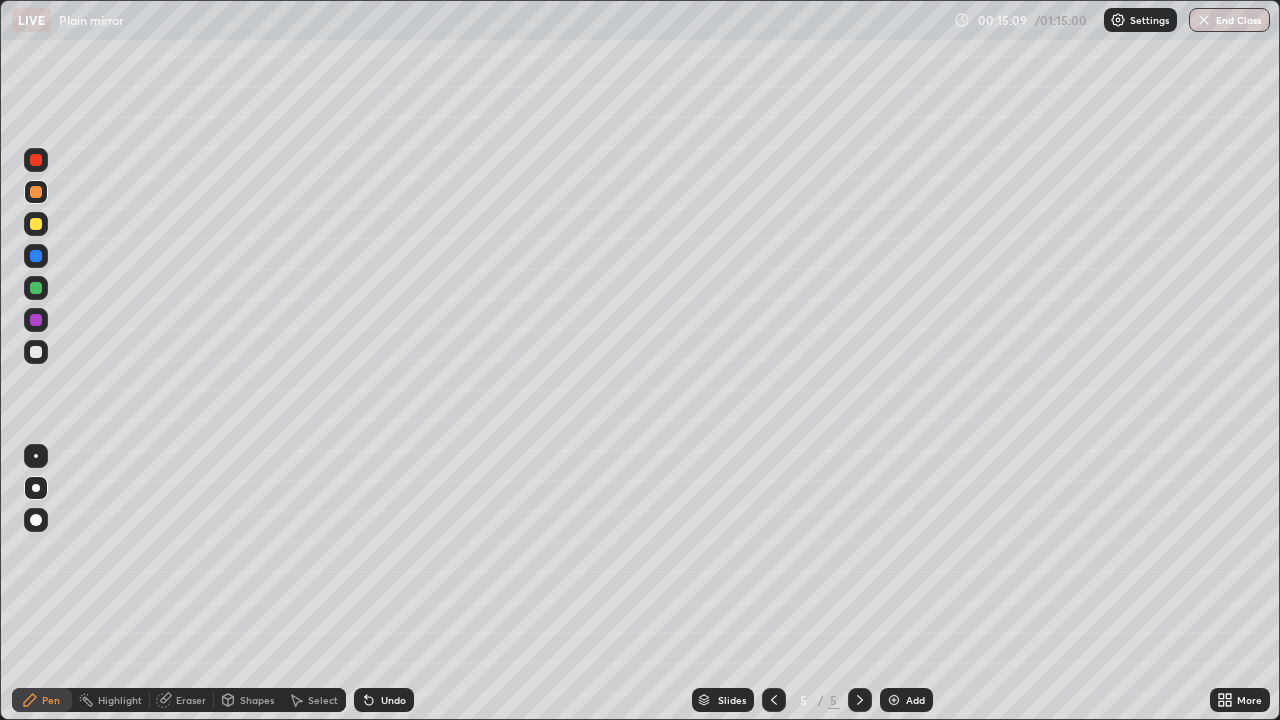 click at bounding box center (36, 352) 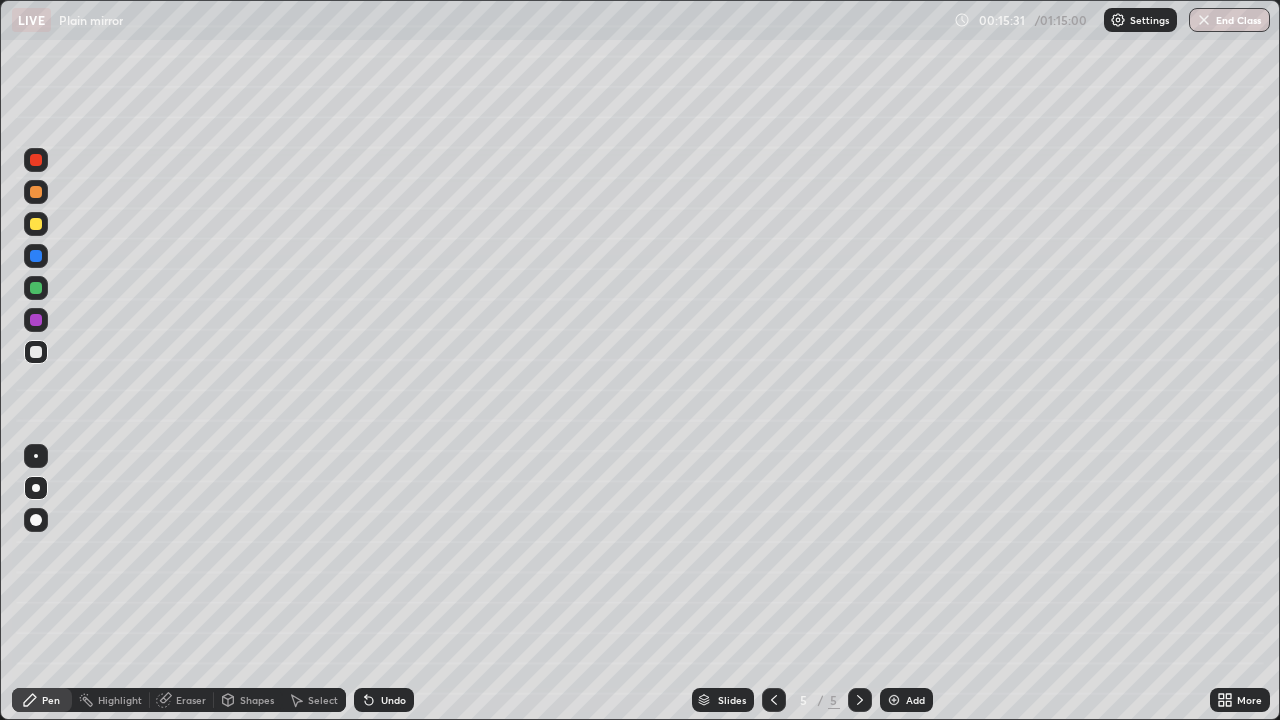 click on "Add" at bounding box center (906, 700) 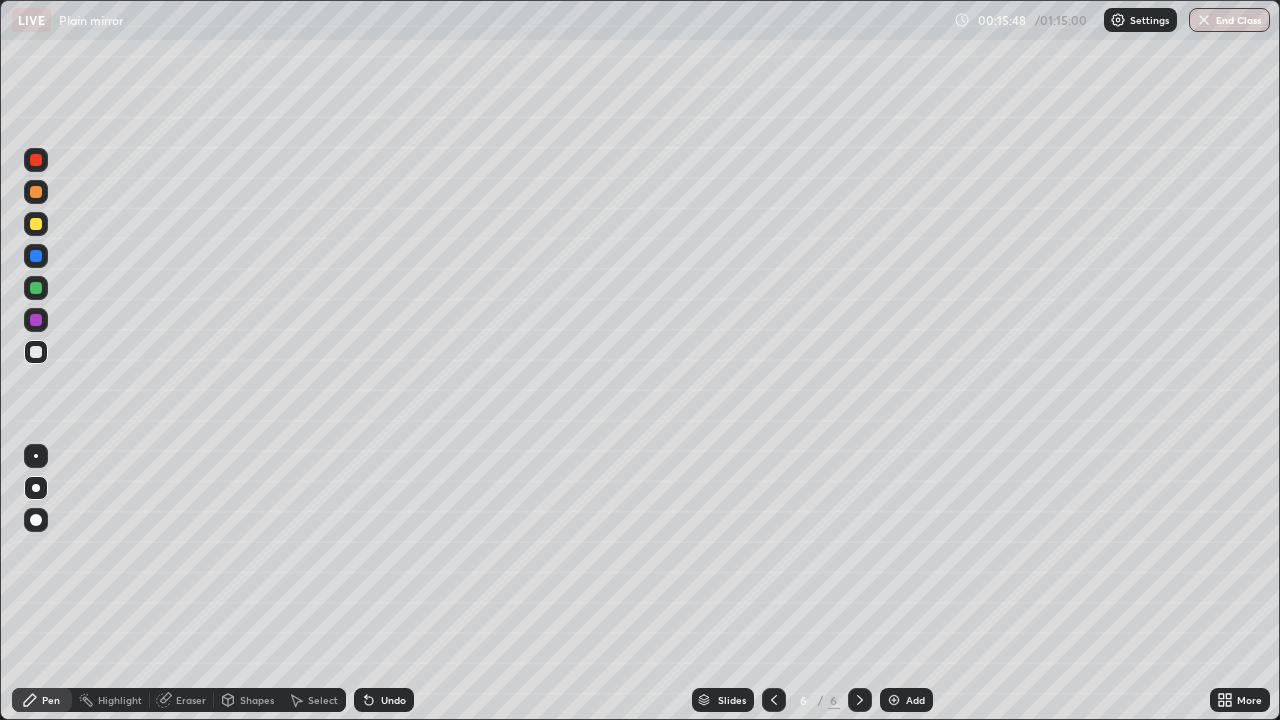 click on "Shapes" at bounding box center [257, 700] 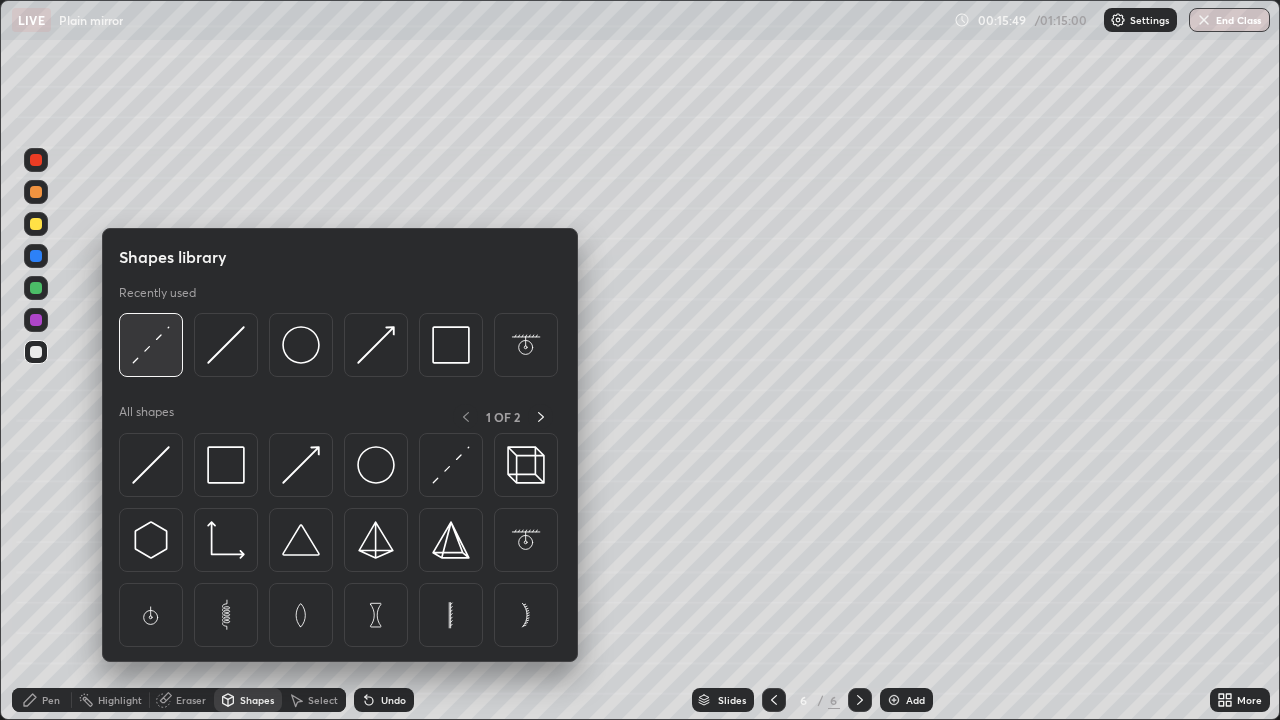 click at bounding box center (151, 345) 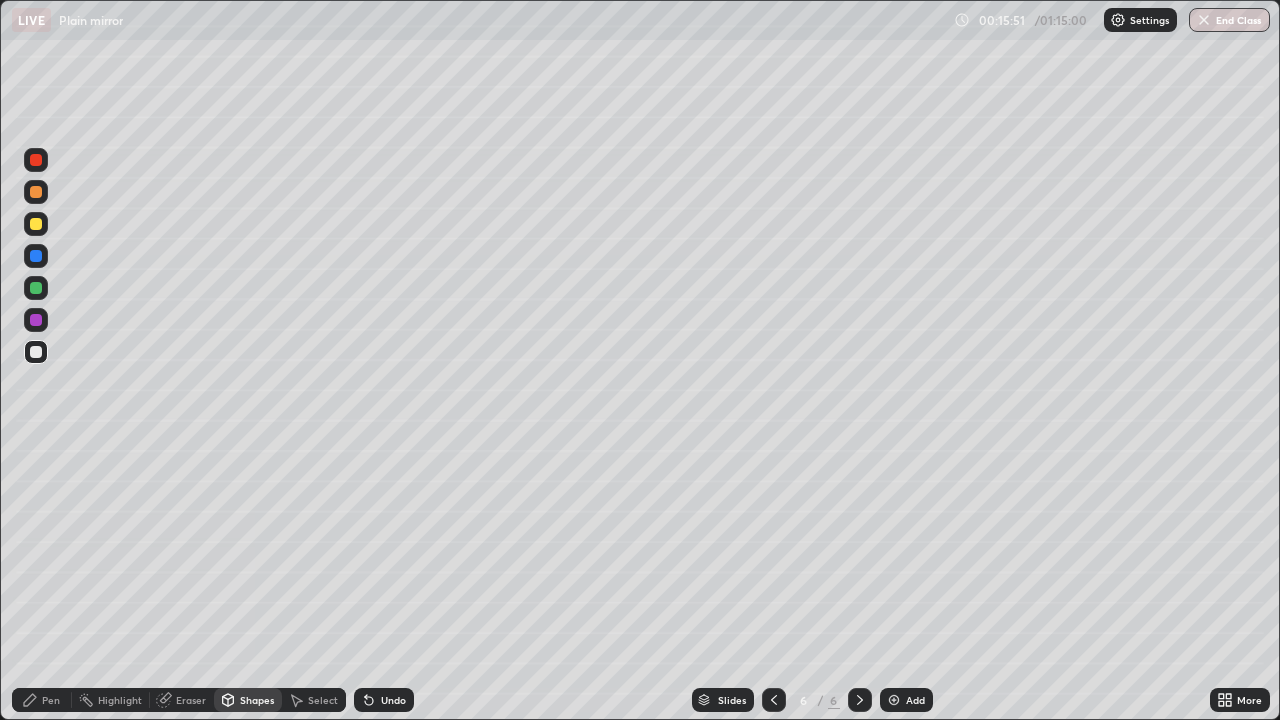 click on "Pen" at bounding box center (51, 700) 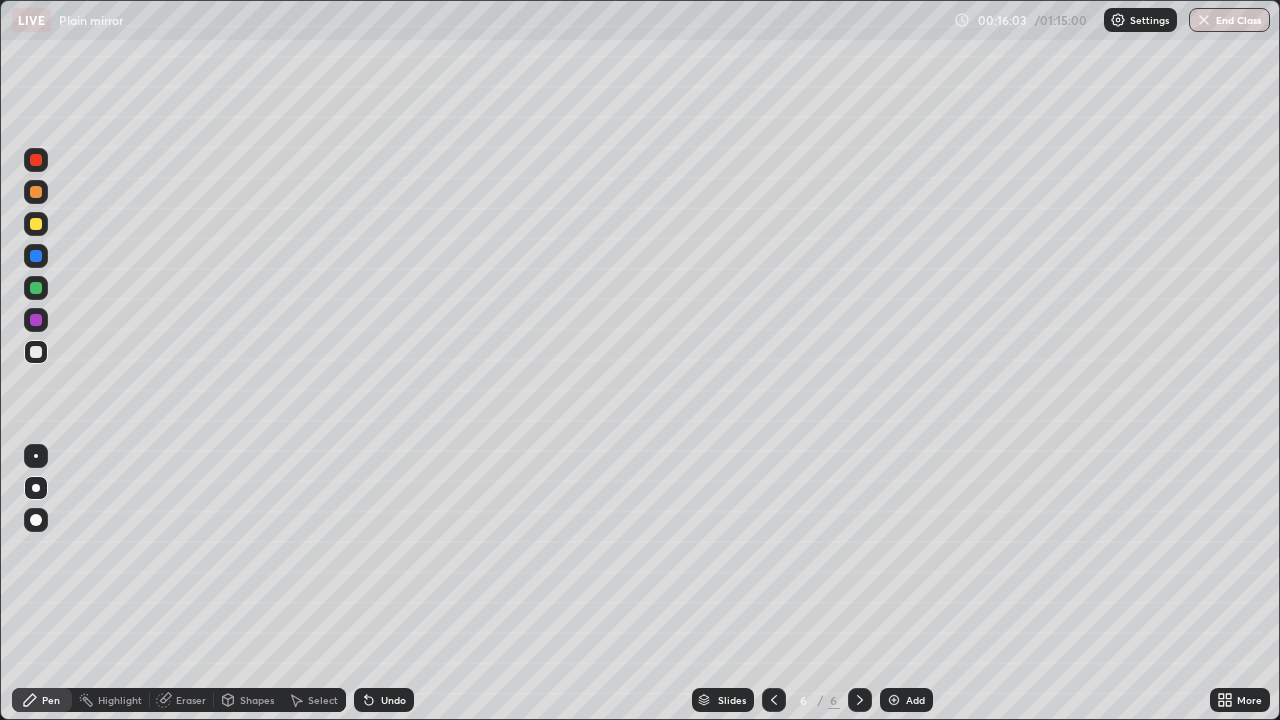 click on "Shapes" at bounding box center [248, 700] 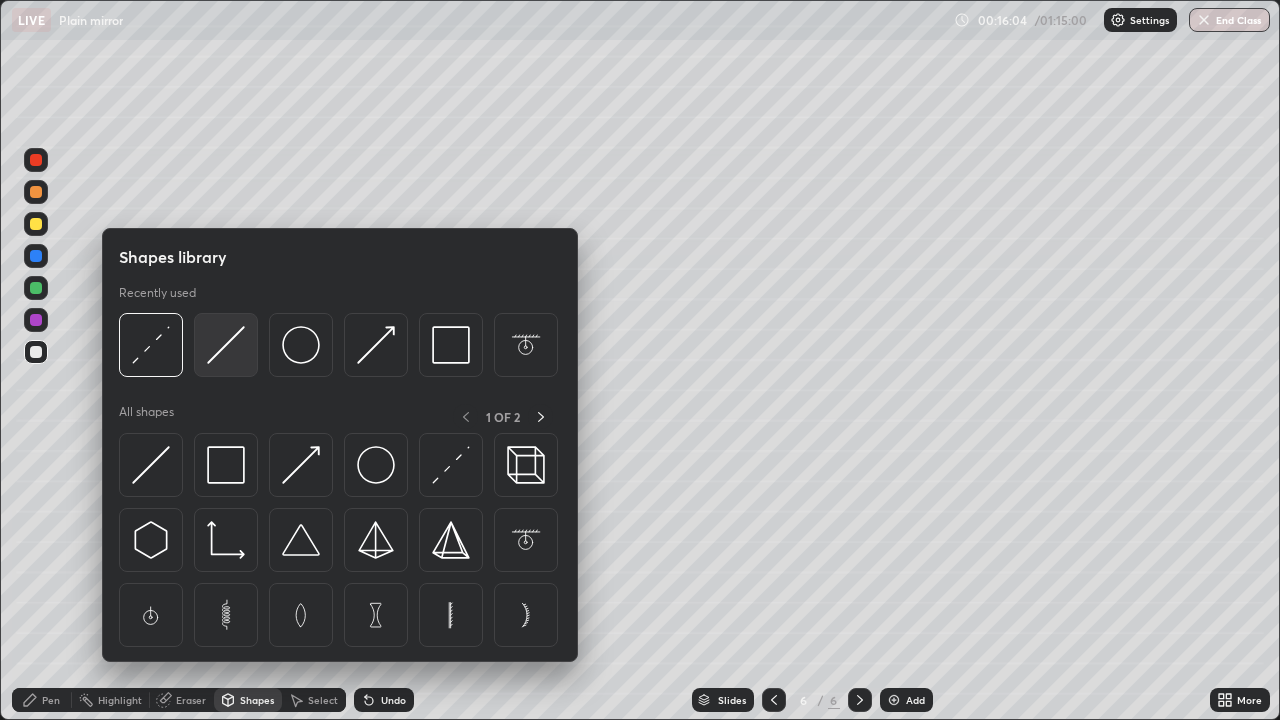 click at bounding box center [226, 345] 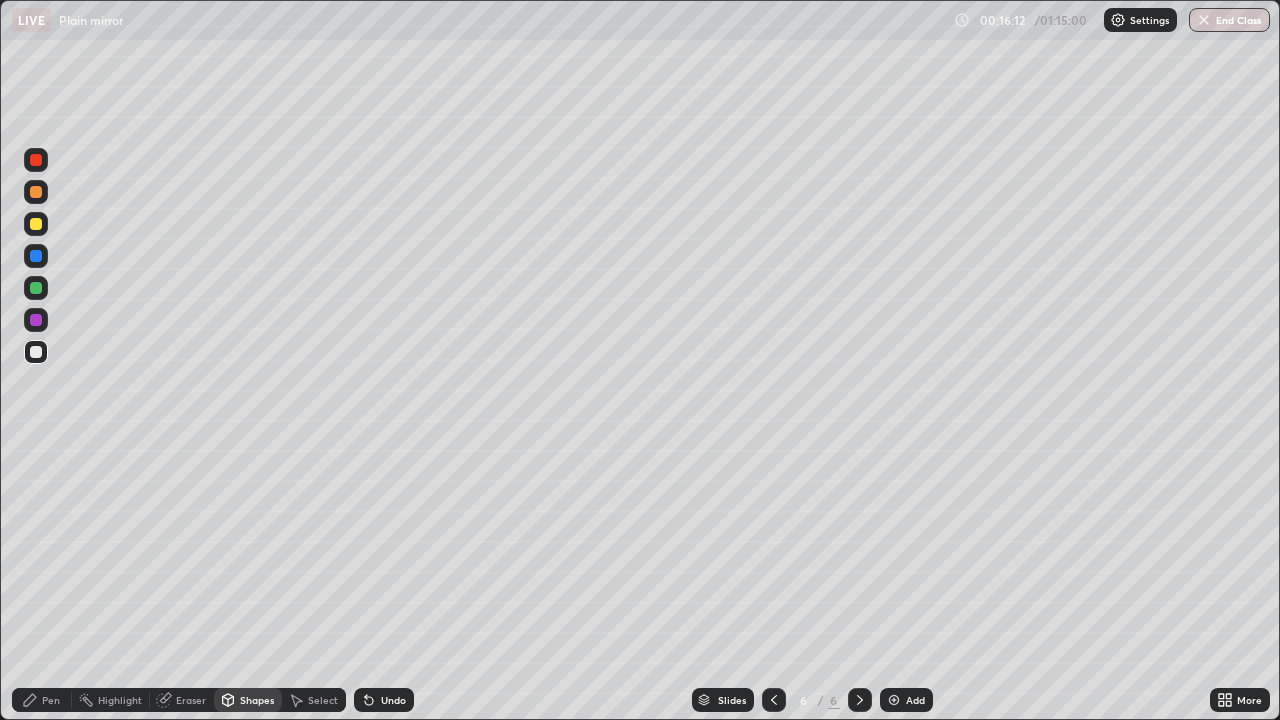 click on "Undo" at bounding box center (384, 700) 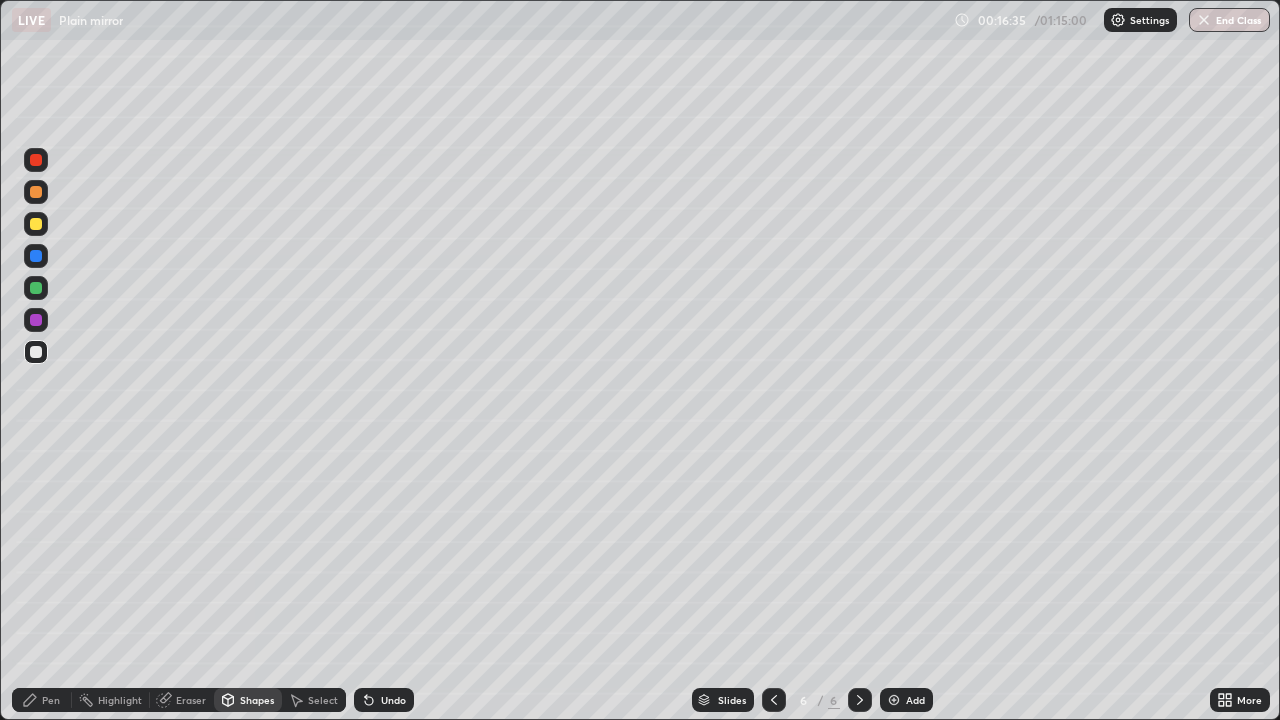 click on "Settings" at bounding box center (1140, 20) 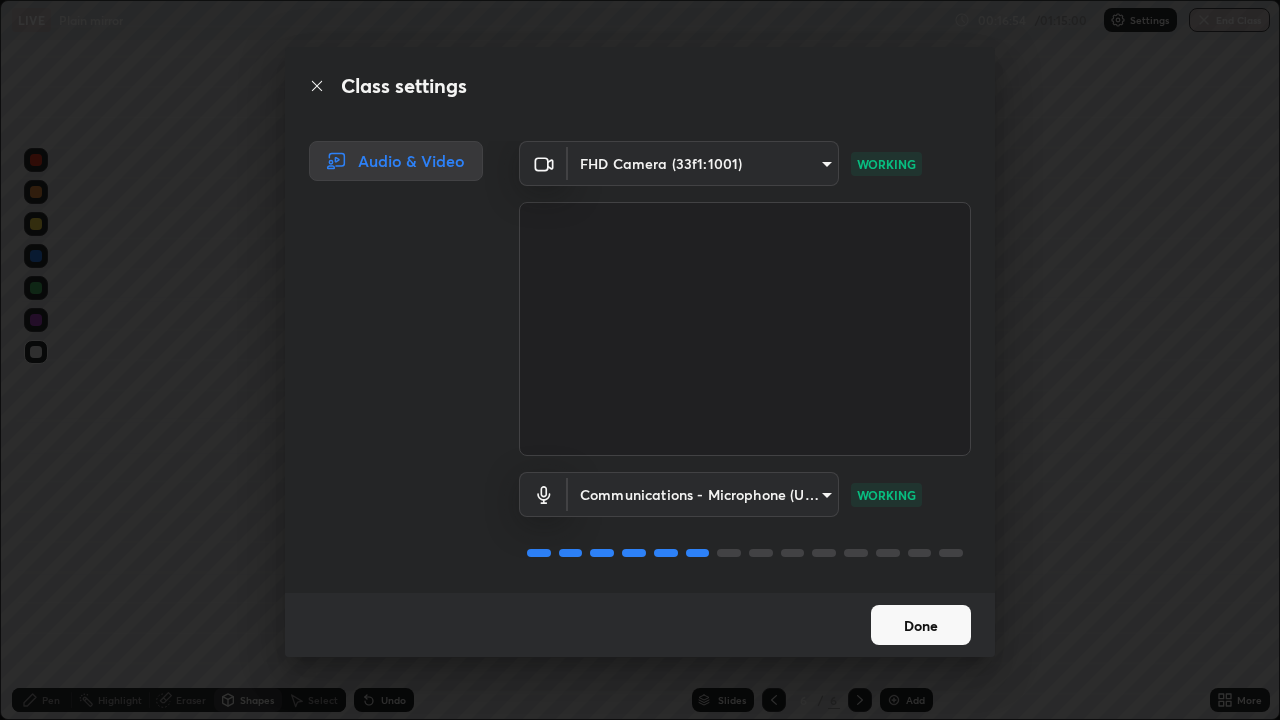 click at bounding box center (745, 329) 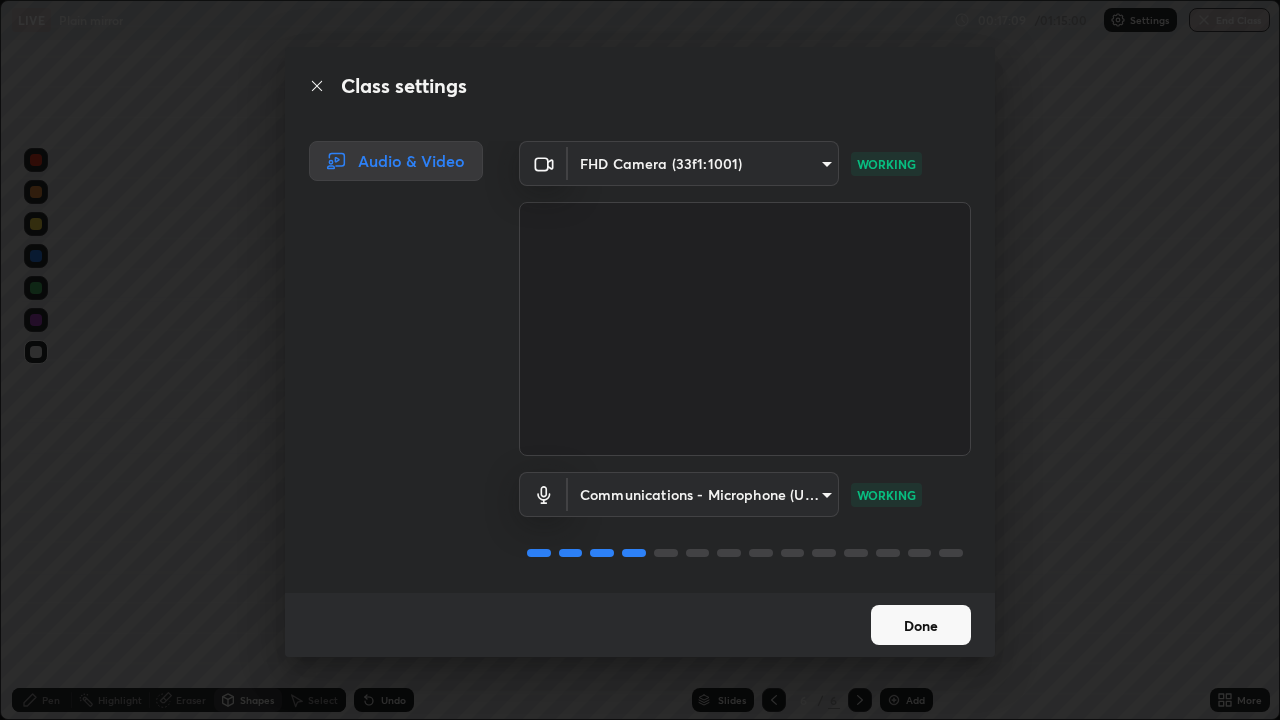 click on "Done" at bounding box center (921, 625) 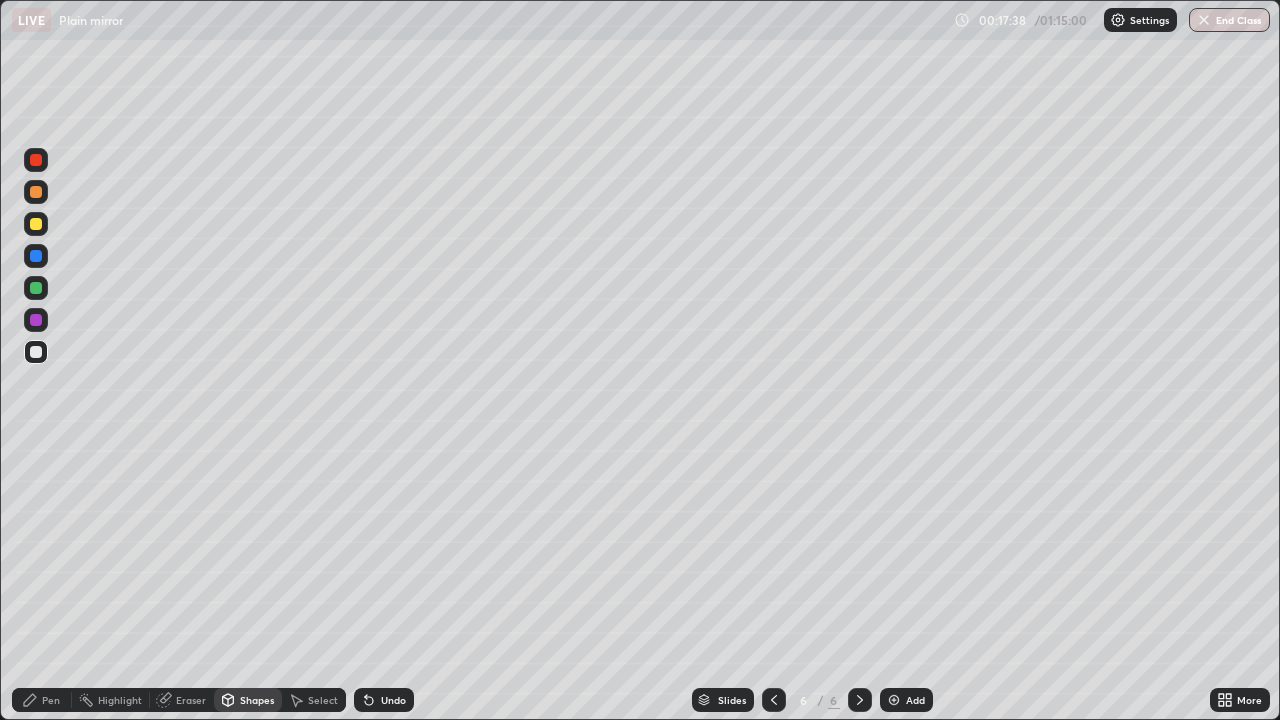 click on "Pen" at bounding box center (42, 700) 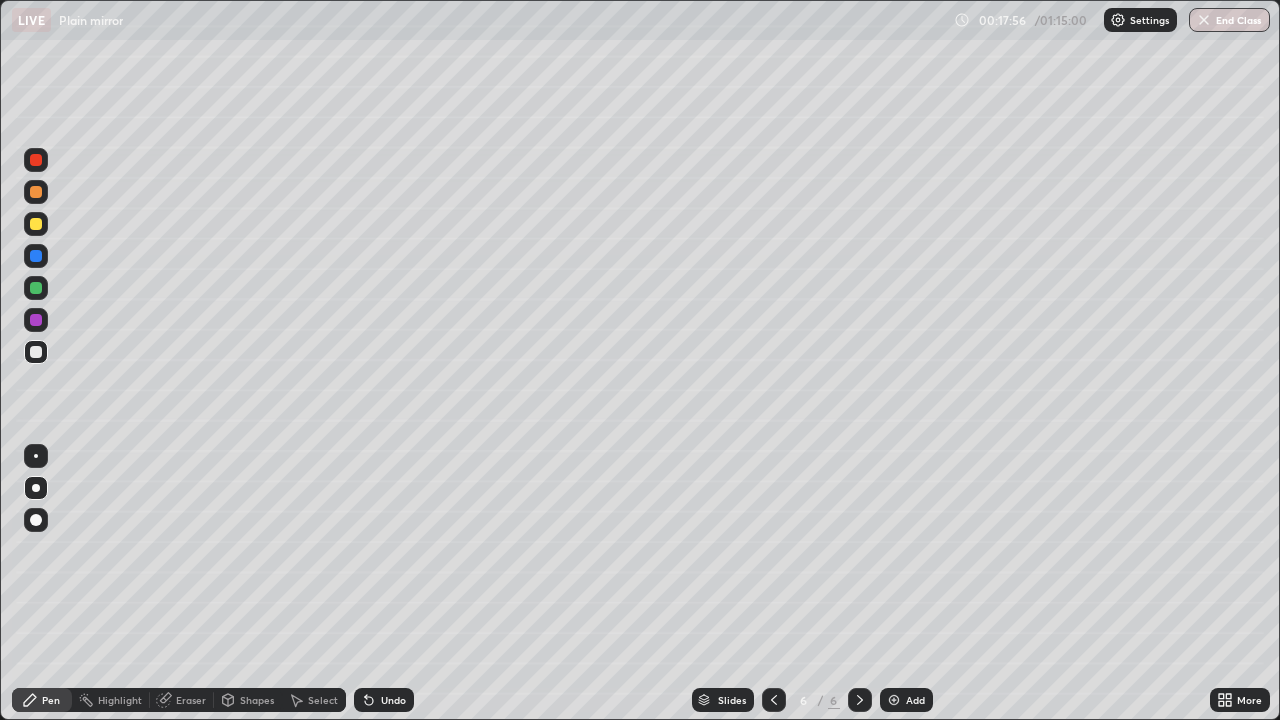 click at bounding box center (36, 456) 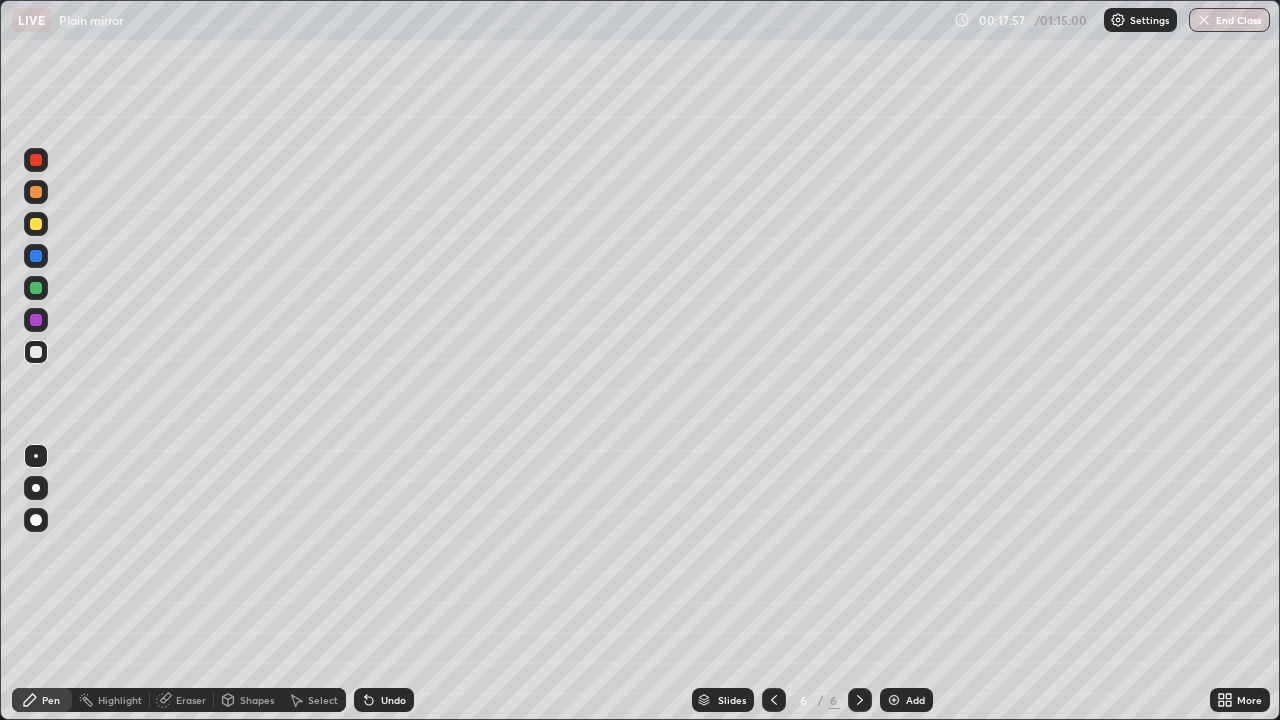 click on "Shapes" at bounding box center [257, 700] 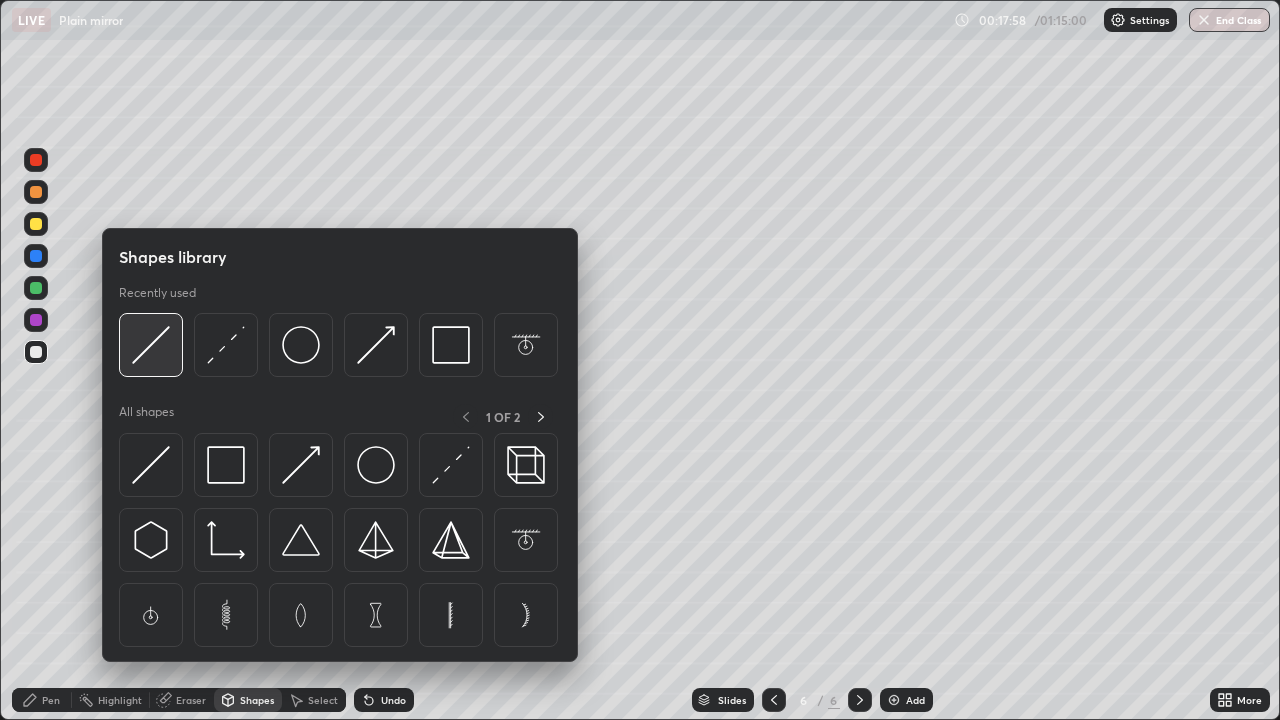 click at bounding box center (151, 345) 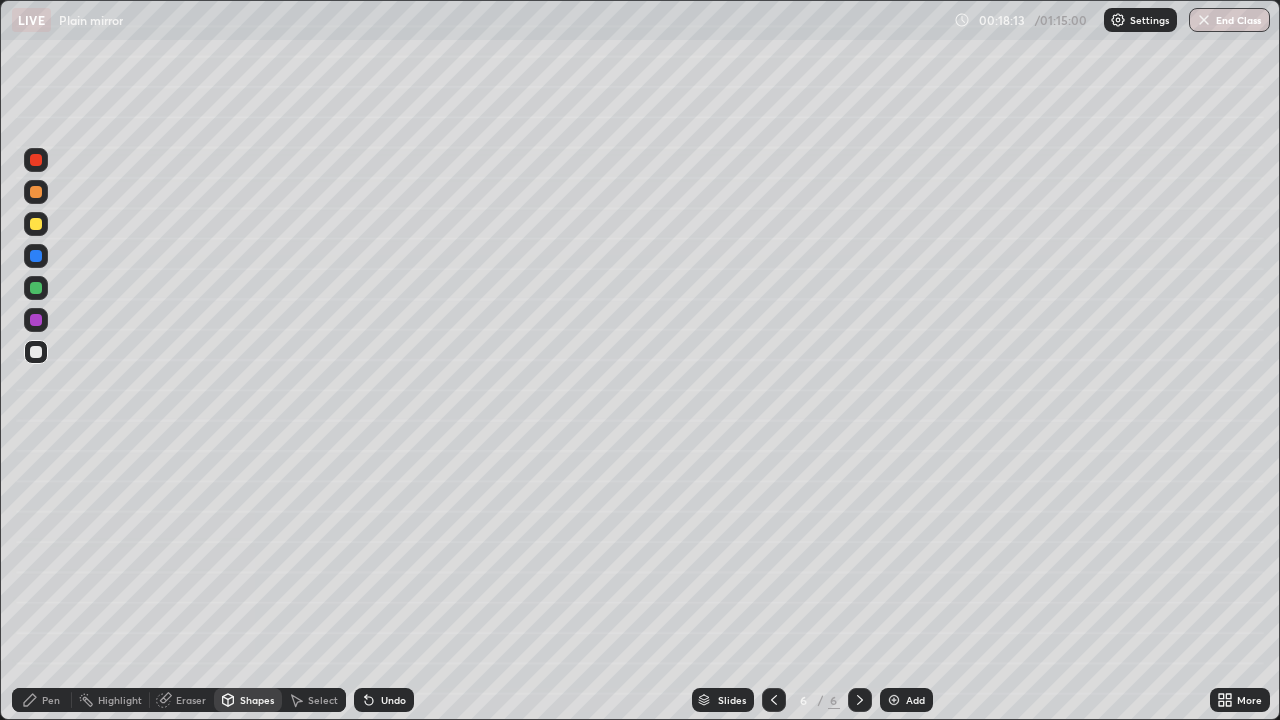 click at bounding box center (36, 288) 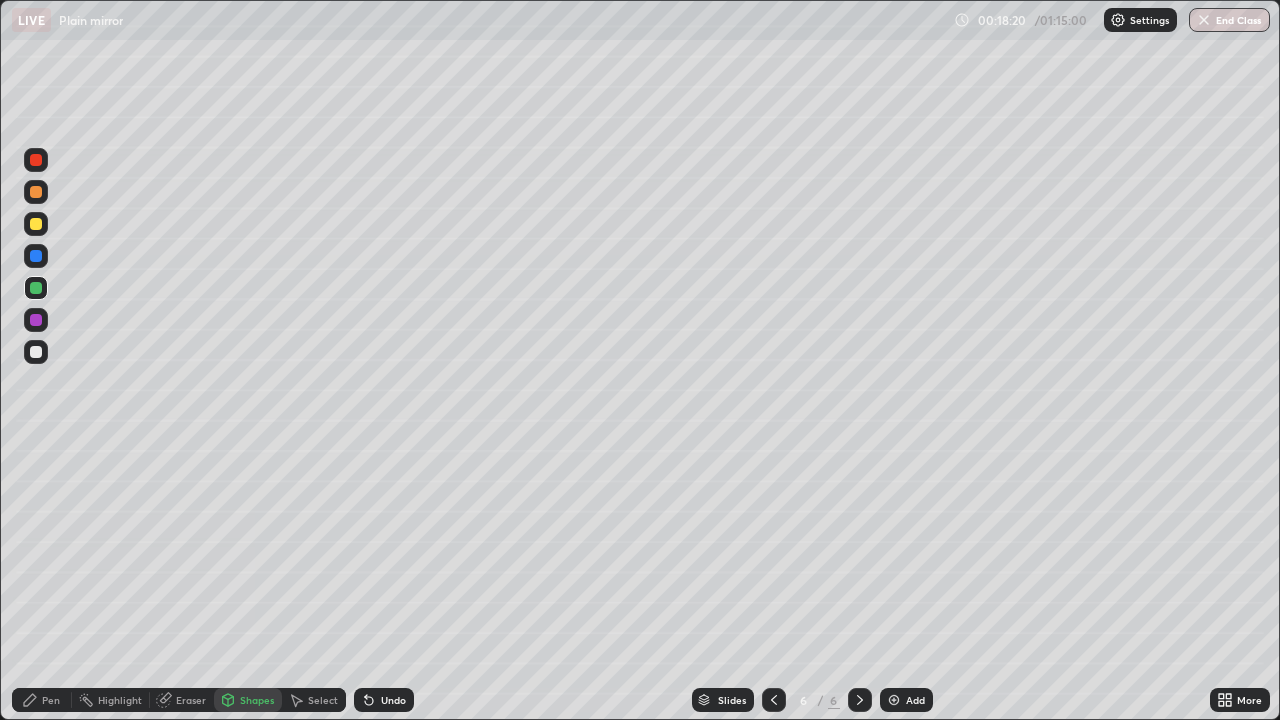 click on "Shapes" at bounding box center (257, 700) 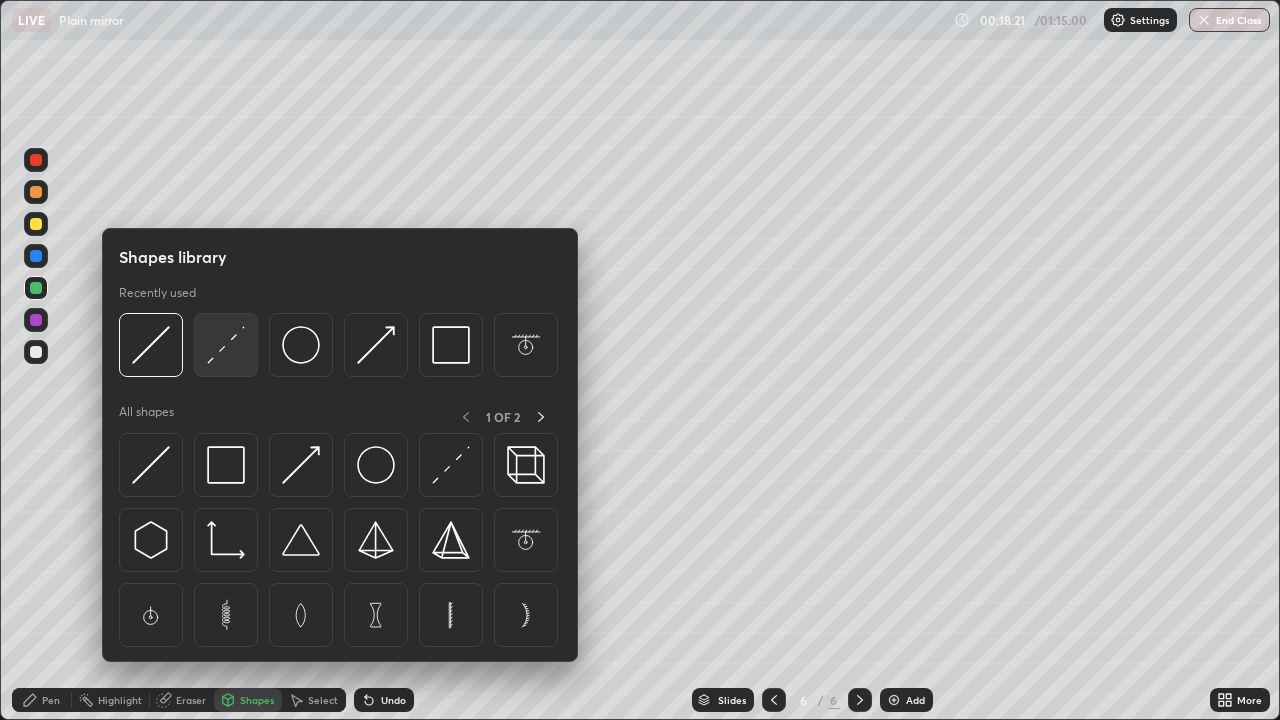 click at bounding box center [226, 345] 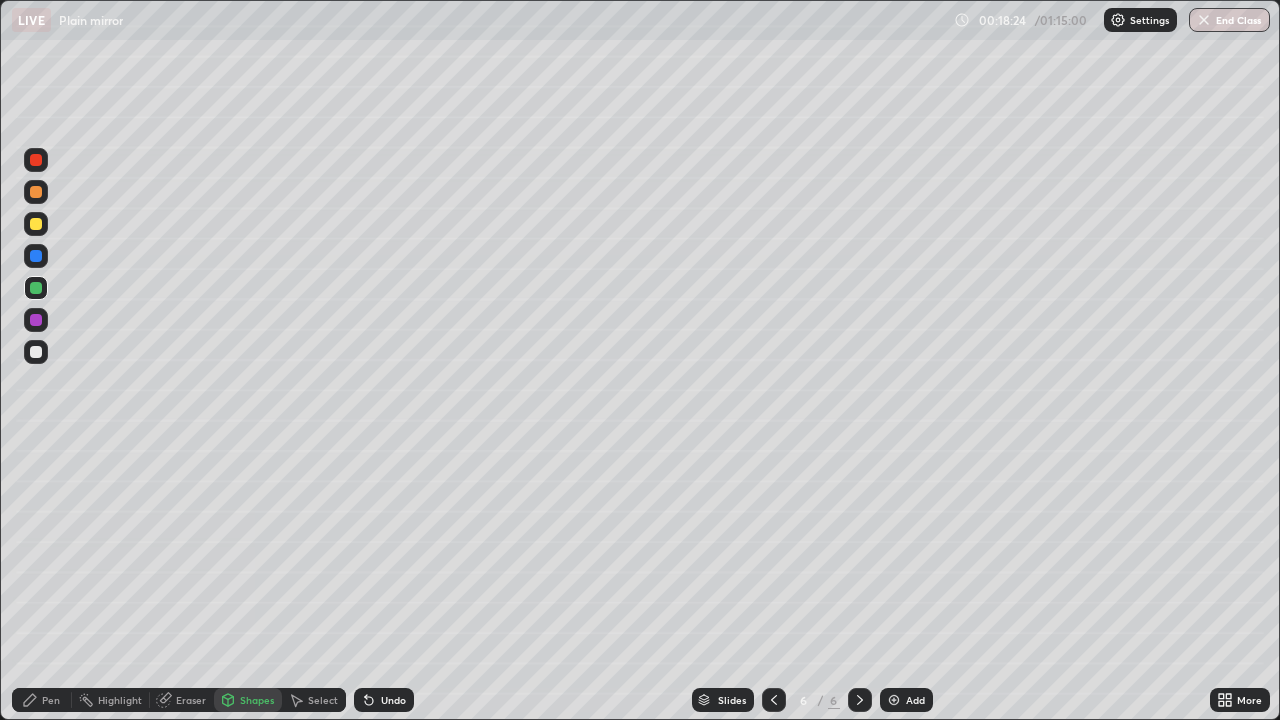 click on "Pen" at bounding box center [51, 700] 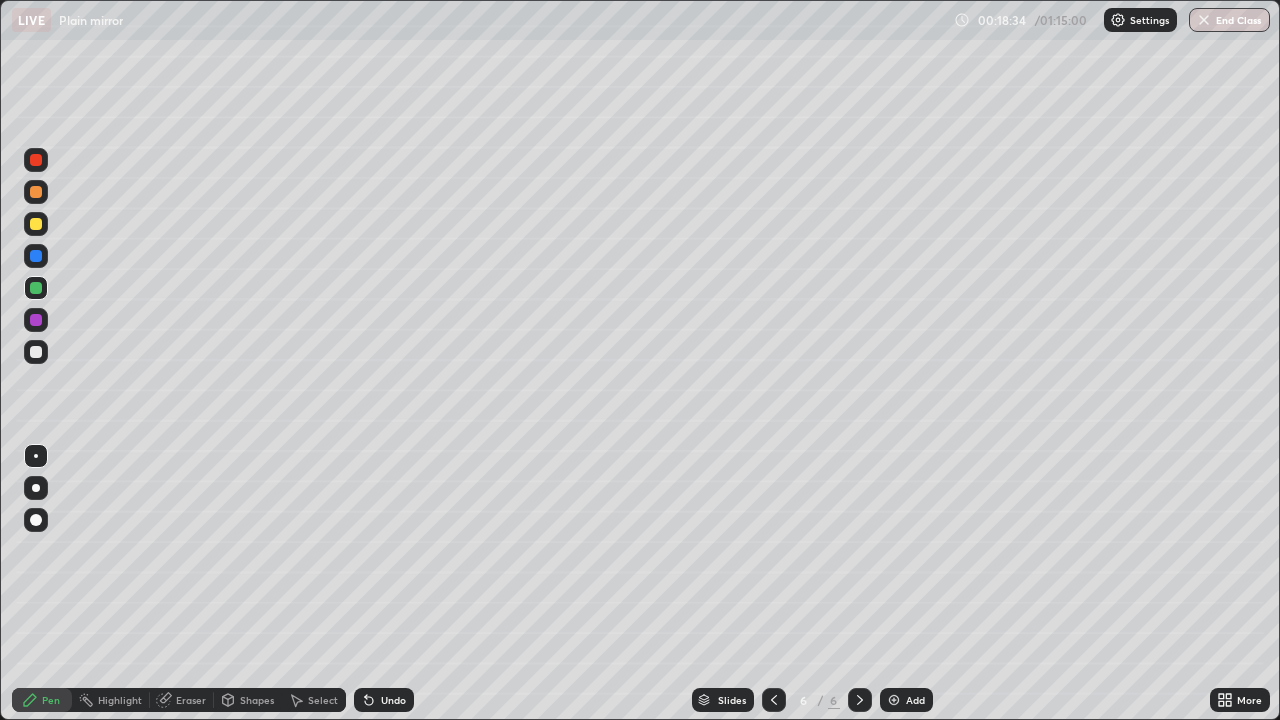 click at bounding box center (36, 352) 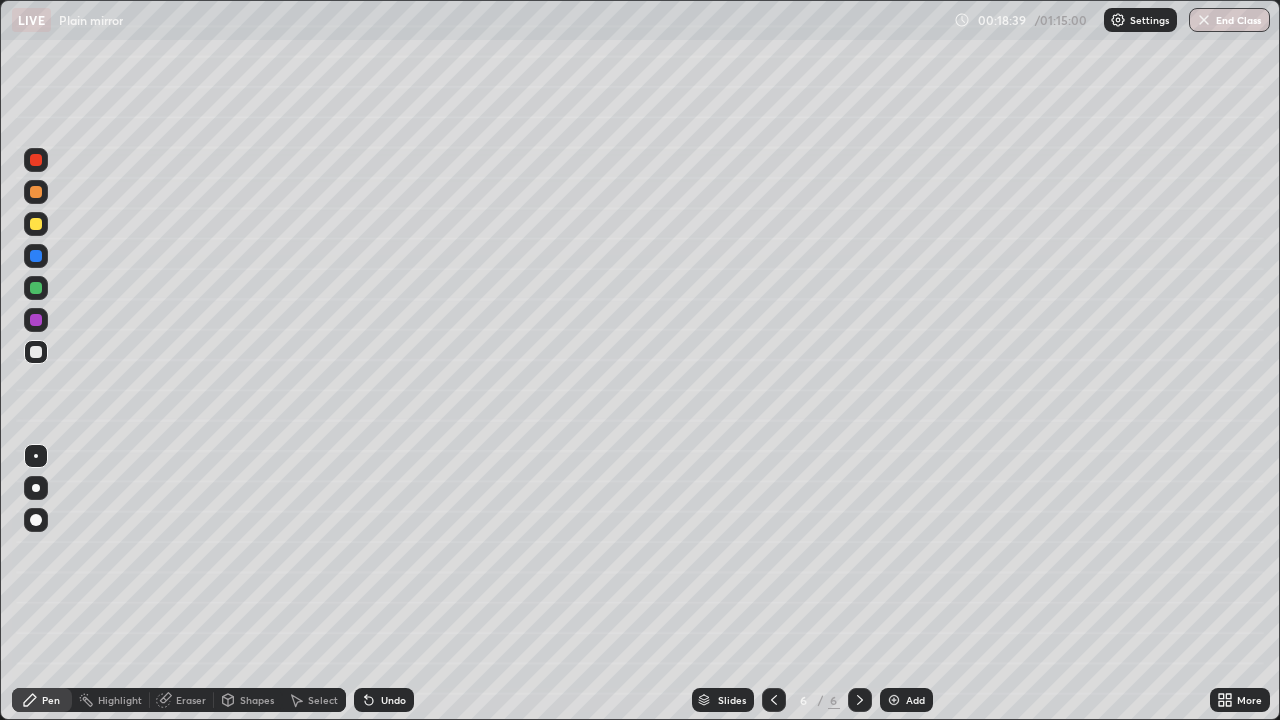 click at bounding box center (36, 288) 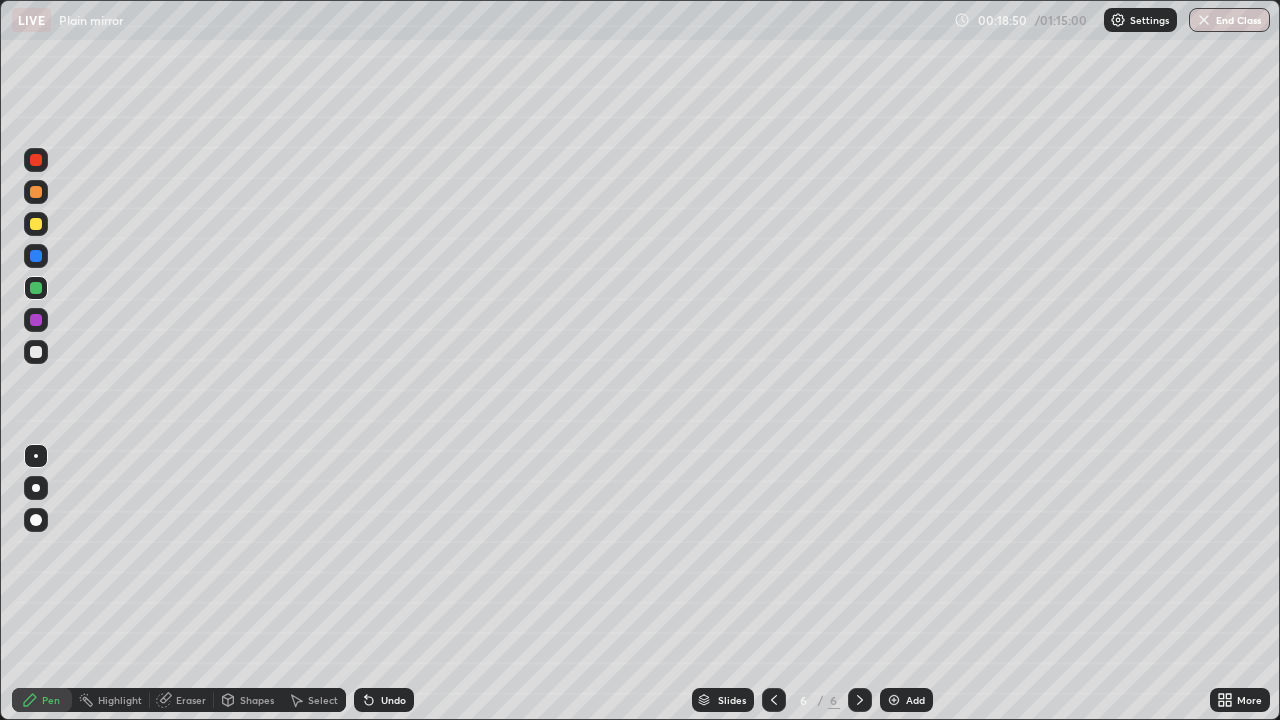 click at bounding box center [36, 352] 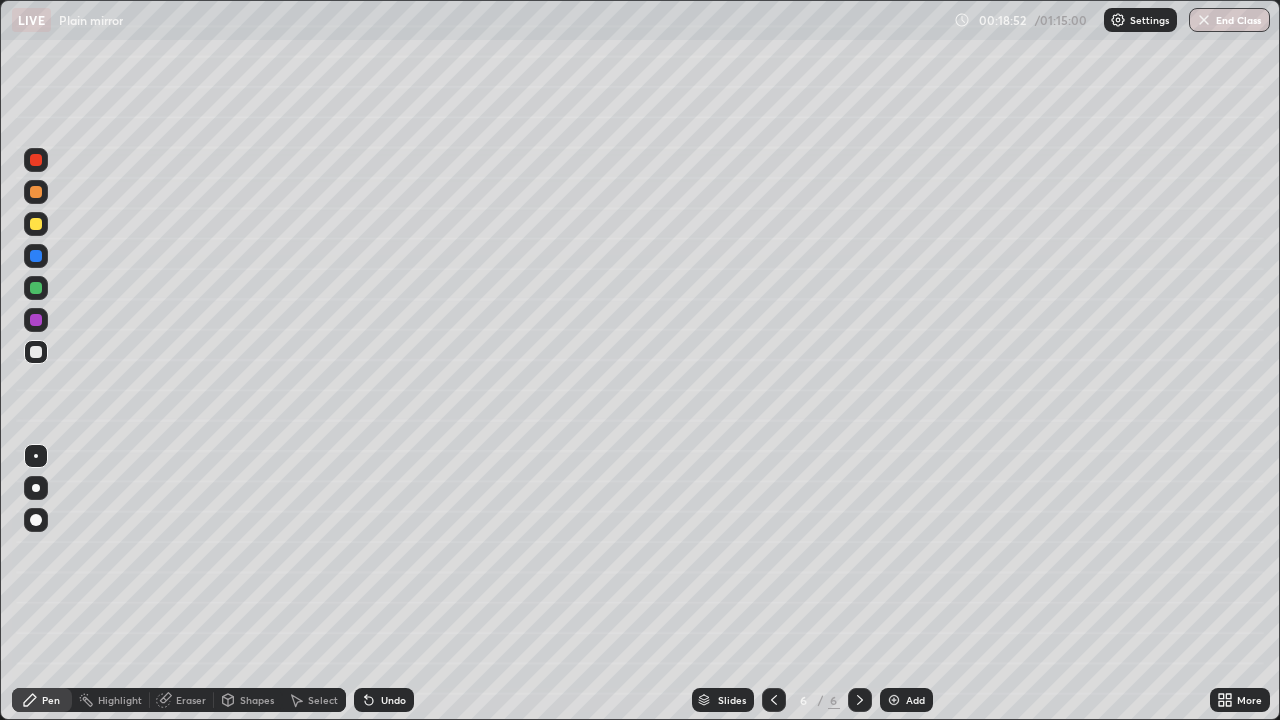 click at bounding box center (36, 288) 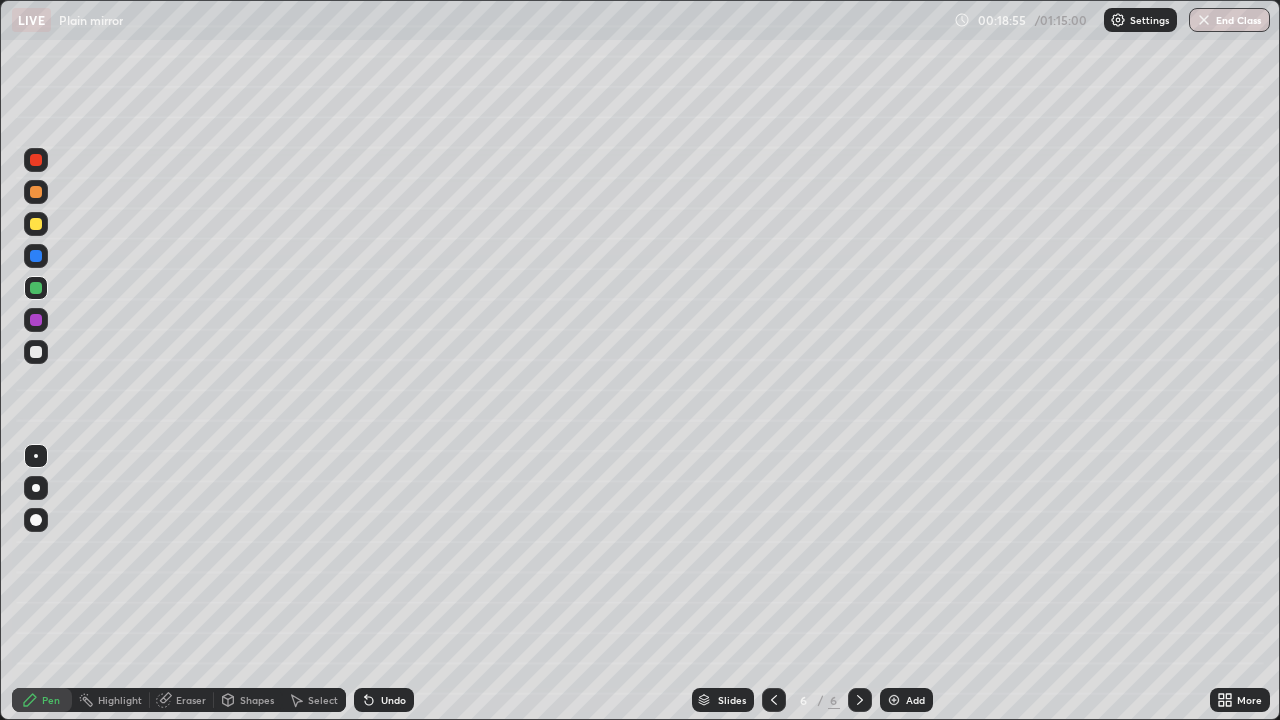 click at bounding box center [36, 256] 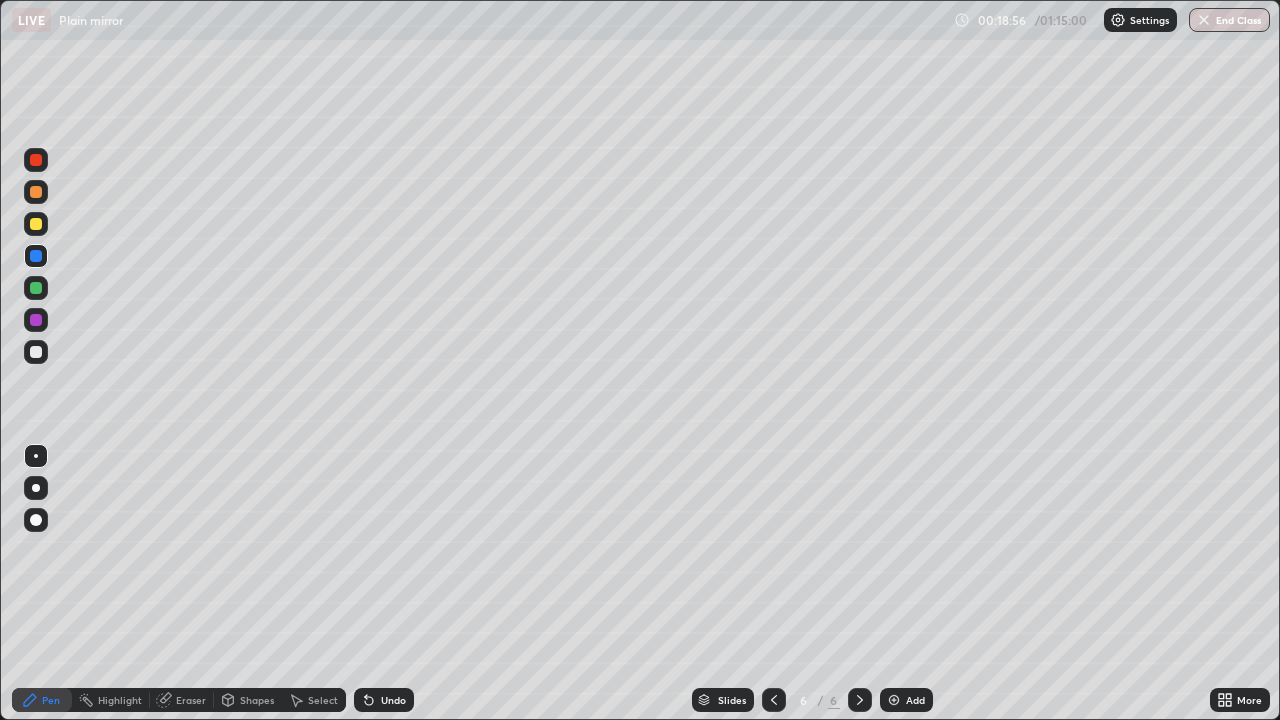 click on "Shapes" at bounding box center [257, 700] 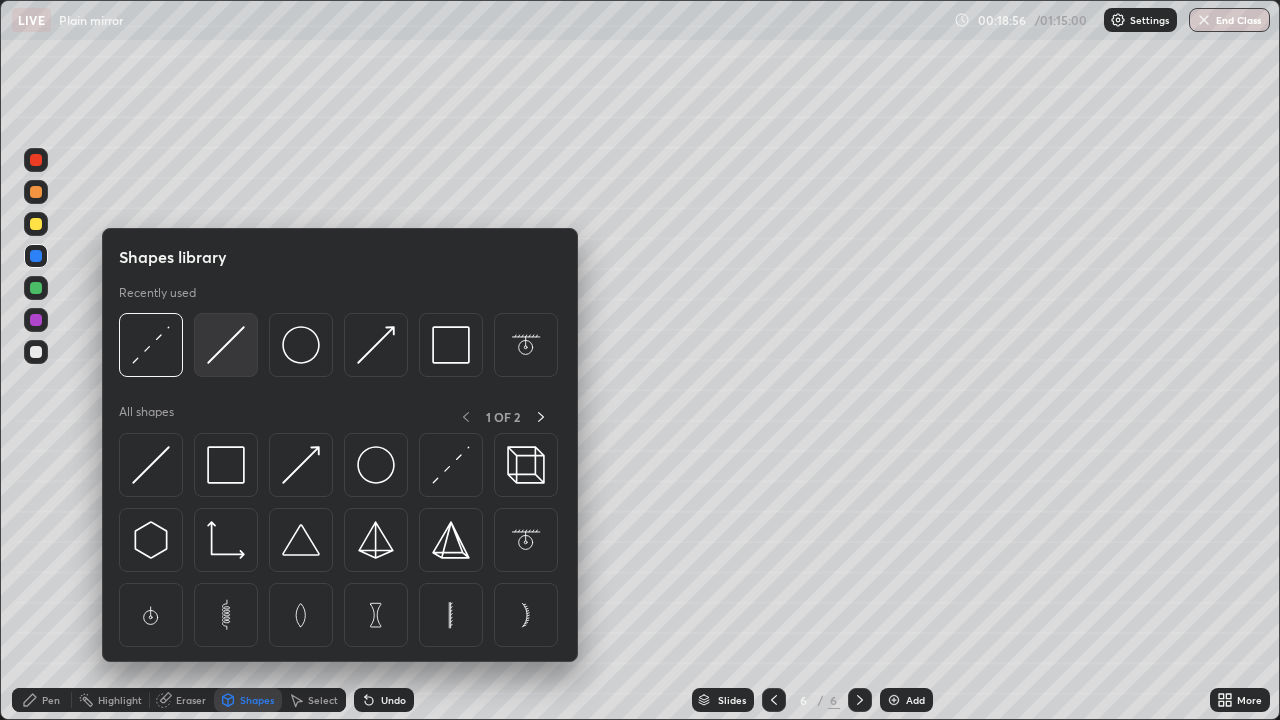 click at bounding box center (226, 345) 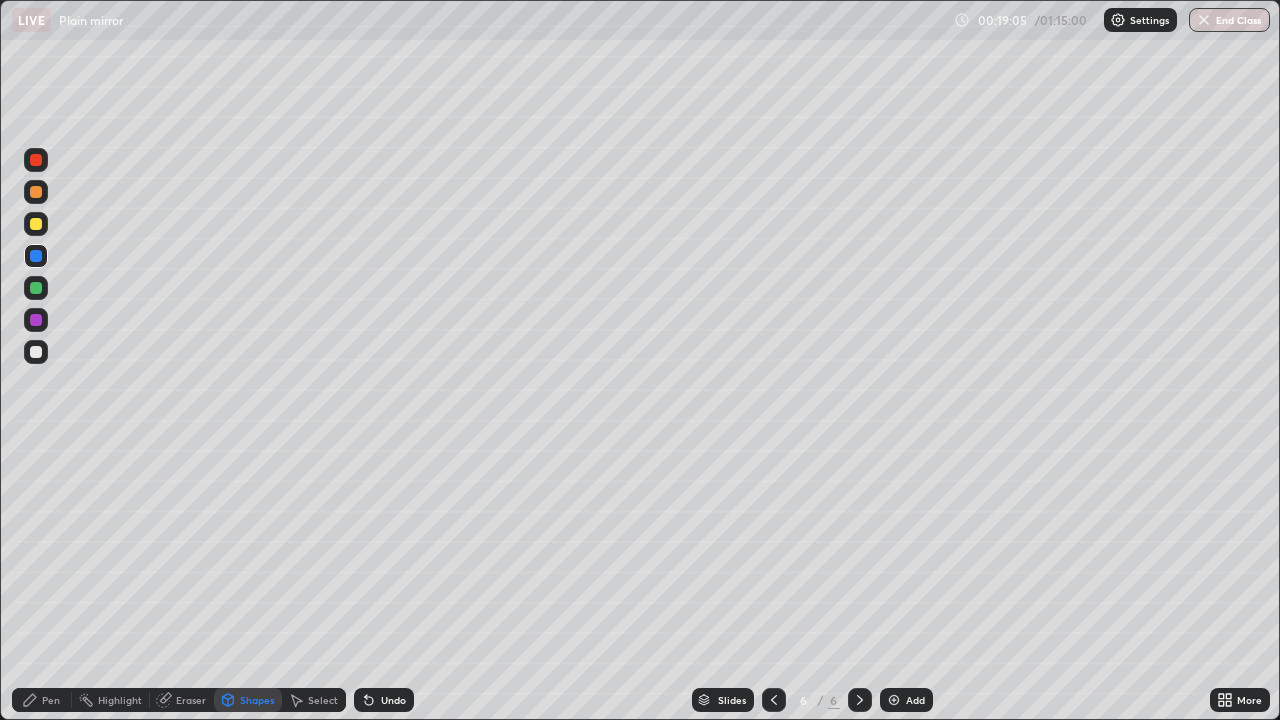 click on "Shapes" at bounding box center [257, 700] 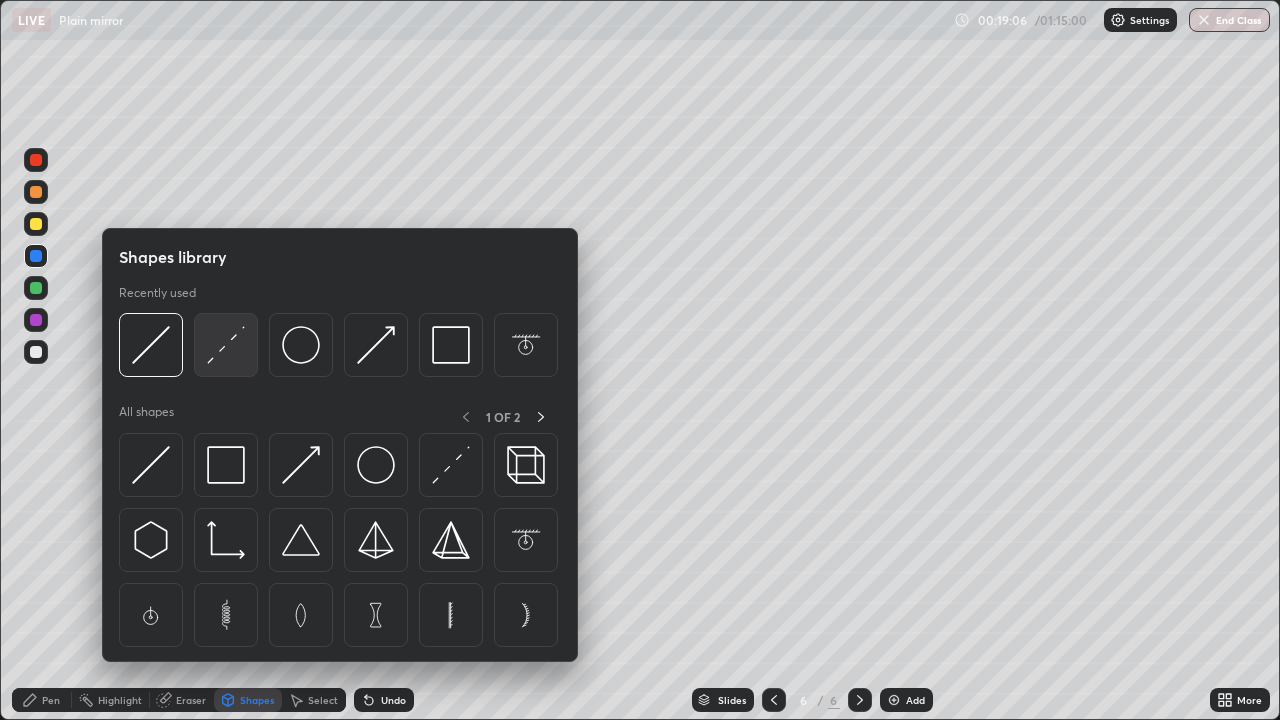 click at bounding box center (226, 345) 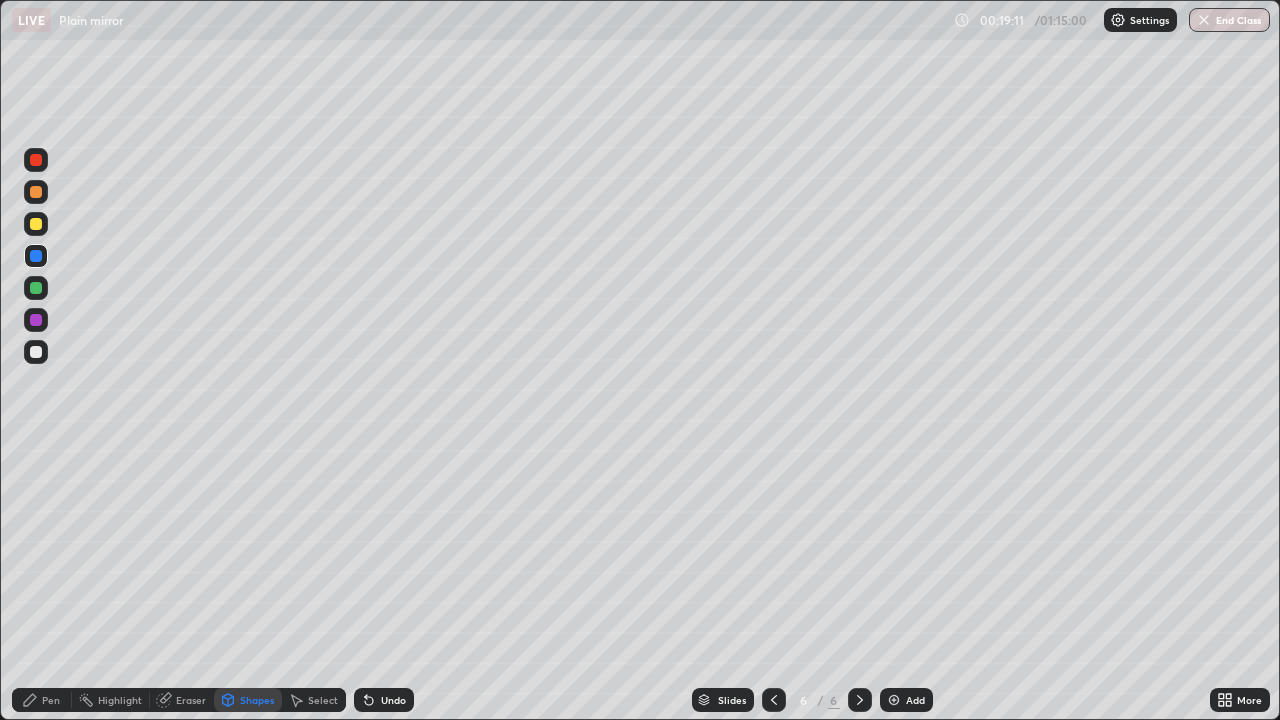 click 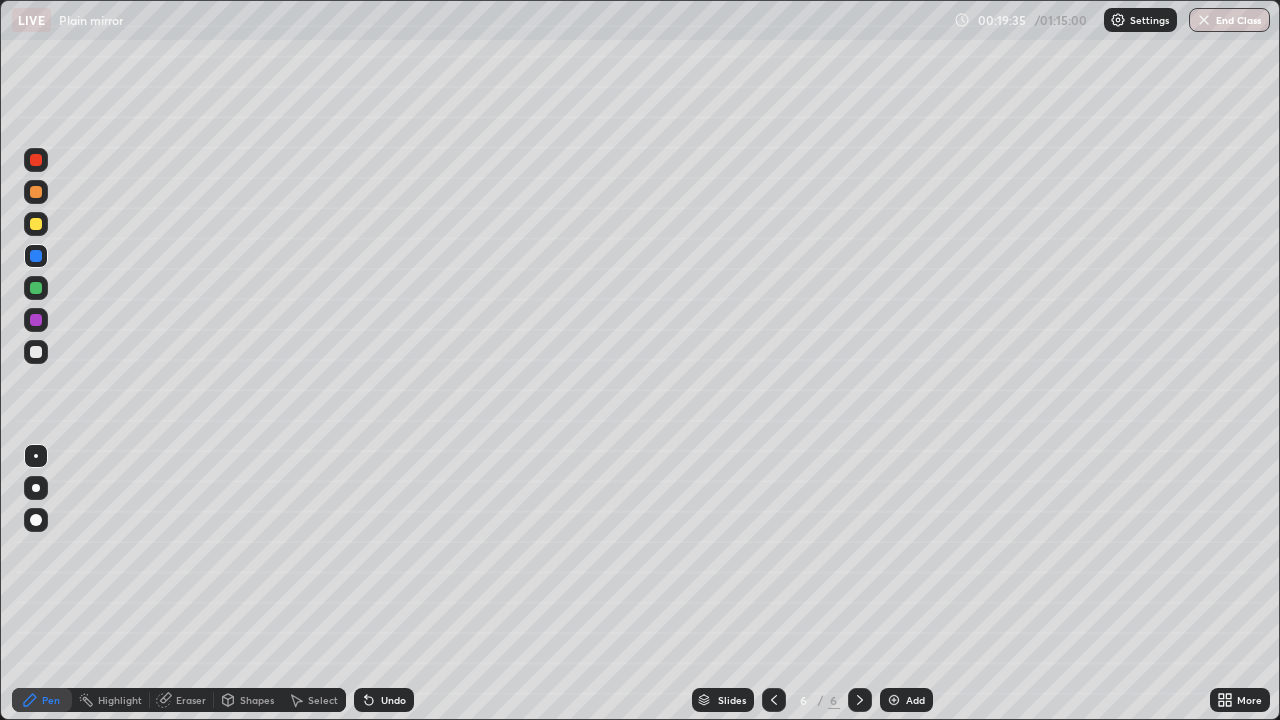 click on "Shapes" at bounding box center [257, 700] 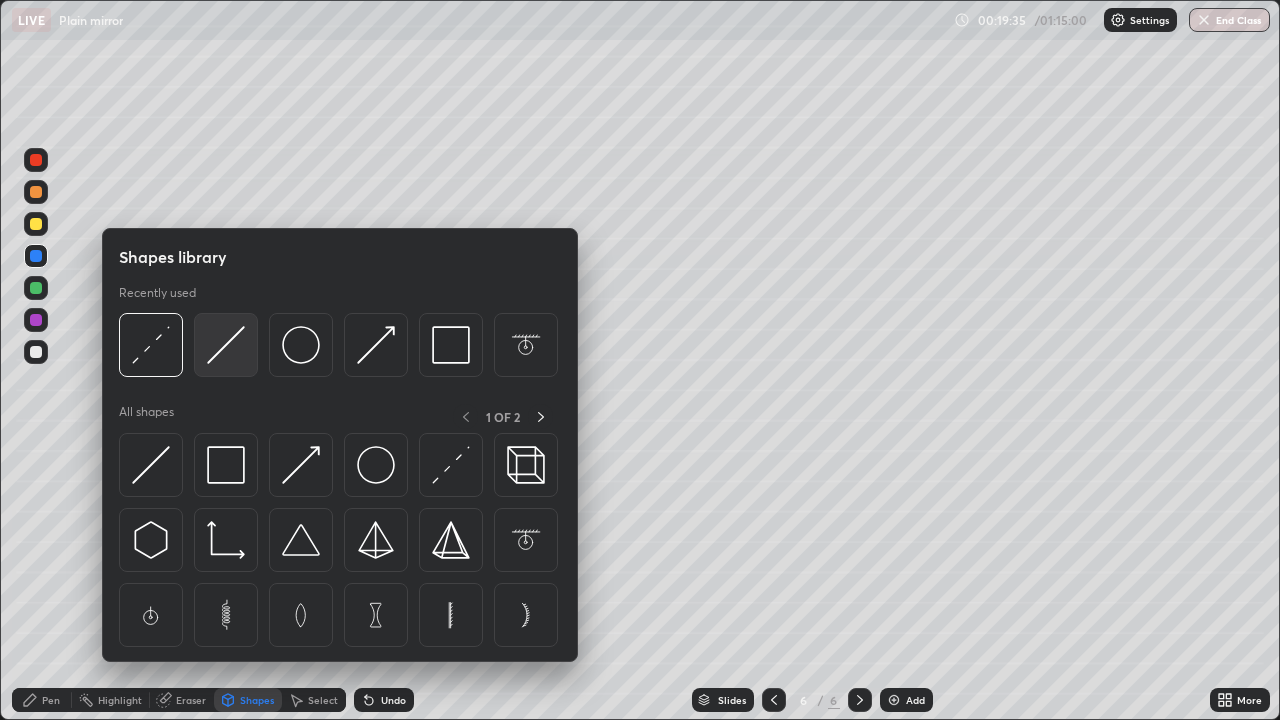 click at bounding box center (226, 345) 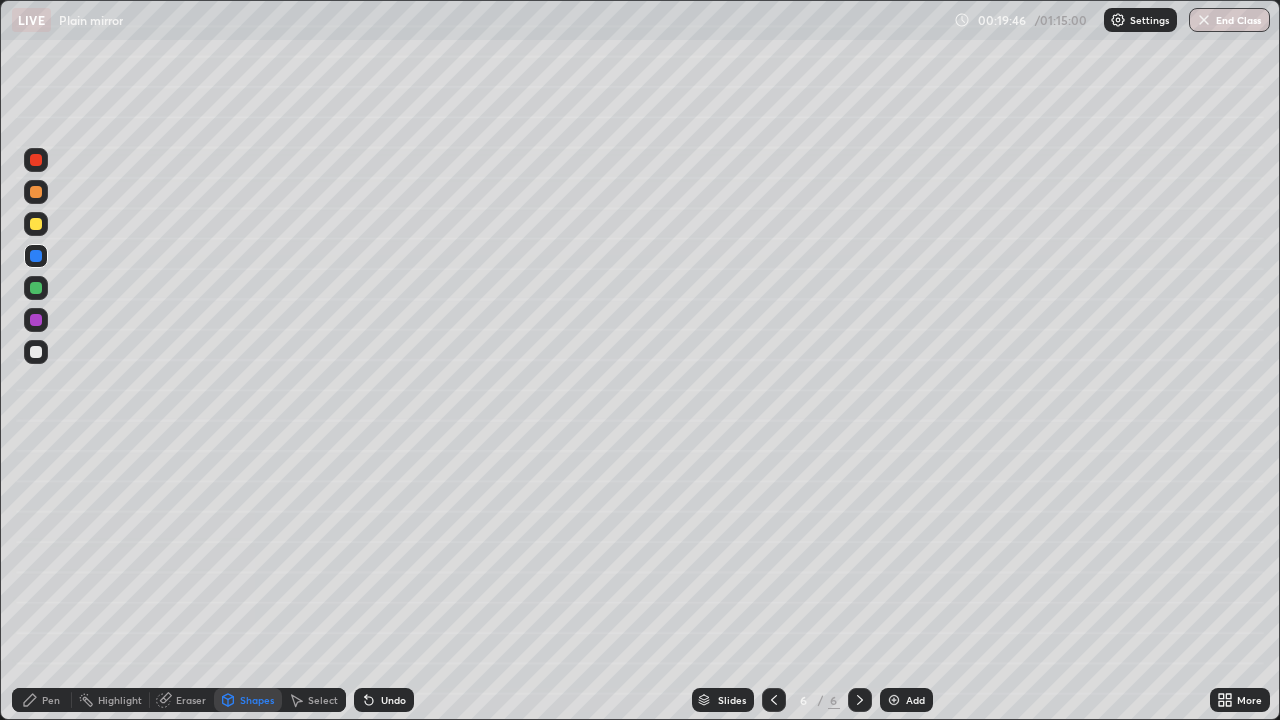 click on "Eraser" at bounding box center [191, 700] 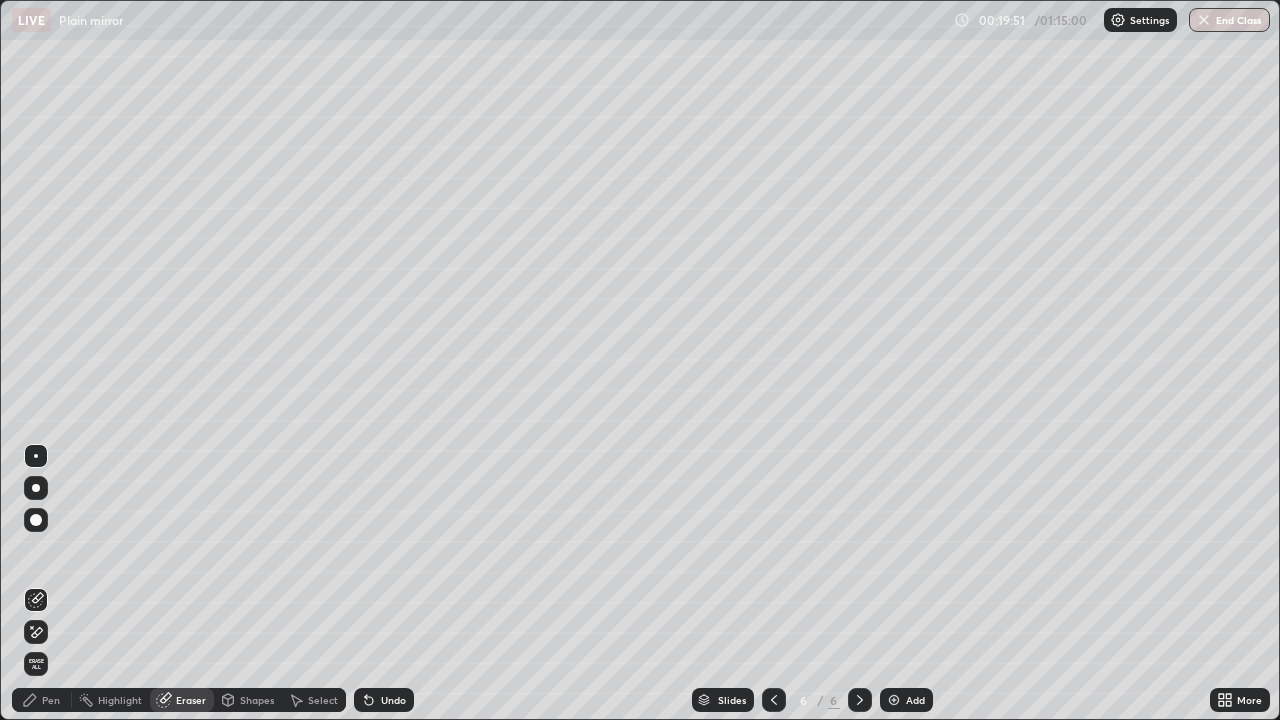 click 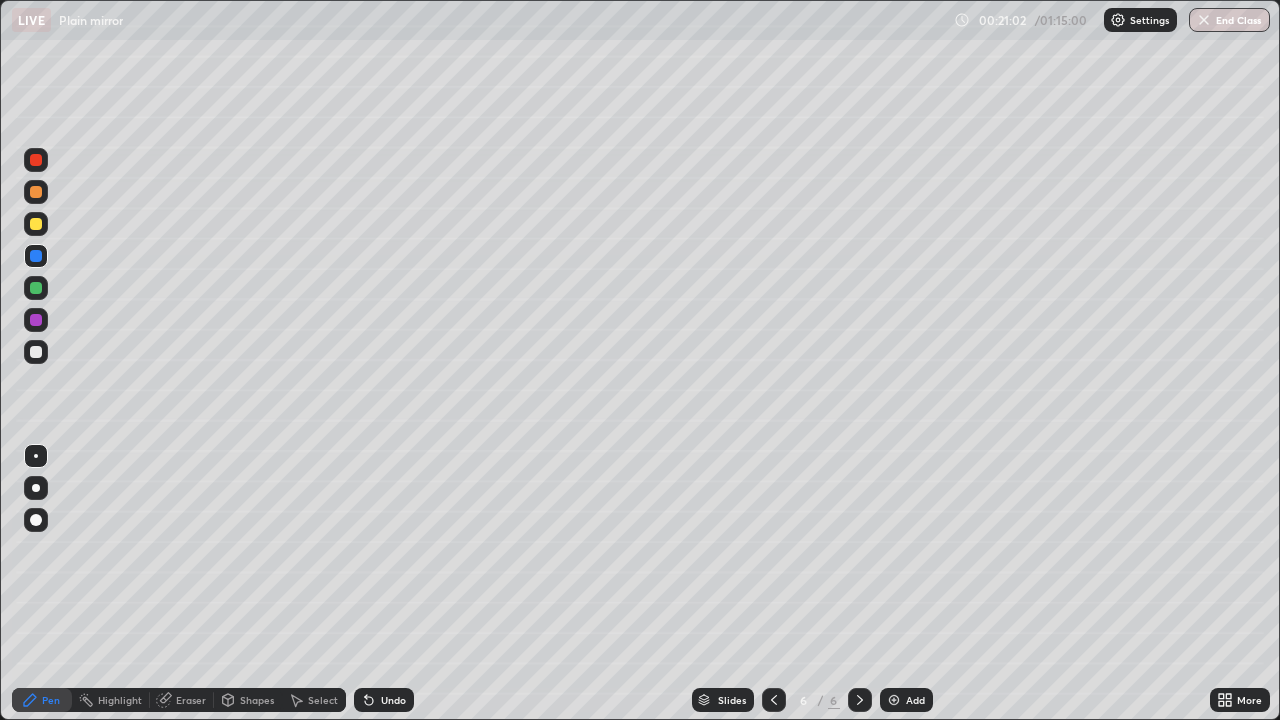 click on "Shapes" at bounding box center [257, 700] 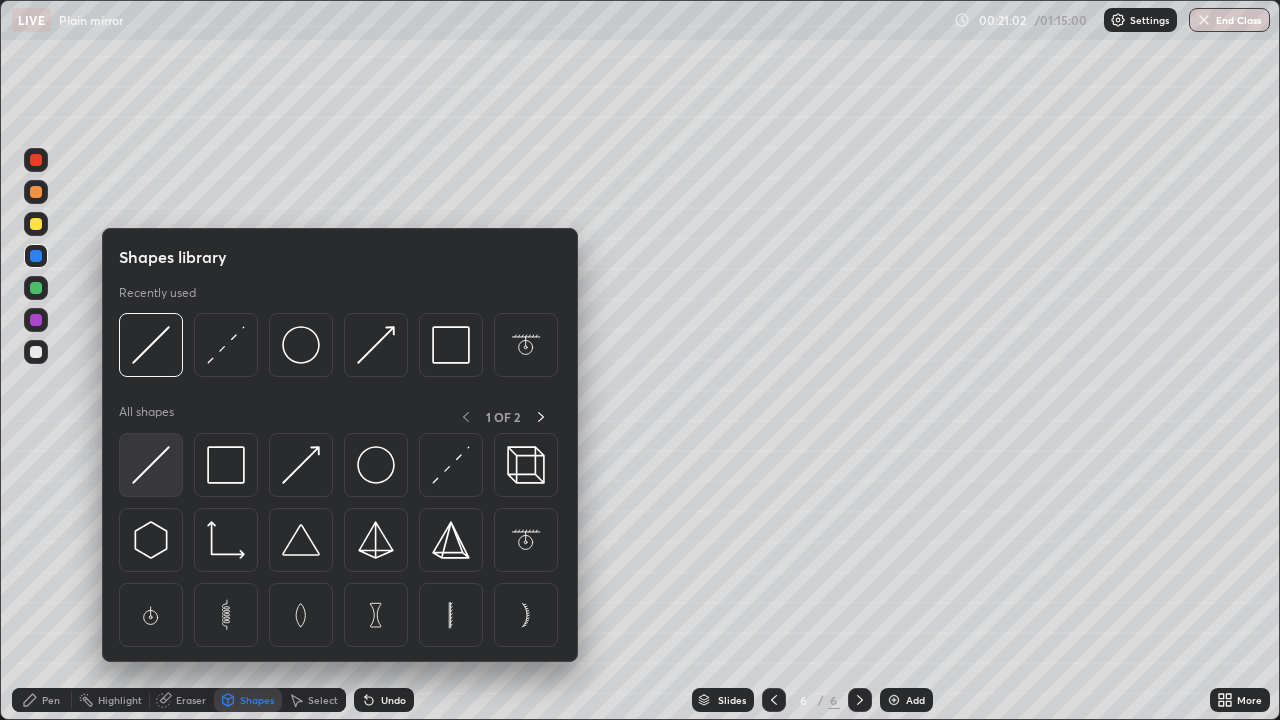 click at bounding box center (151, 465) 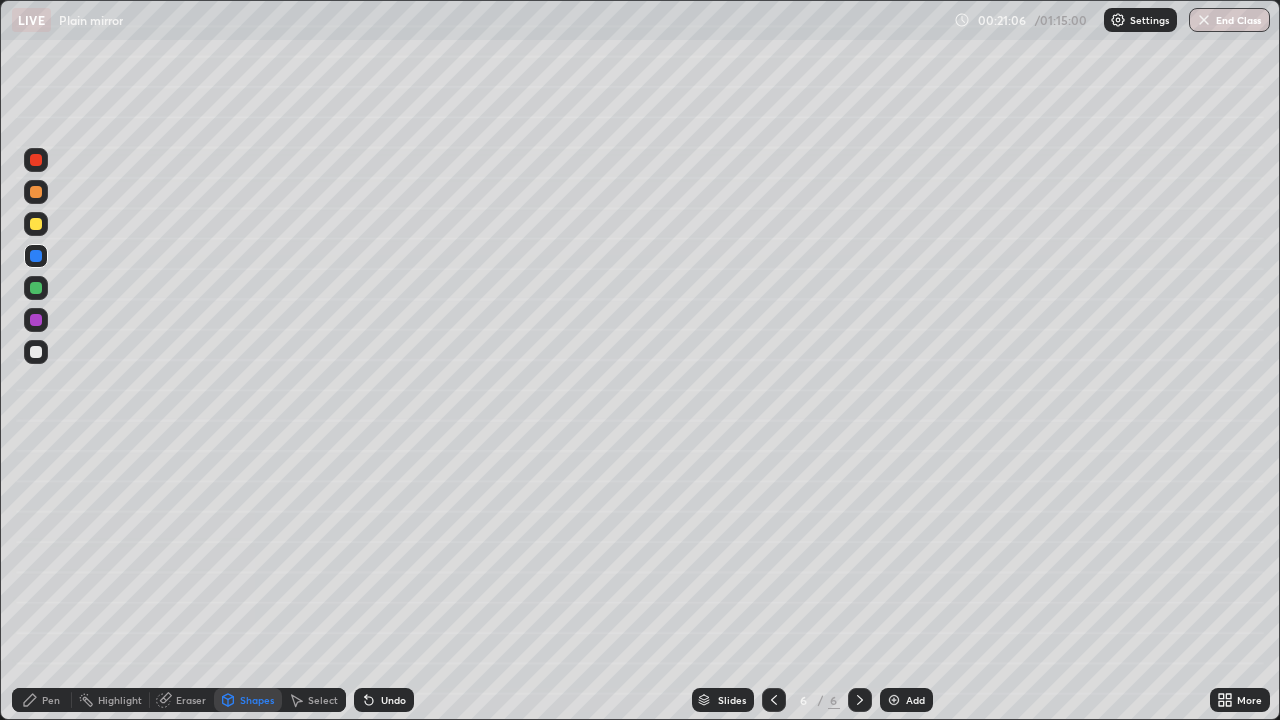 click on "Undo" at bounding box center [393, 700] 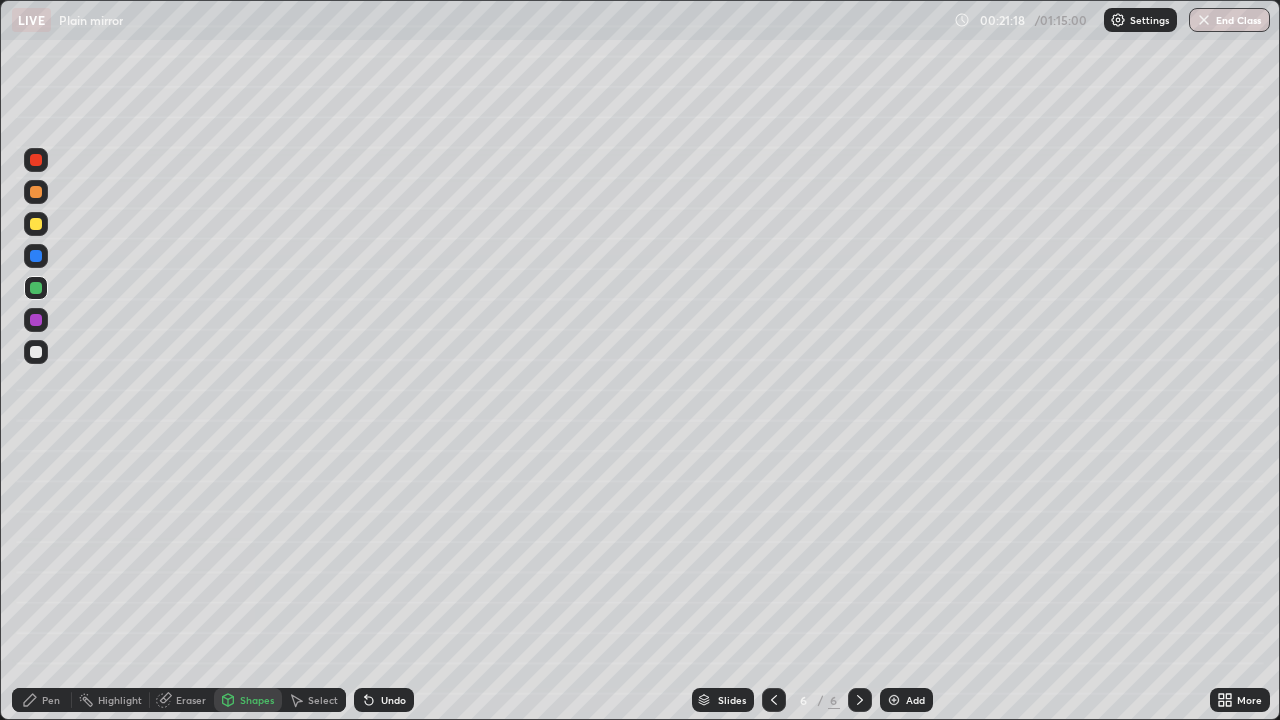 click on "Eraser" at bounding box center [191, 700] 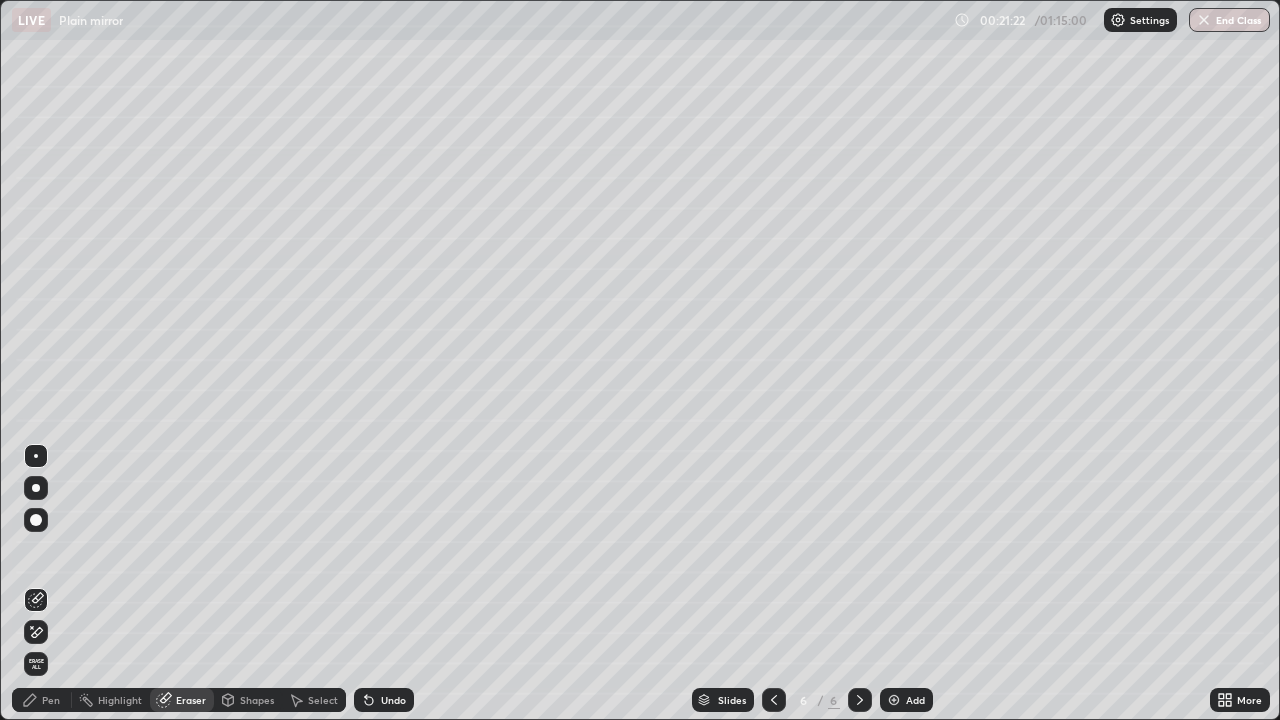 click 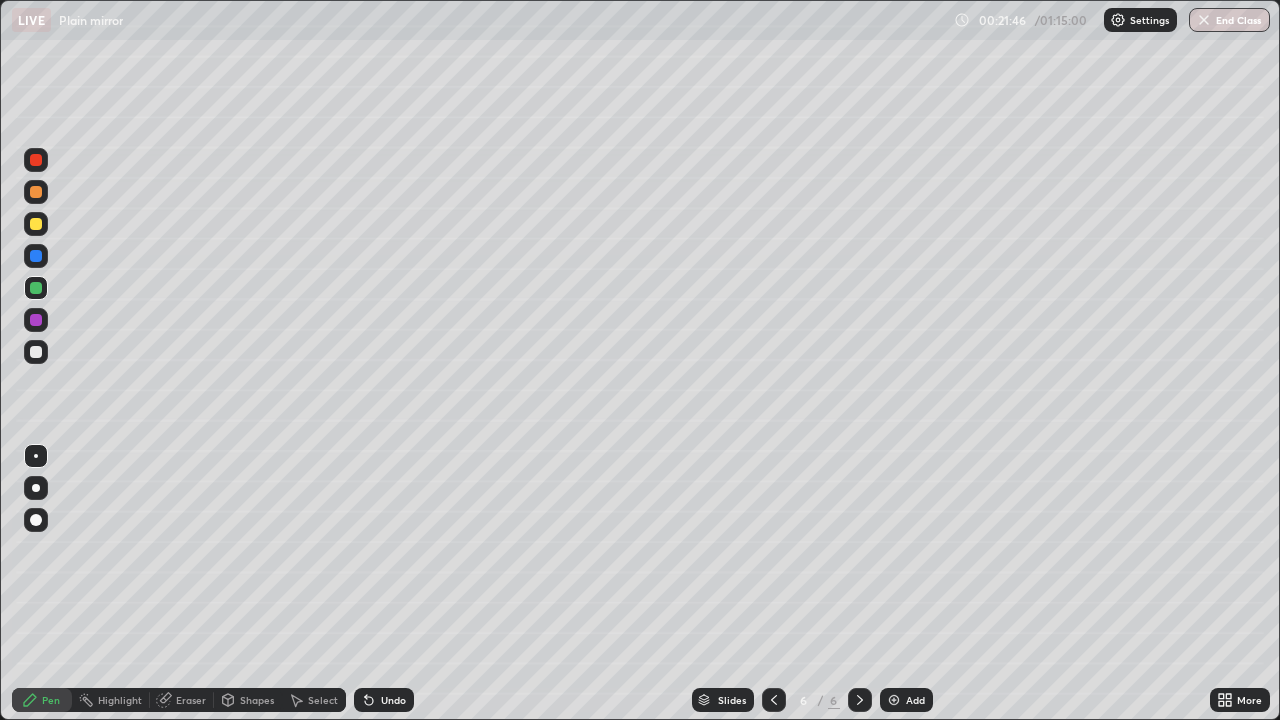 click on "Shapes" at bounding box center (257, 700) 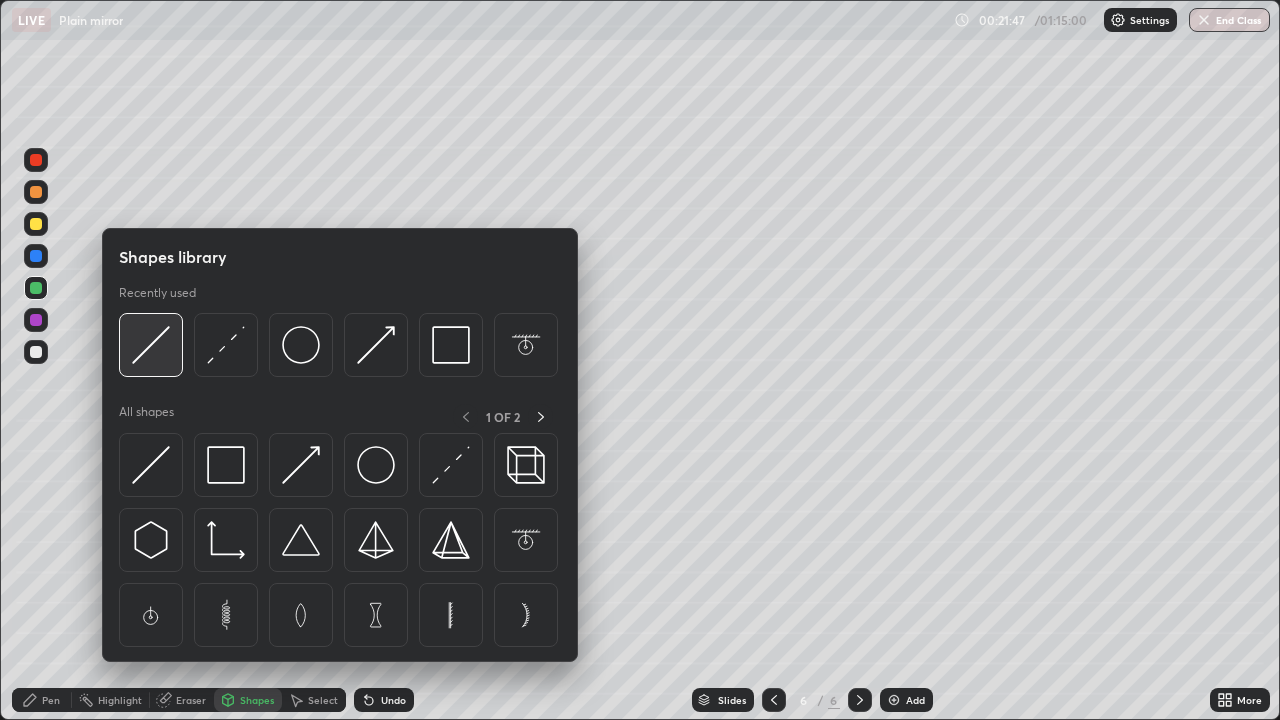 click at bounding box center (151, 345) 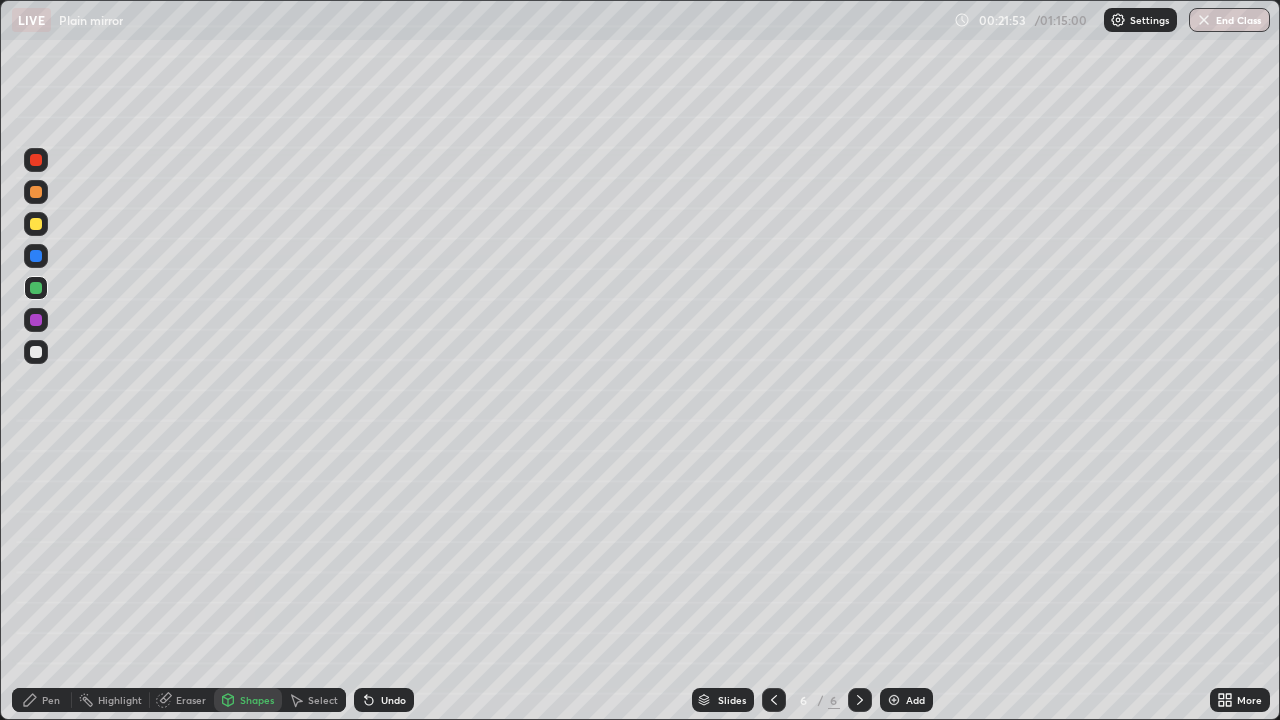 click on "Eraser" at bounding box center [182, 700] 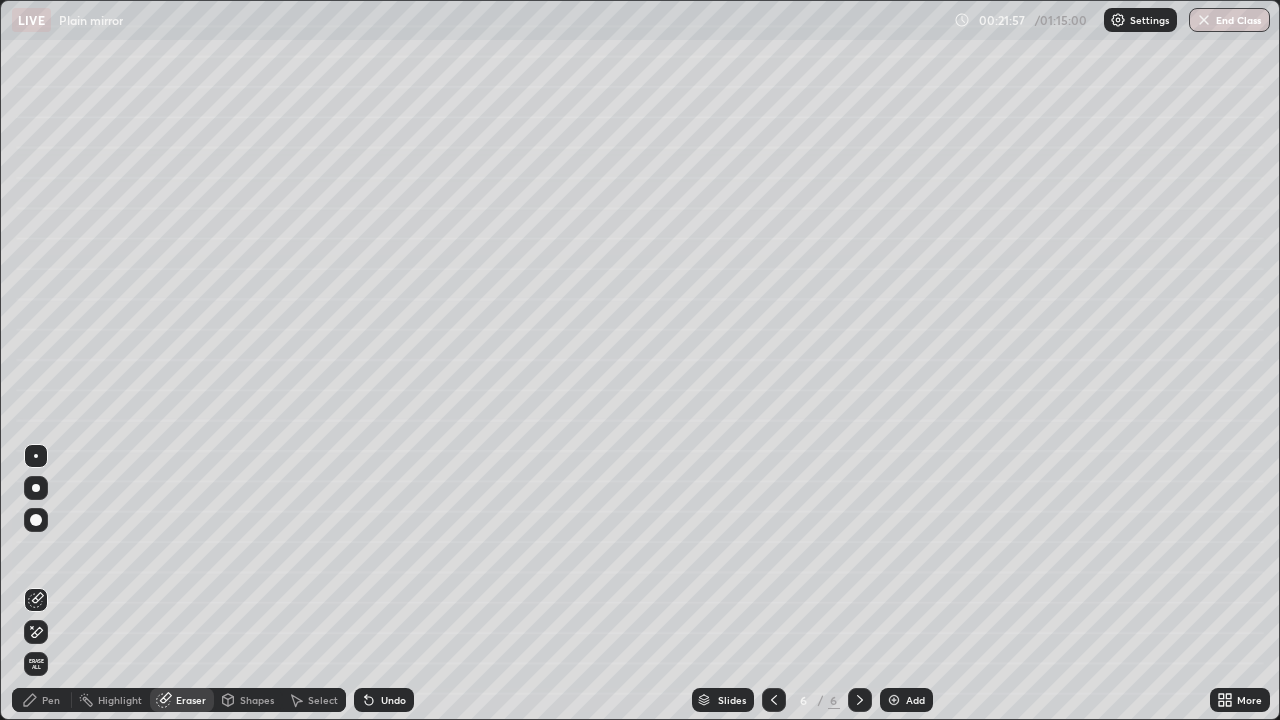 click on "Pen" at bounding box center [51, 700] 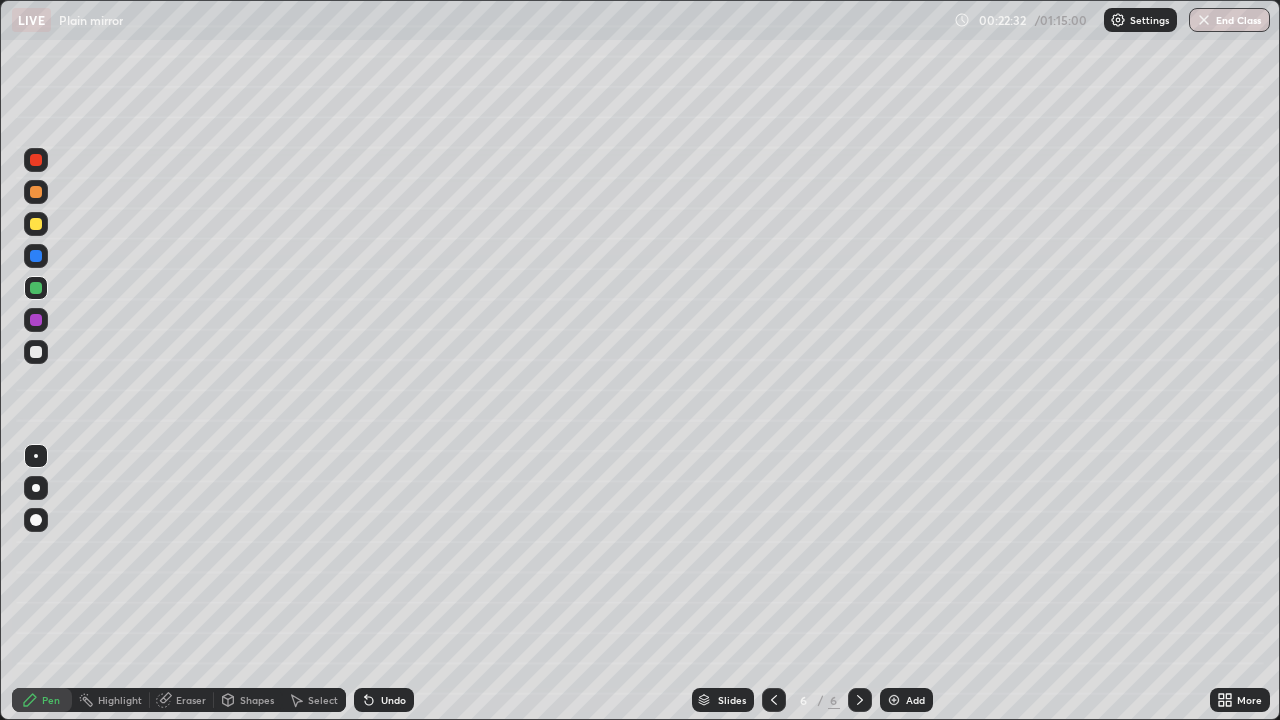 click 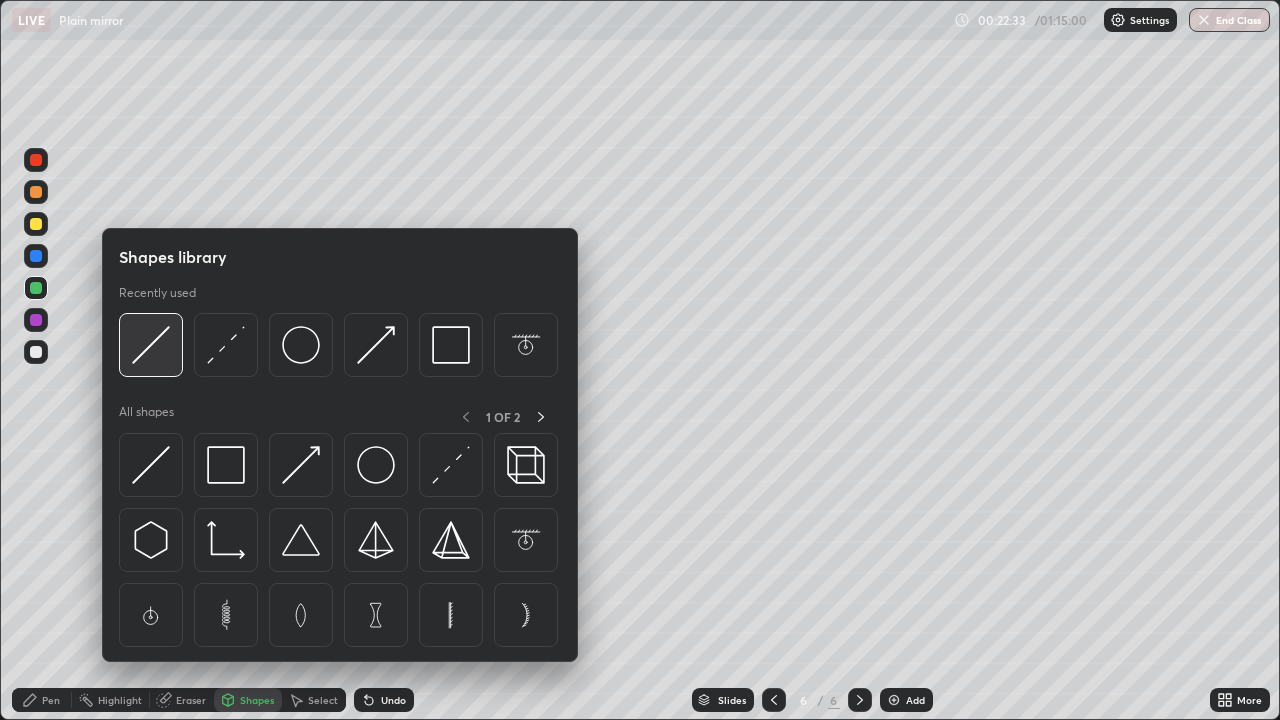 click at bounding box center [151, 345] 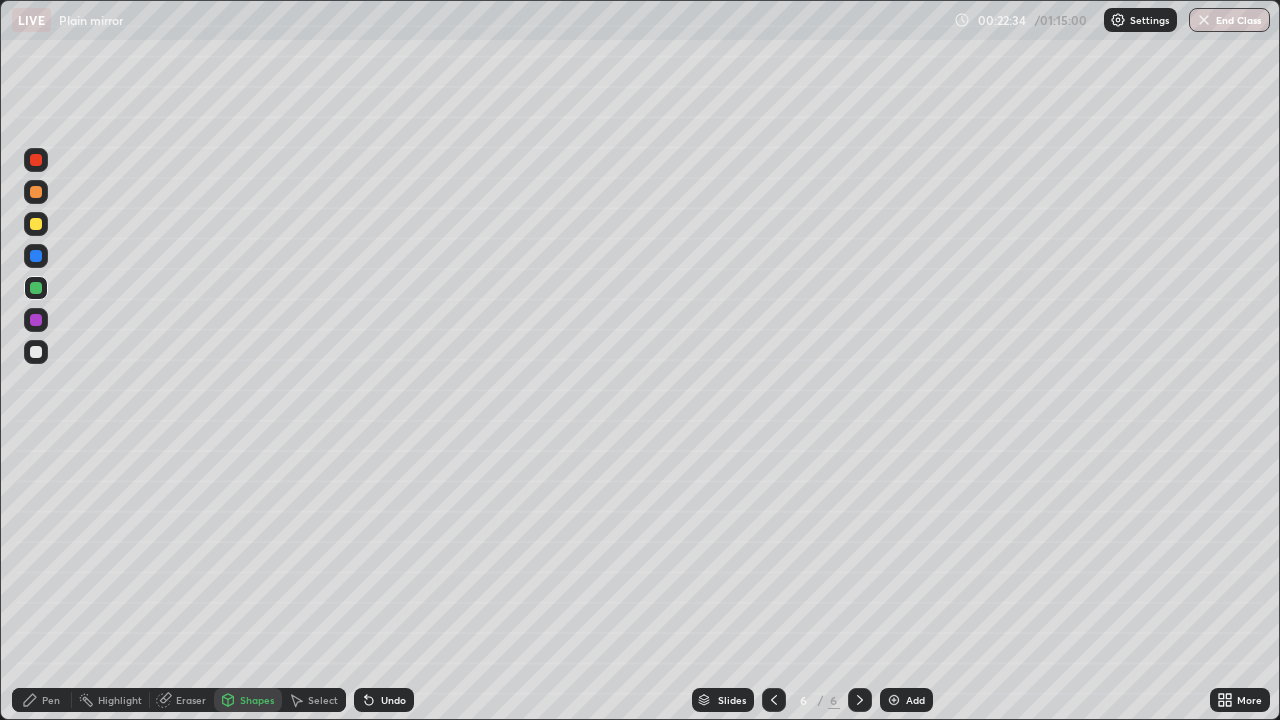 click at bounding box center (36, 256) 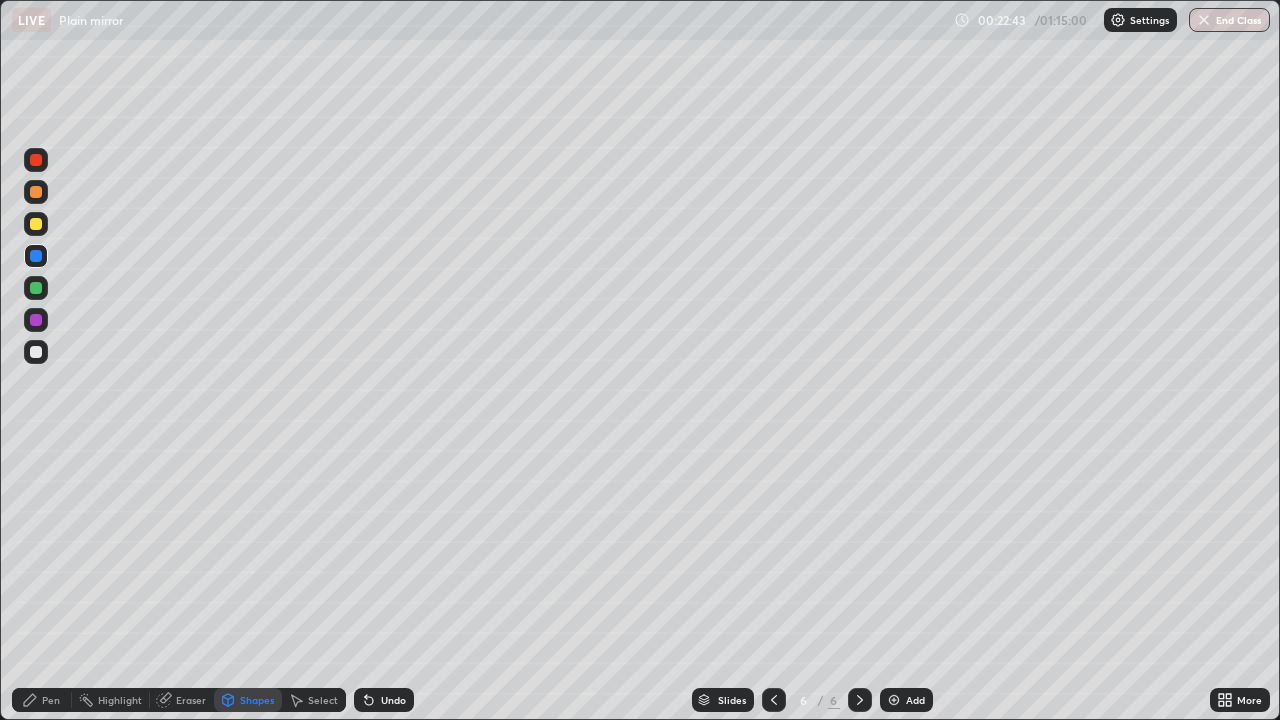 click on "Undo" at bounding box center (384, 700) 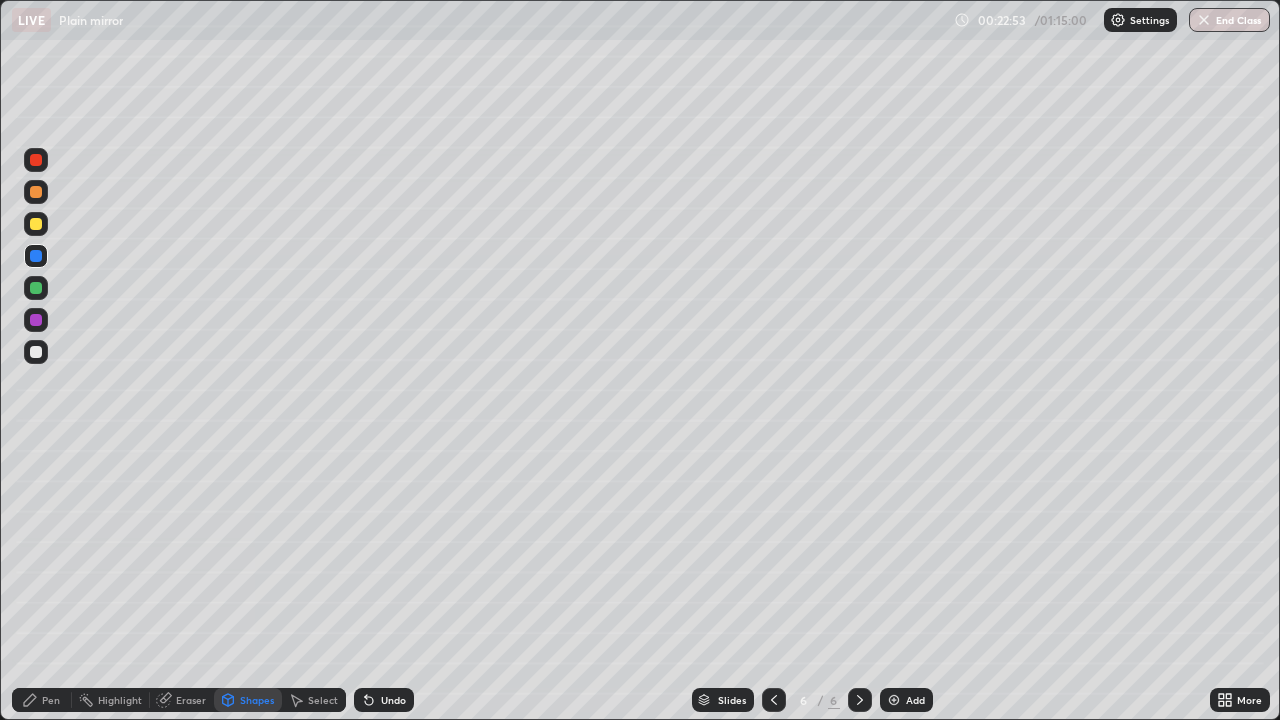 click on "Eraser" at bounding box center [191, 700] 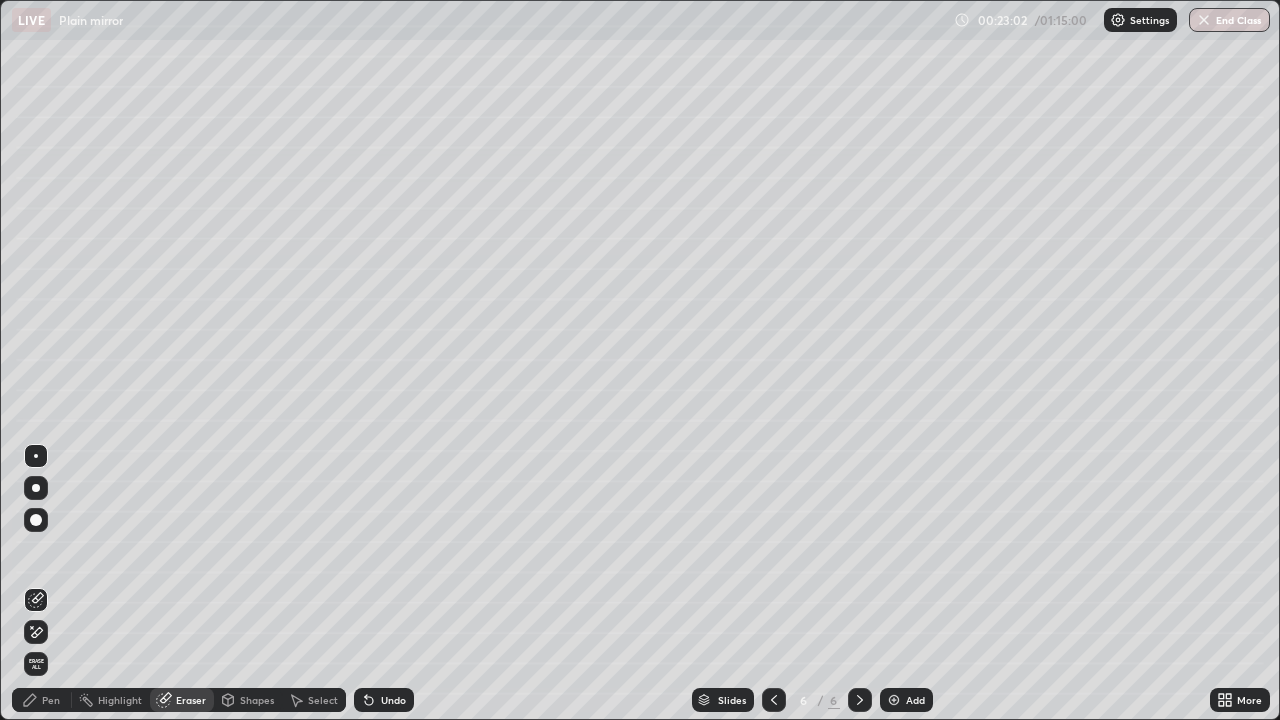 click 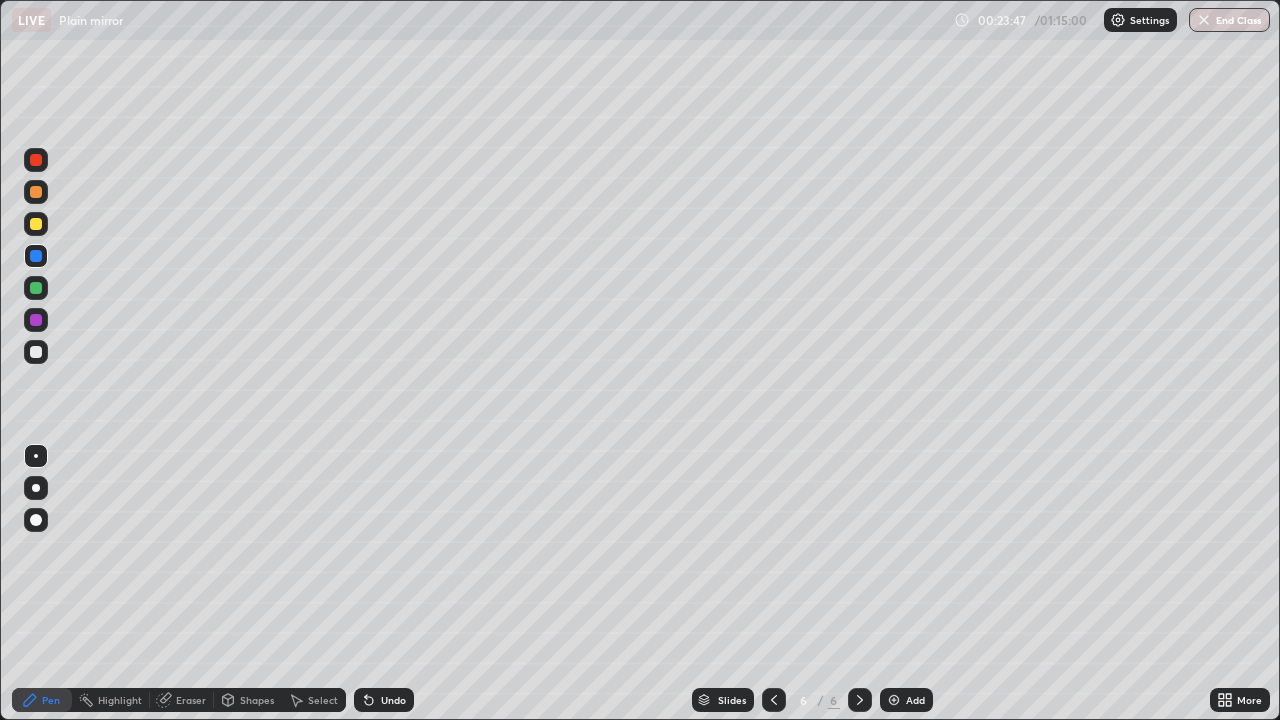 click at bounding box center (36, 352) 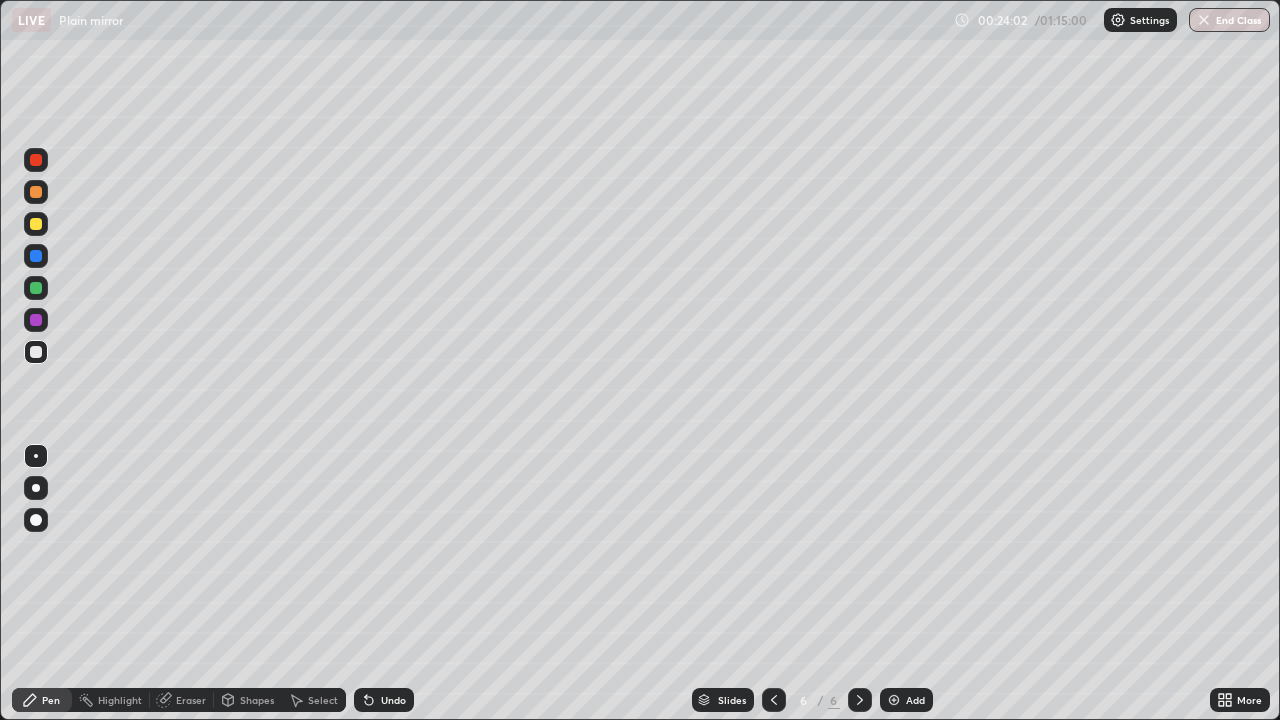 click on "Slides 6 / 6 Add" at bounding box center (812, 700) 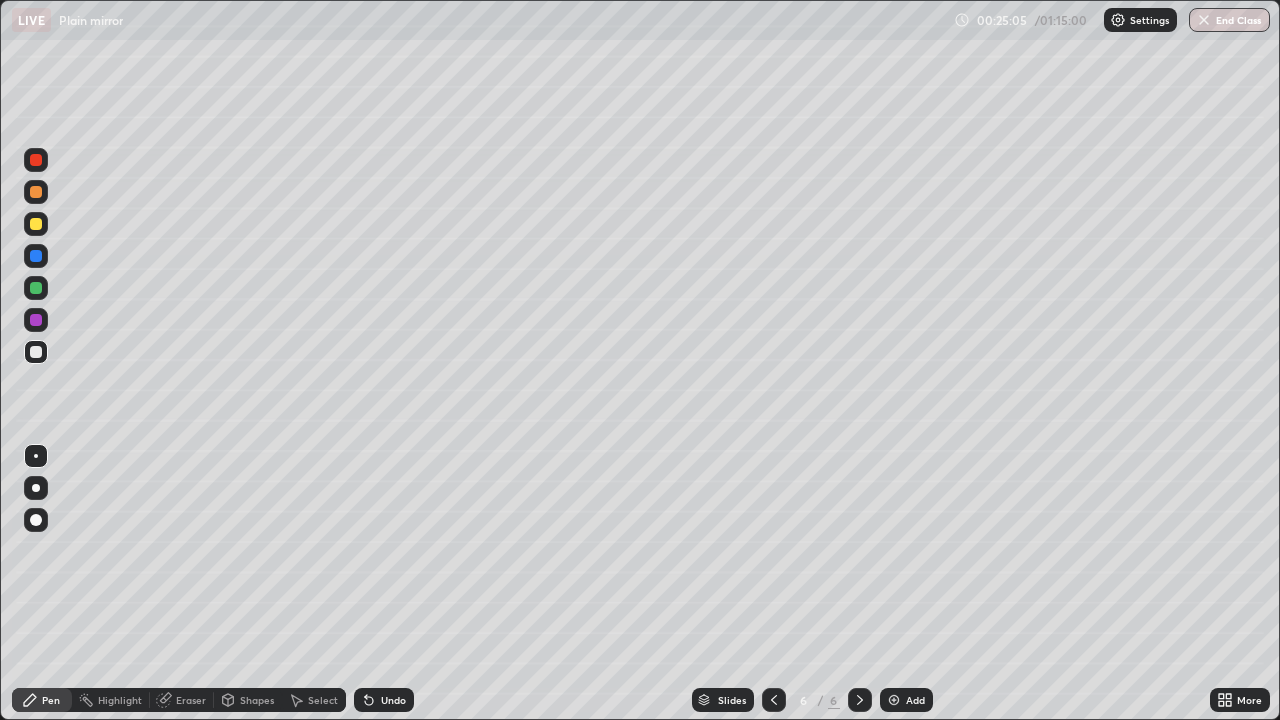click at bounding box center [36, 224] 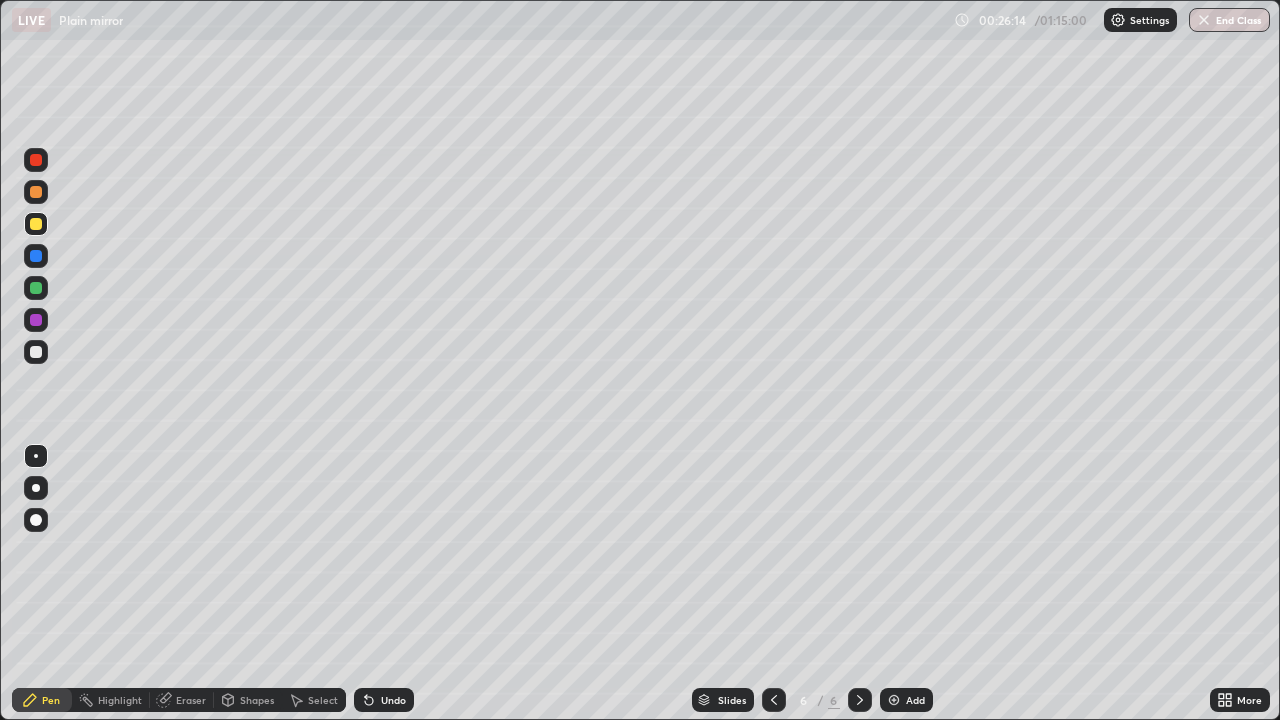 click at bounding box center (36, 160) 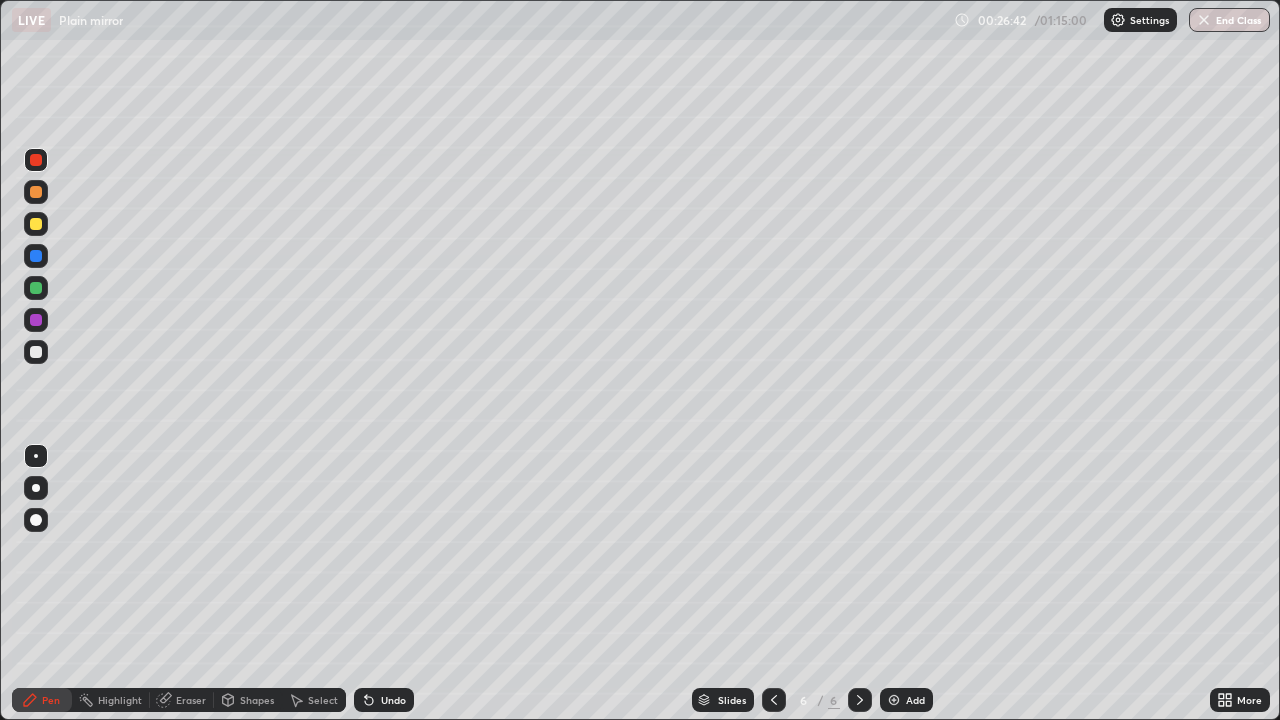 click on "Undo" at bounding box center (393, 700) 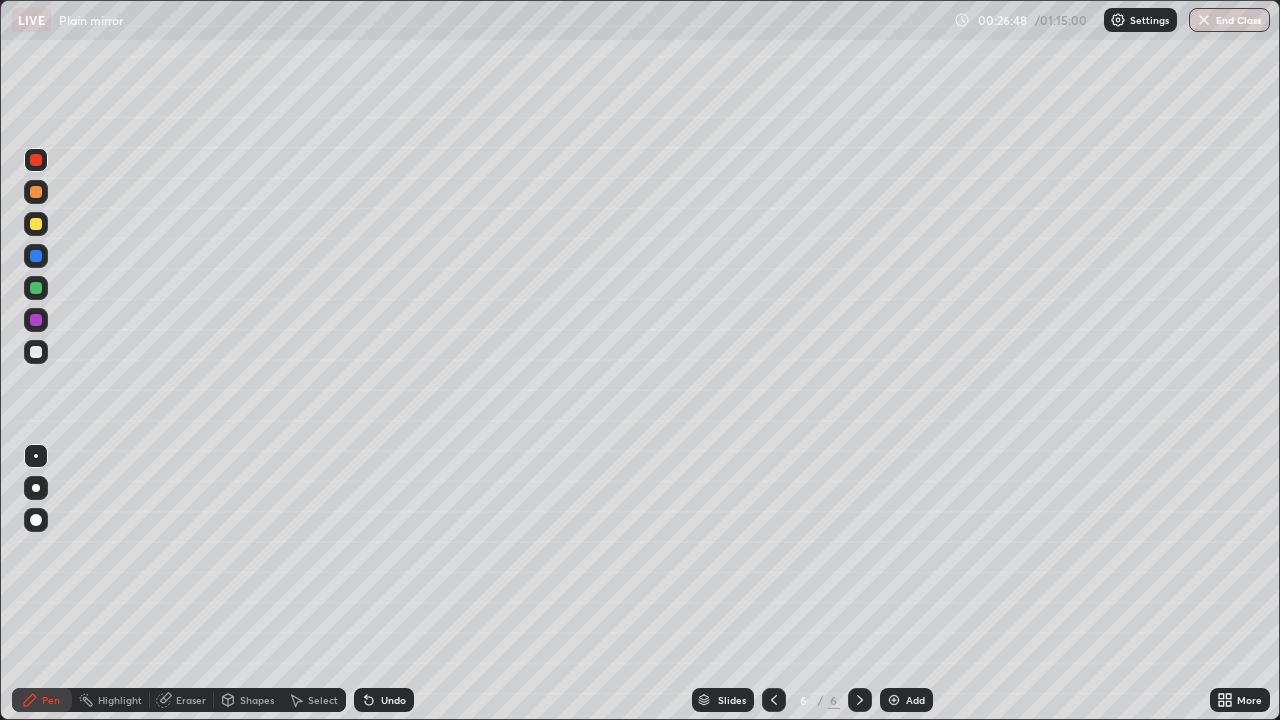 click at bounding box center [36, 352] 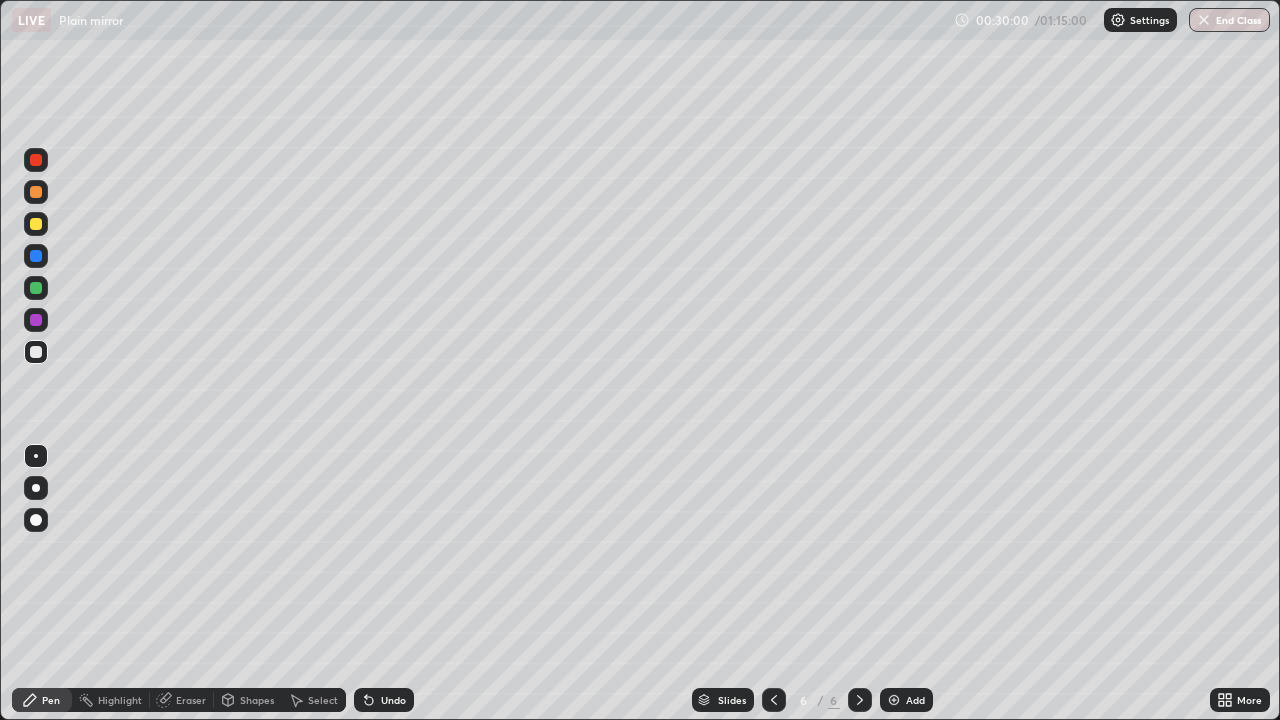 click at bounding box center (894, 700) 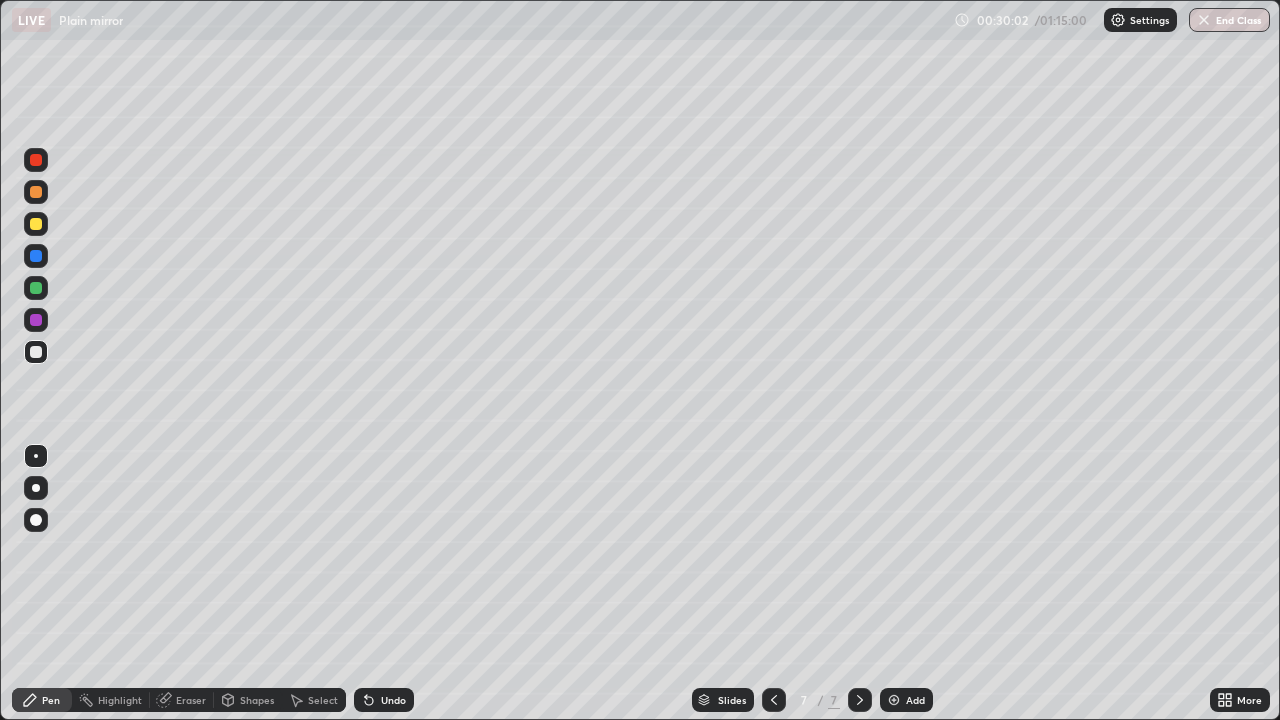 click at bounding box center [36, 488] 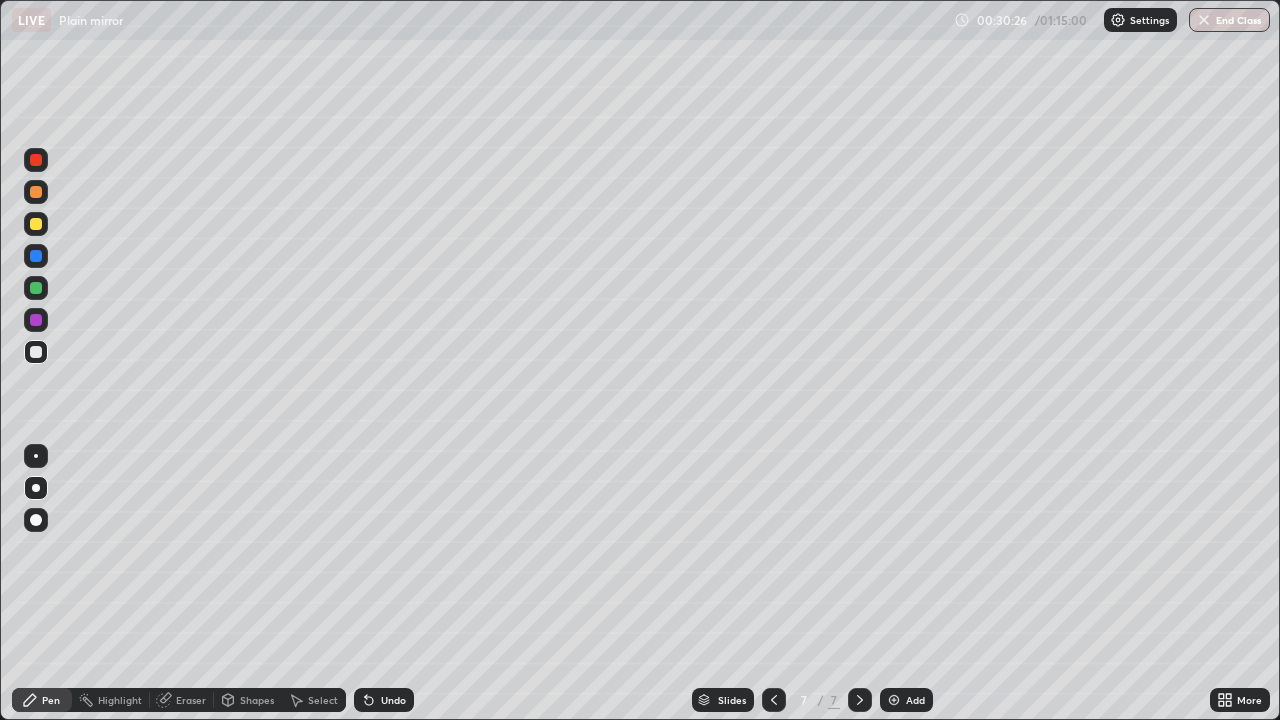 click on "Undo" at bounding box center (393, 700) 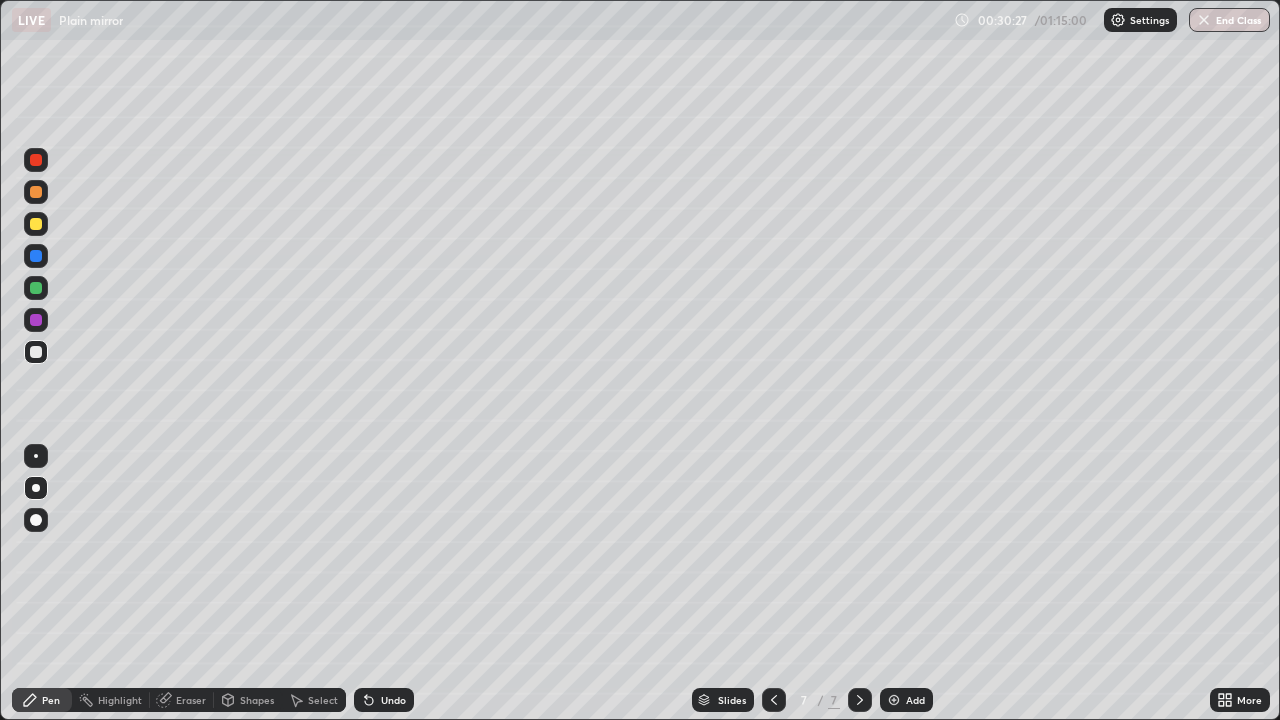 click on "Undo" at bounding box center (393, 700) 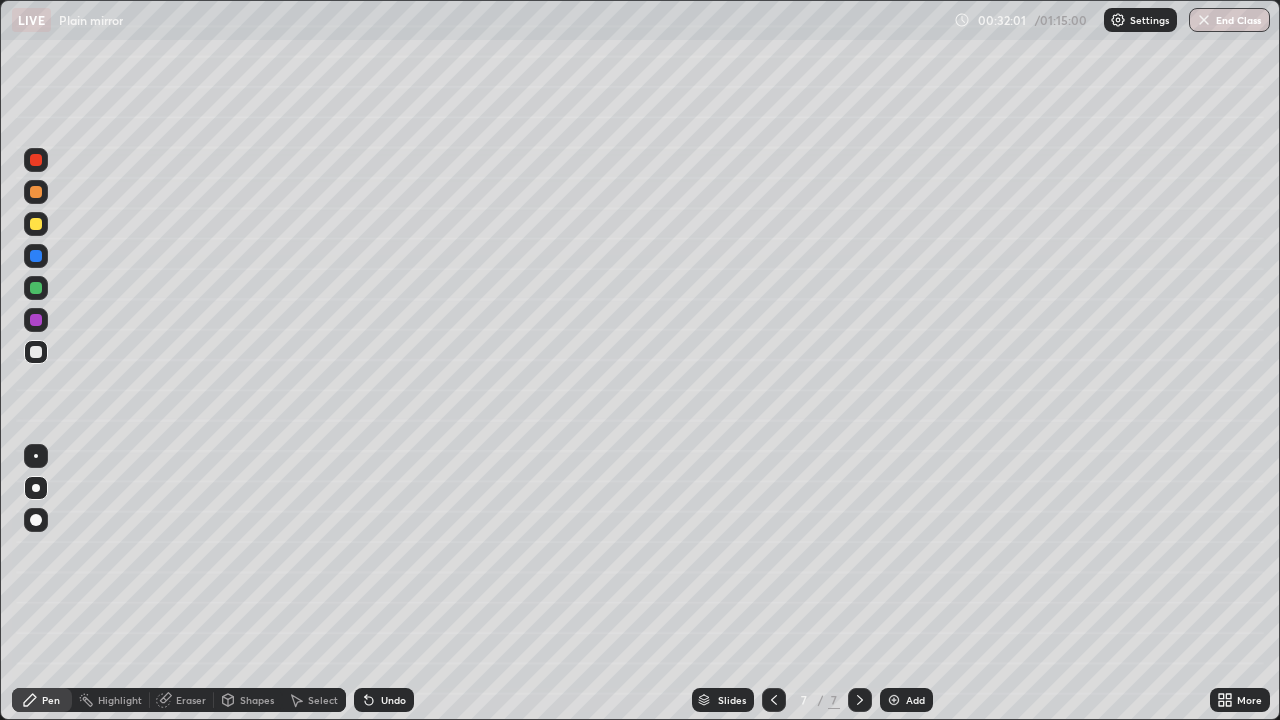 click at bounding box center (36, 224) 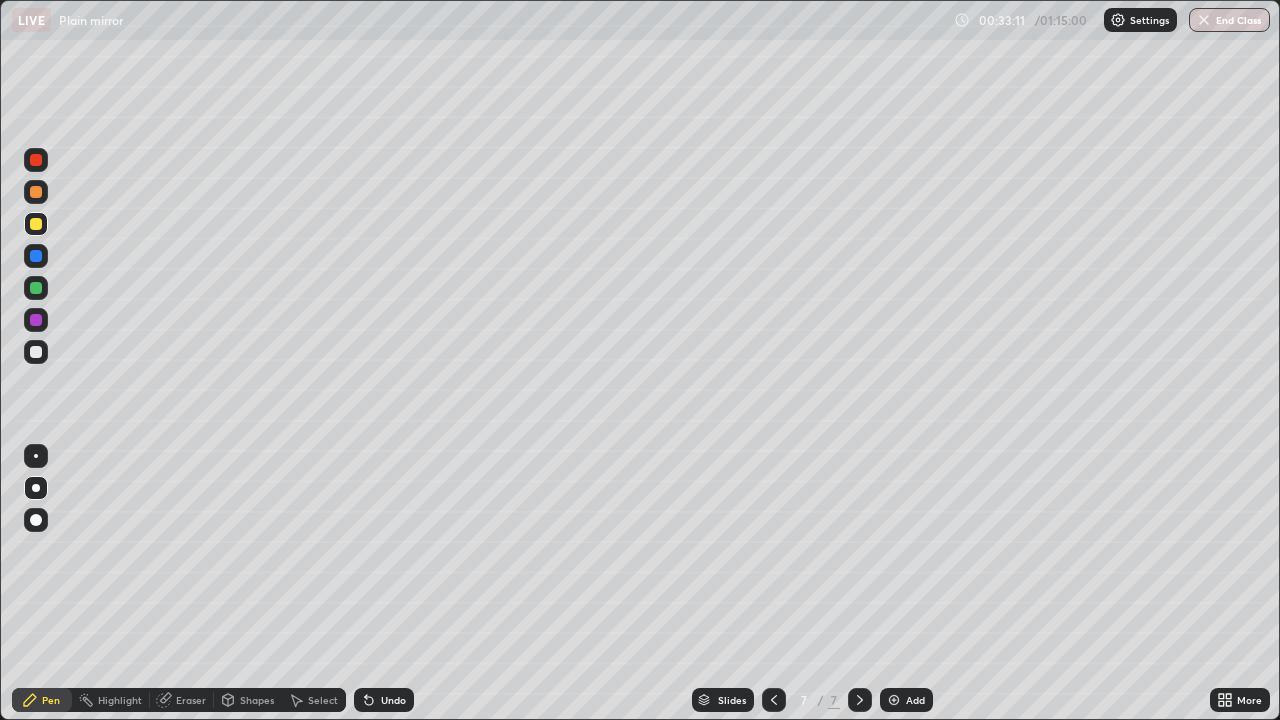 click at bounding box center [36, 352] 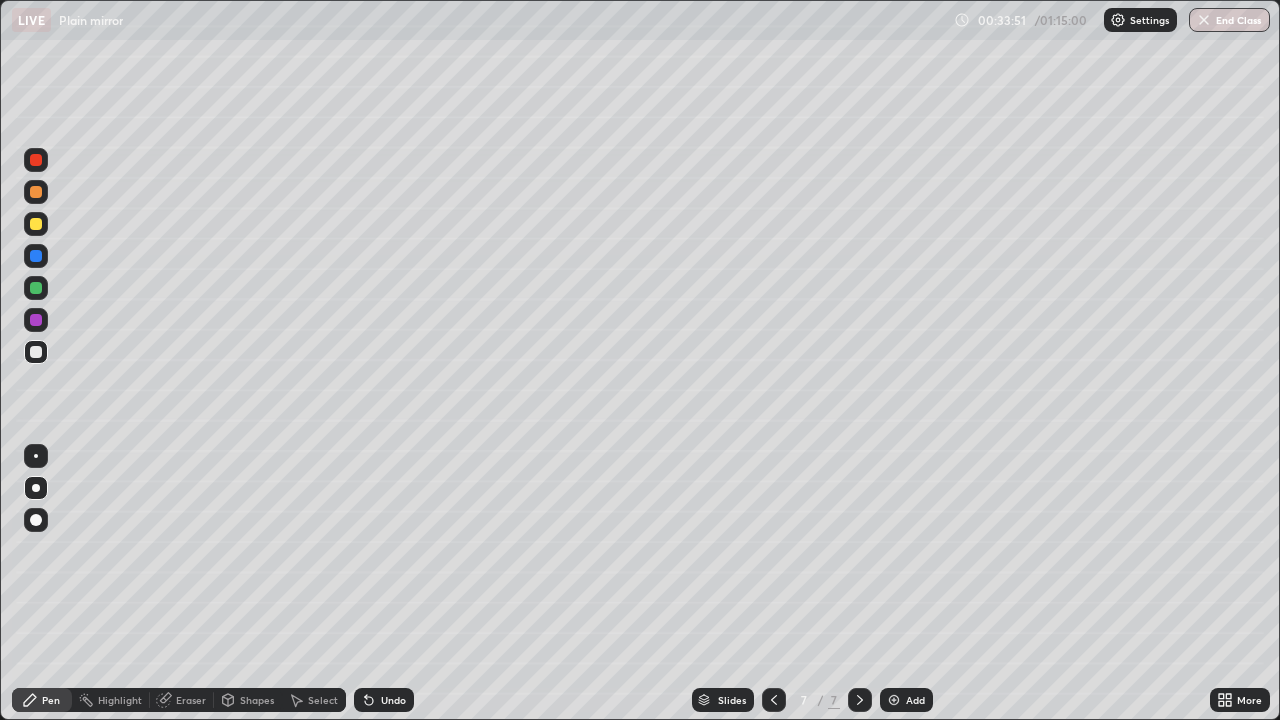 click on "Select" at bounding box center [314, 700] 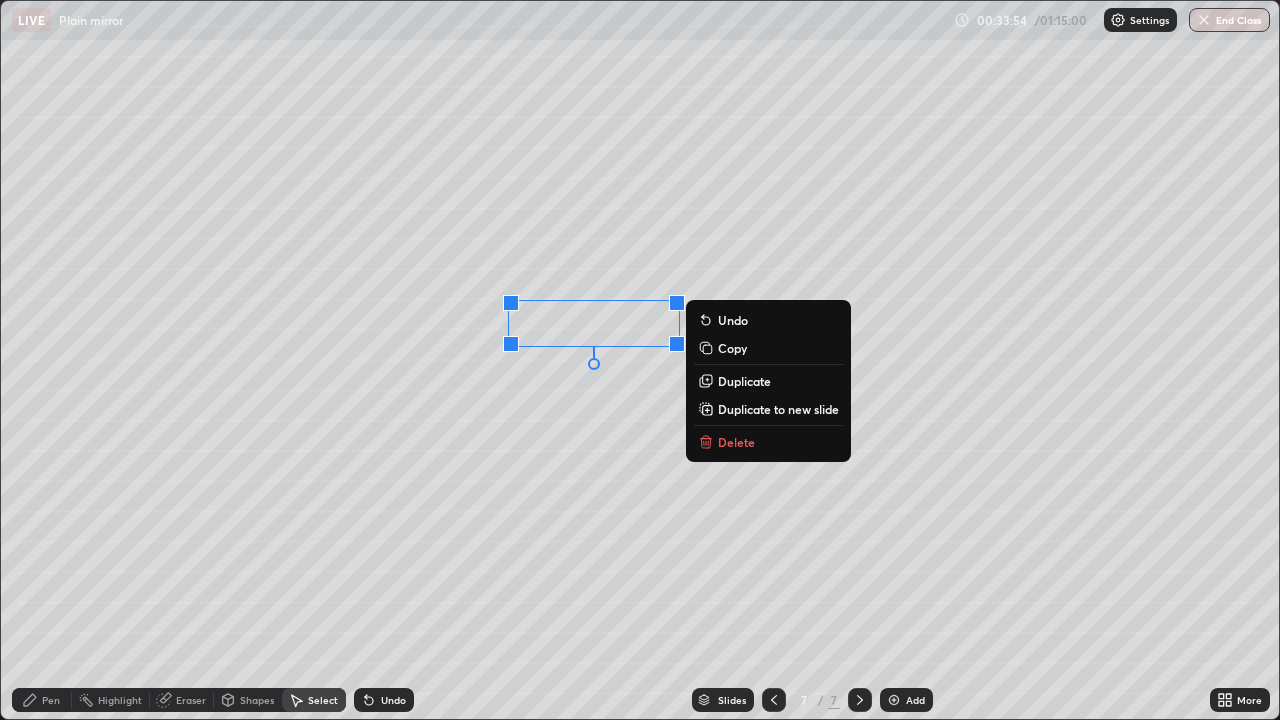 click on "Delete" at bounding box center (768, 442) 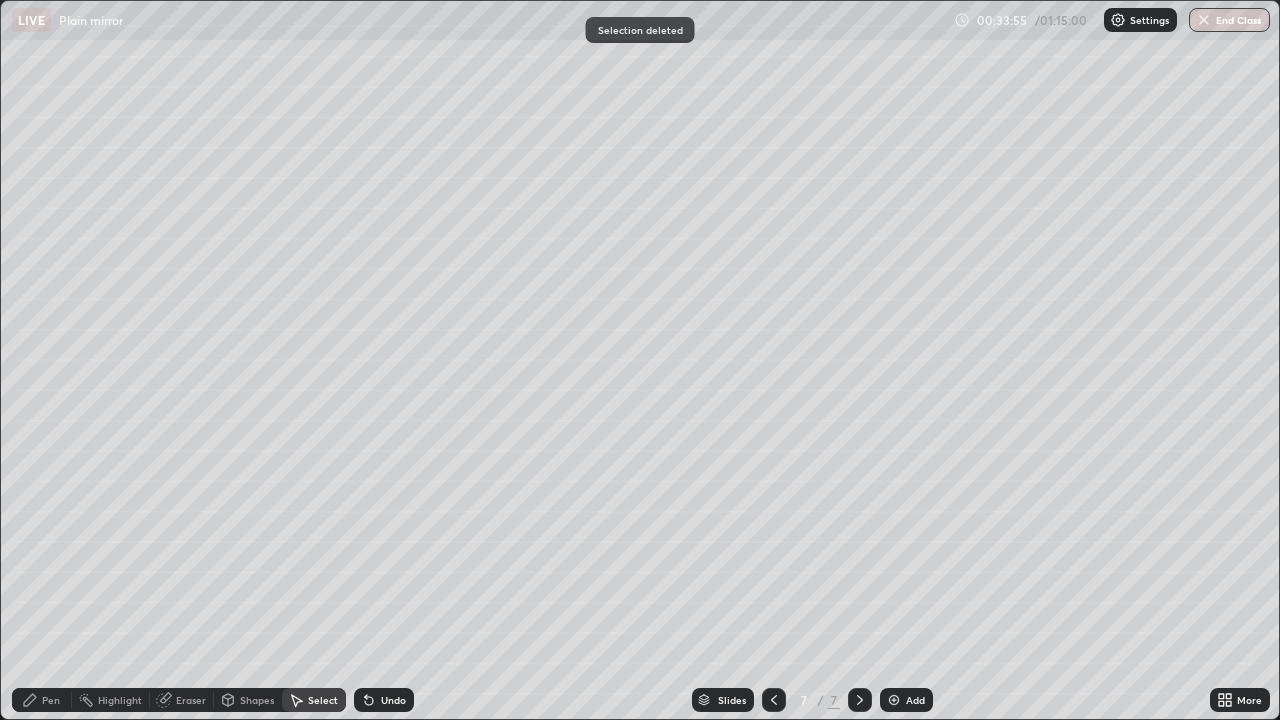 click 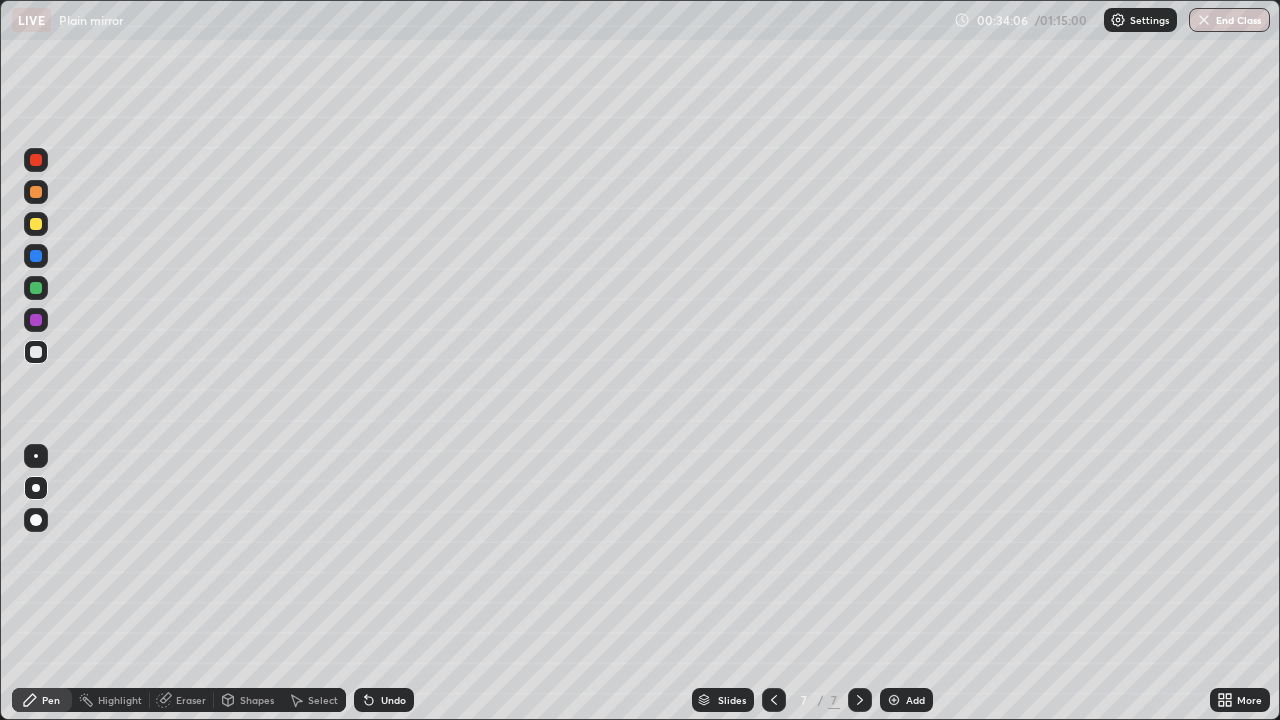 click on "Add" at bounding box center [906, 700] 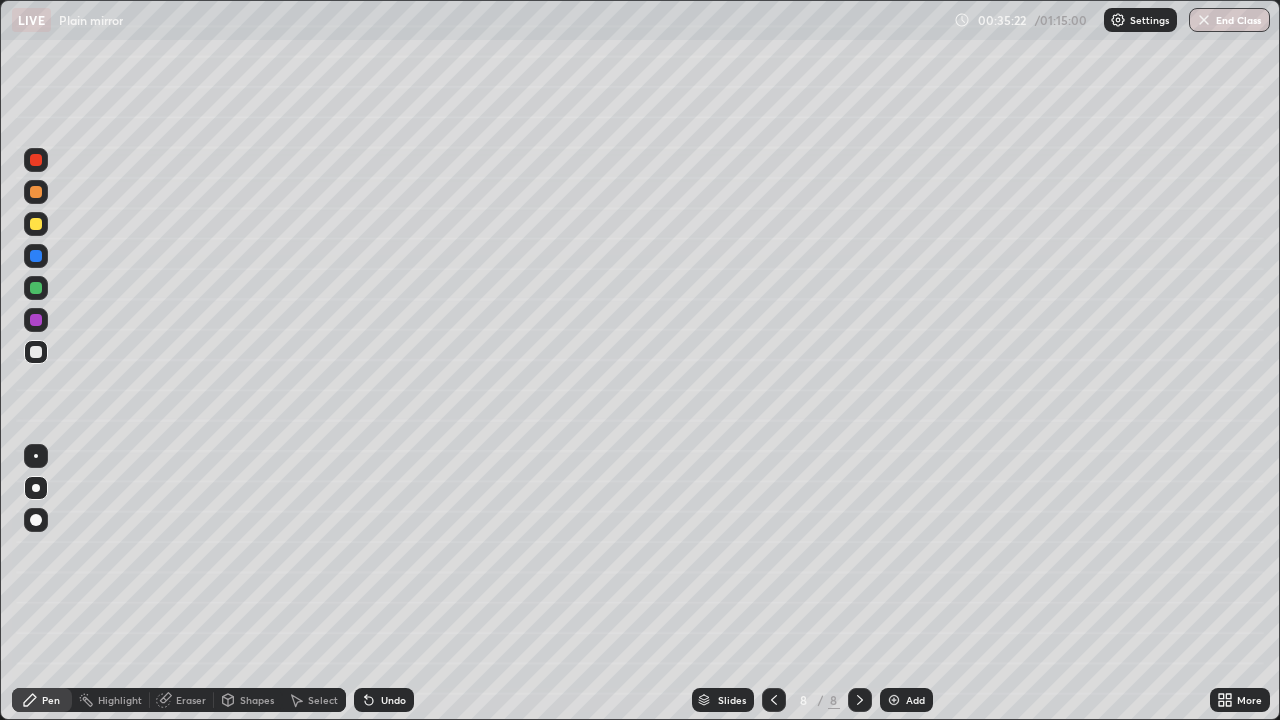click at bounding box center [36, 224] 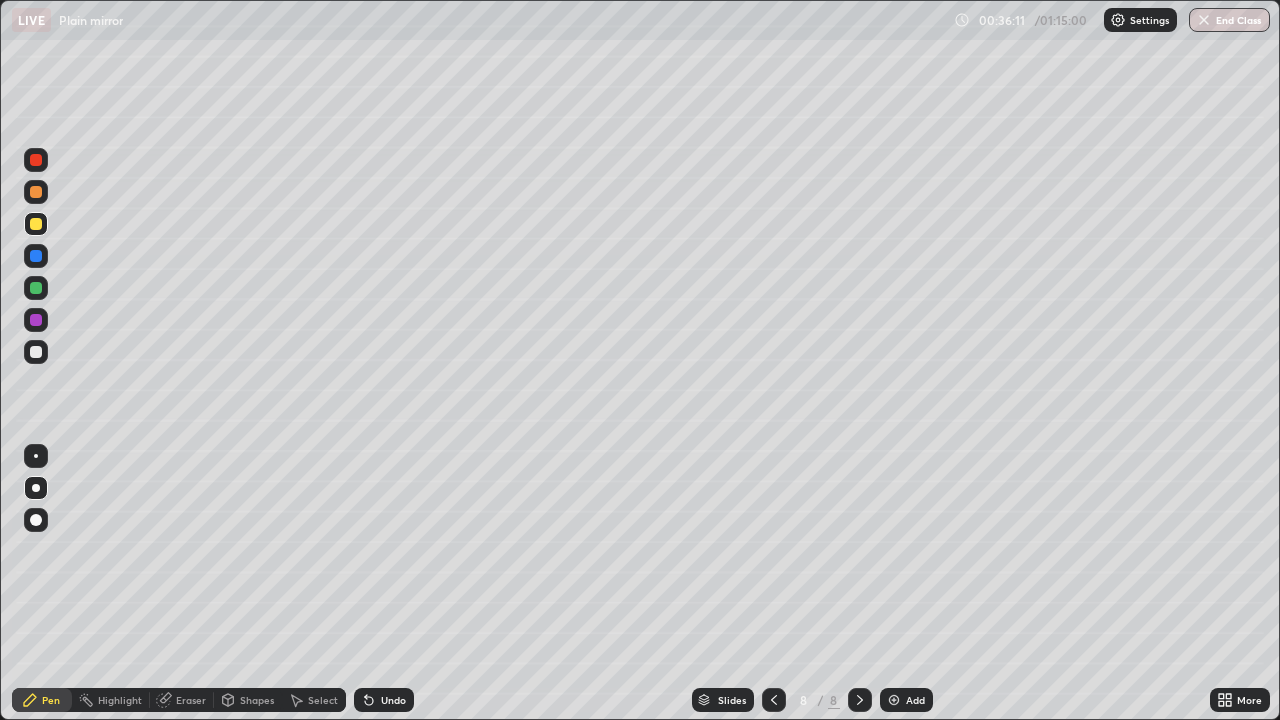 click at bounding box center (36, 352) 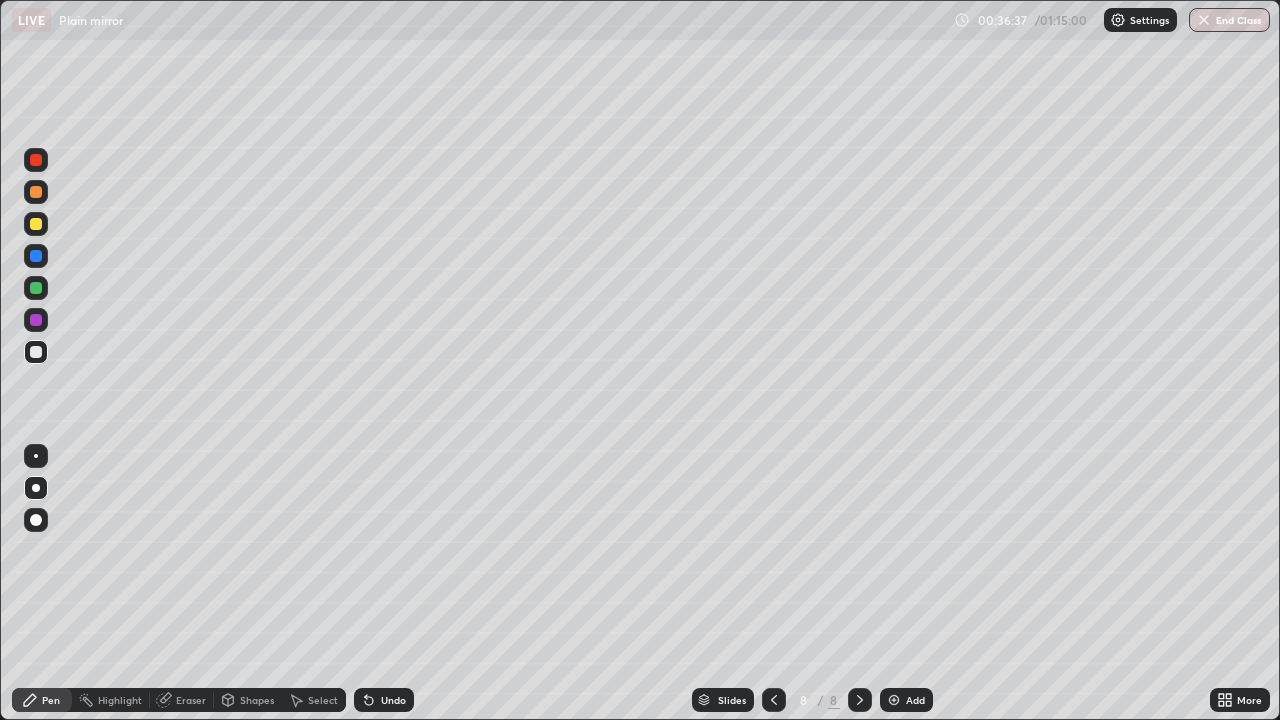 click at bounding box center (894, 700) 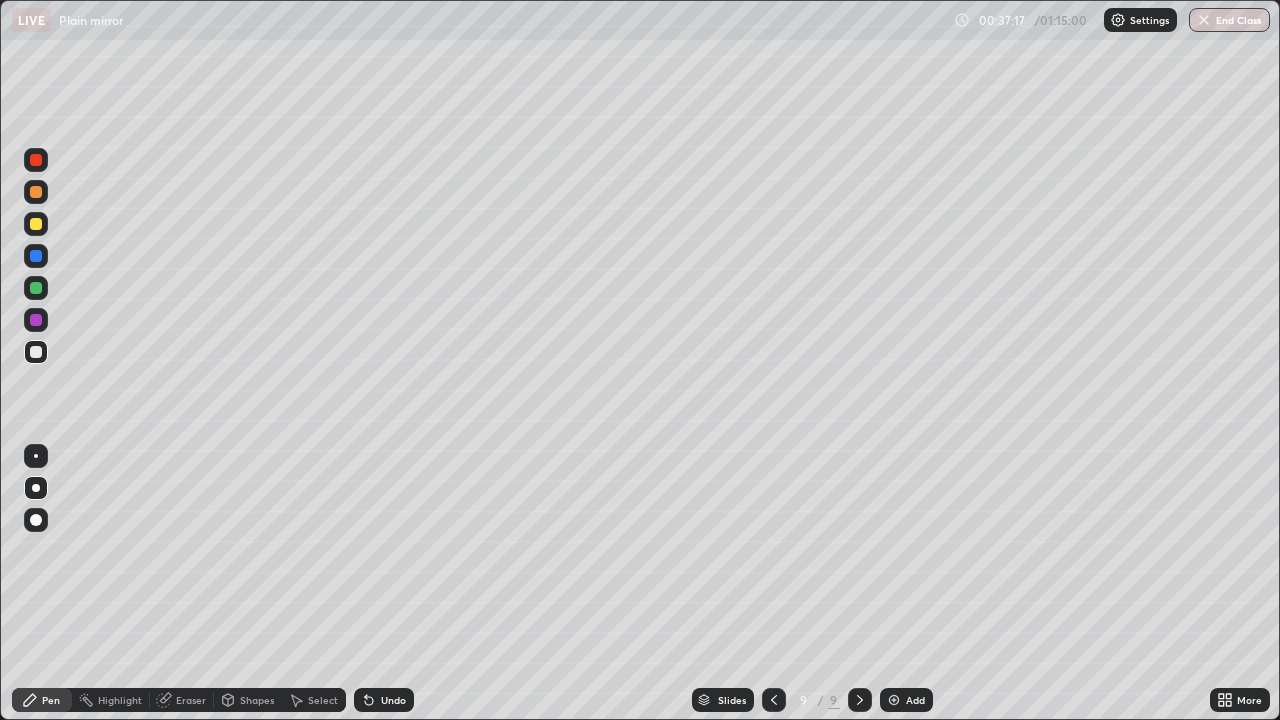 click 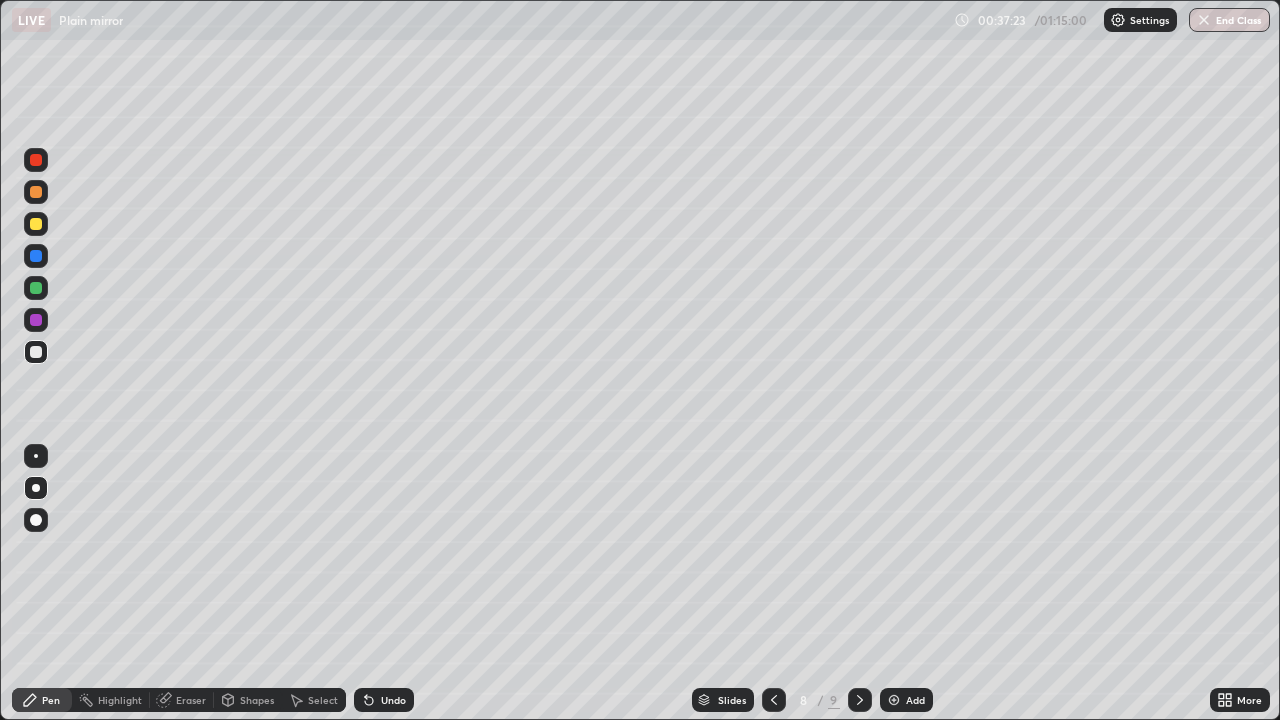 click at bounding box center (36, 288) 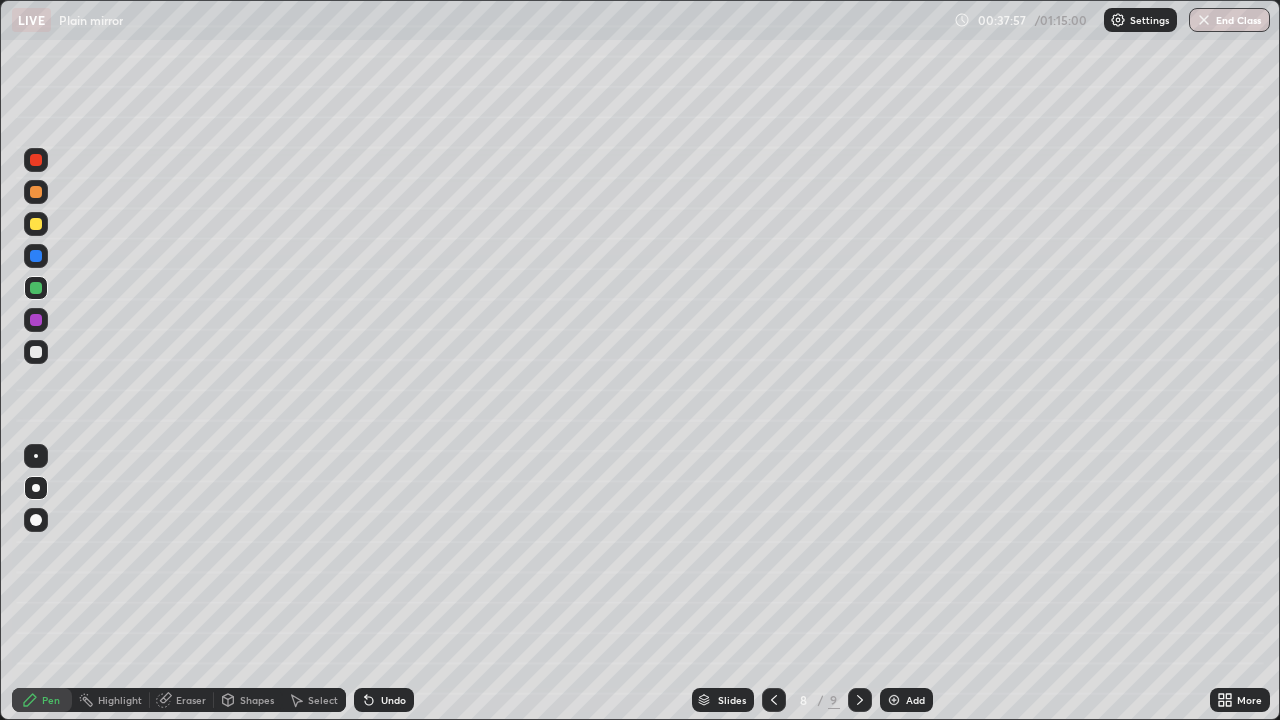 click on "Undo" at bounding box center (393, 700) 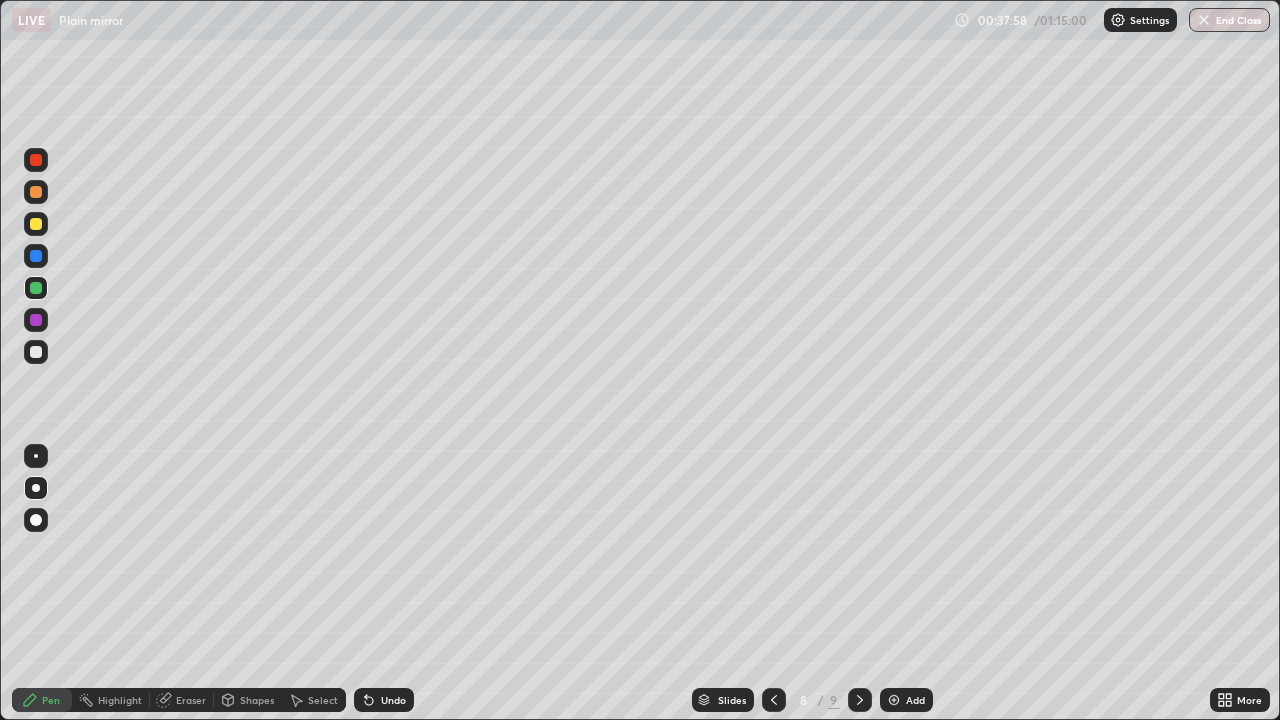 click on "Undo" at bounding box center (393, 700) 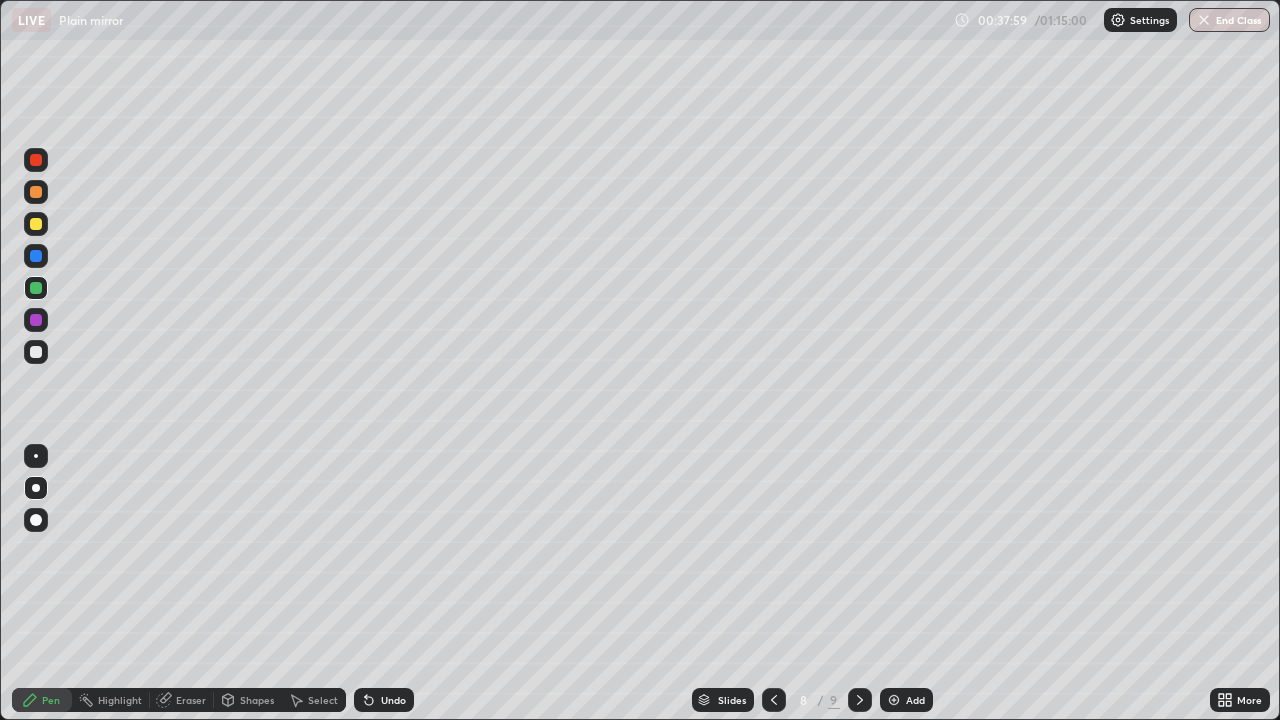 click on "Undo" at bounding box center (393, 700) 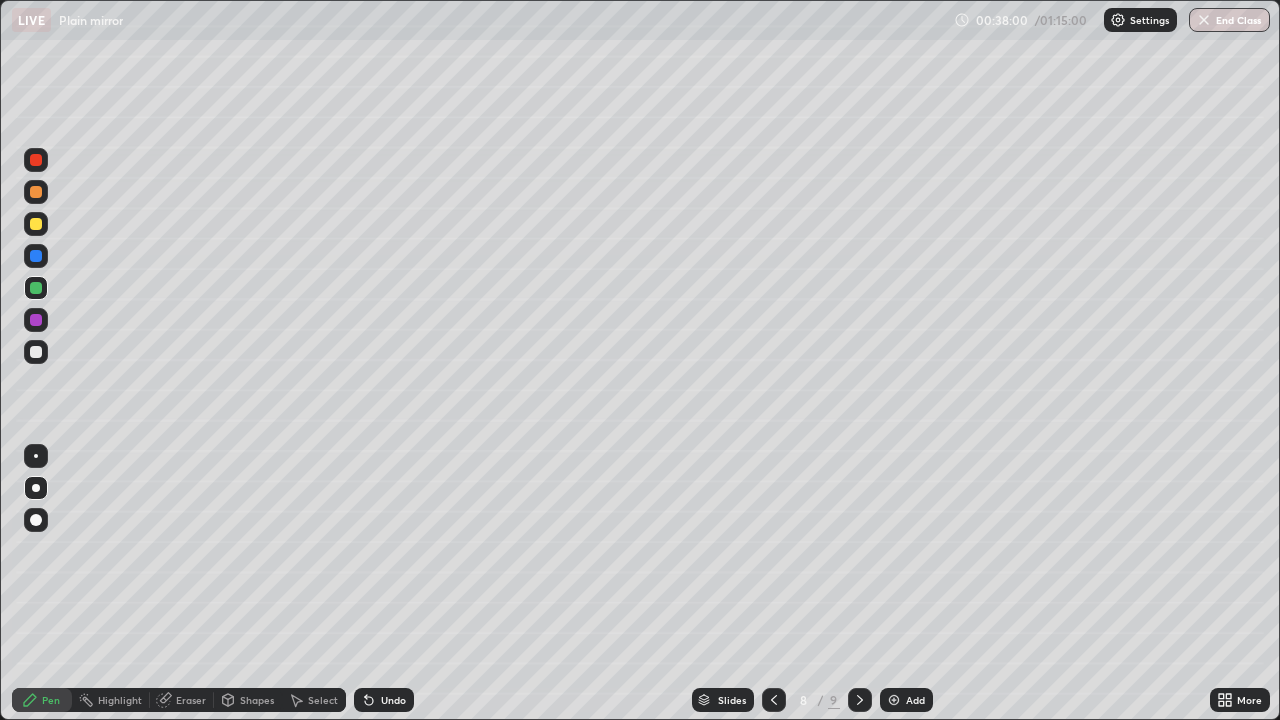 click on "Undo" at bounding box center [393, 700] 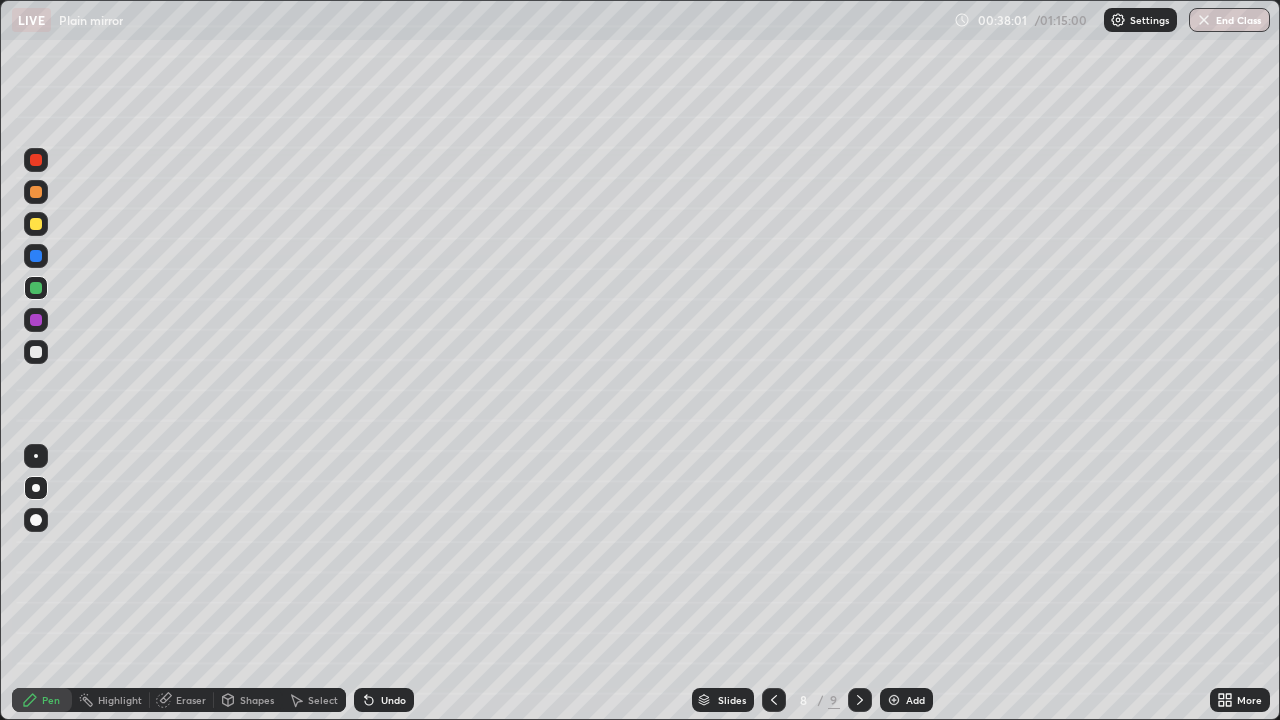 click on "Undo" at bounding box center (393, 700) 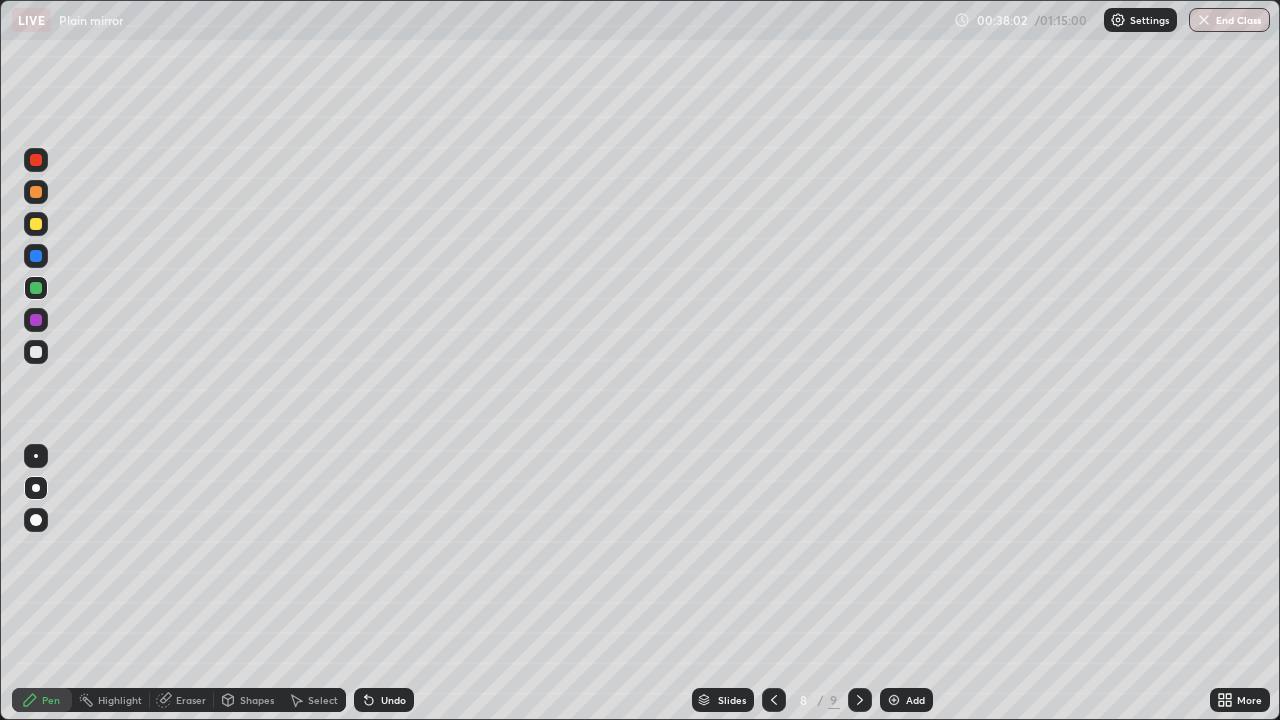 click on "Undo" at bounding box center [384, 700] 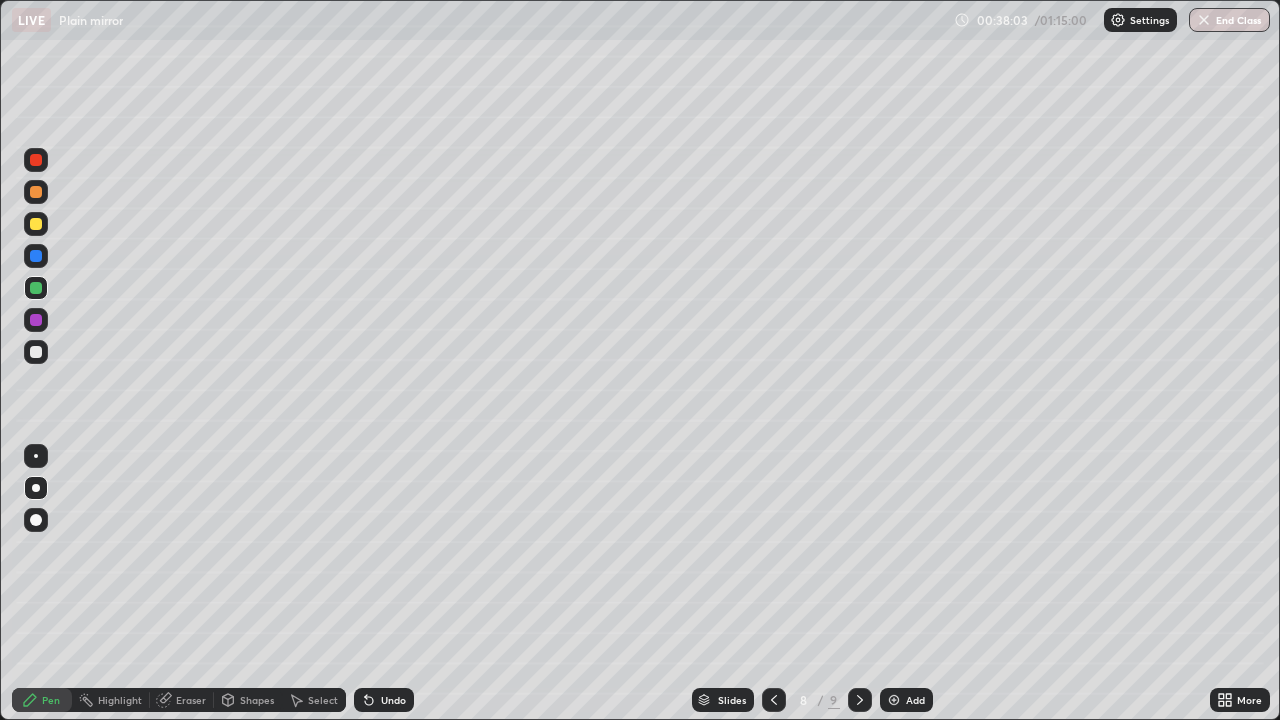 click on "Undo" at bounding box center [384, 700] 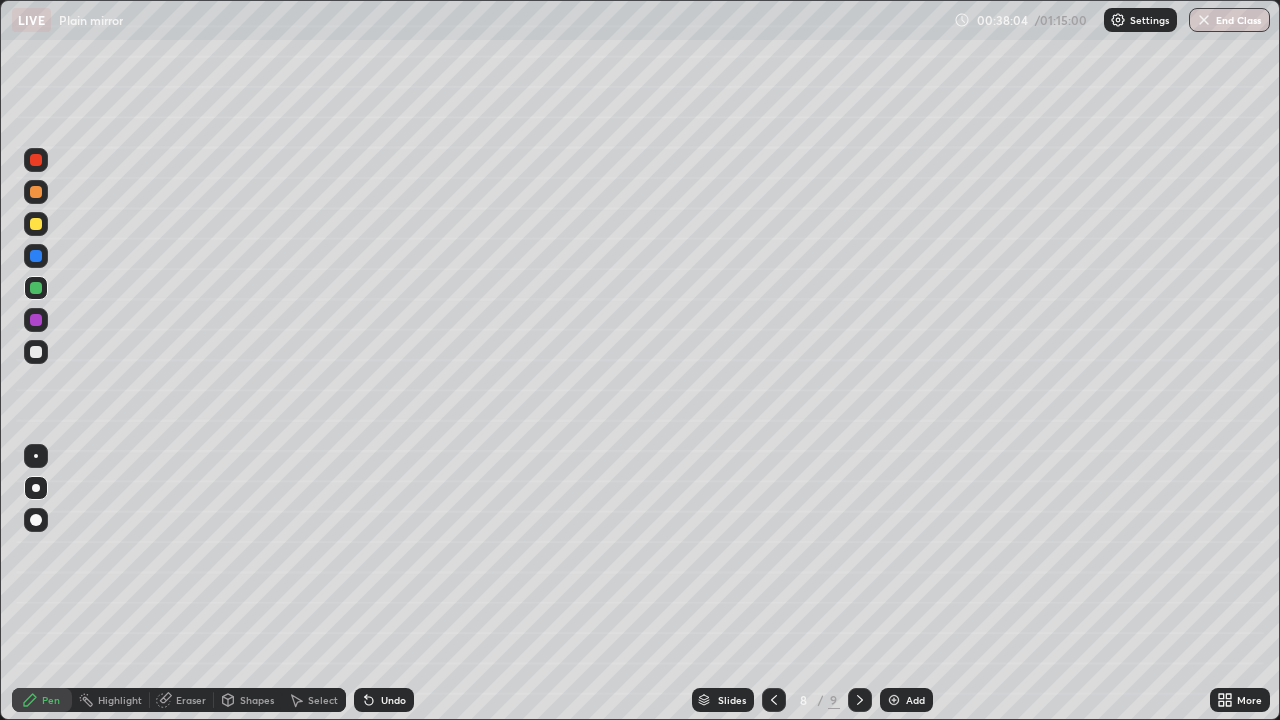 click 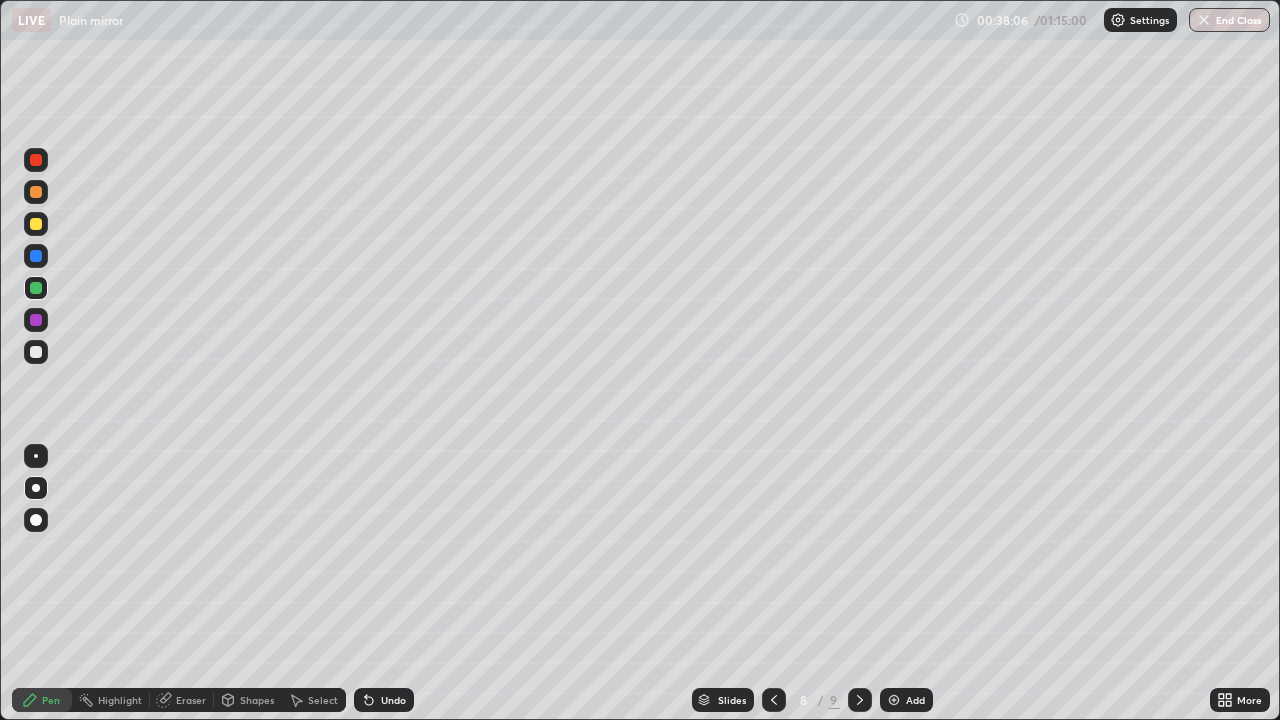 click at bounding box center (36, 352) 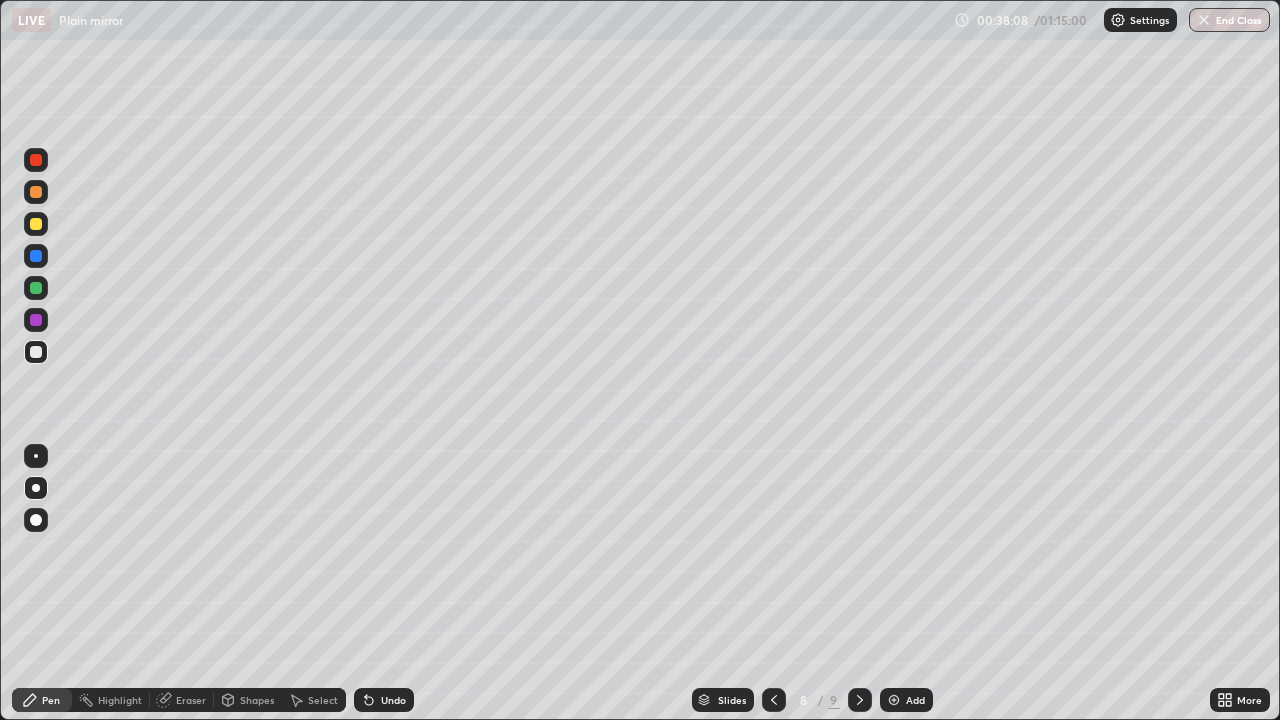 click 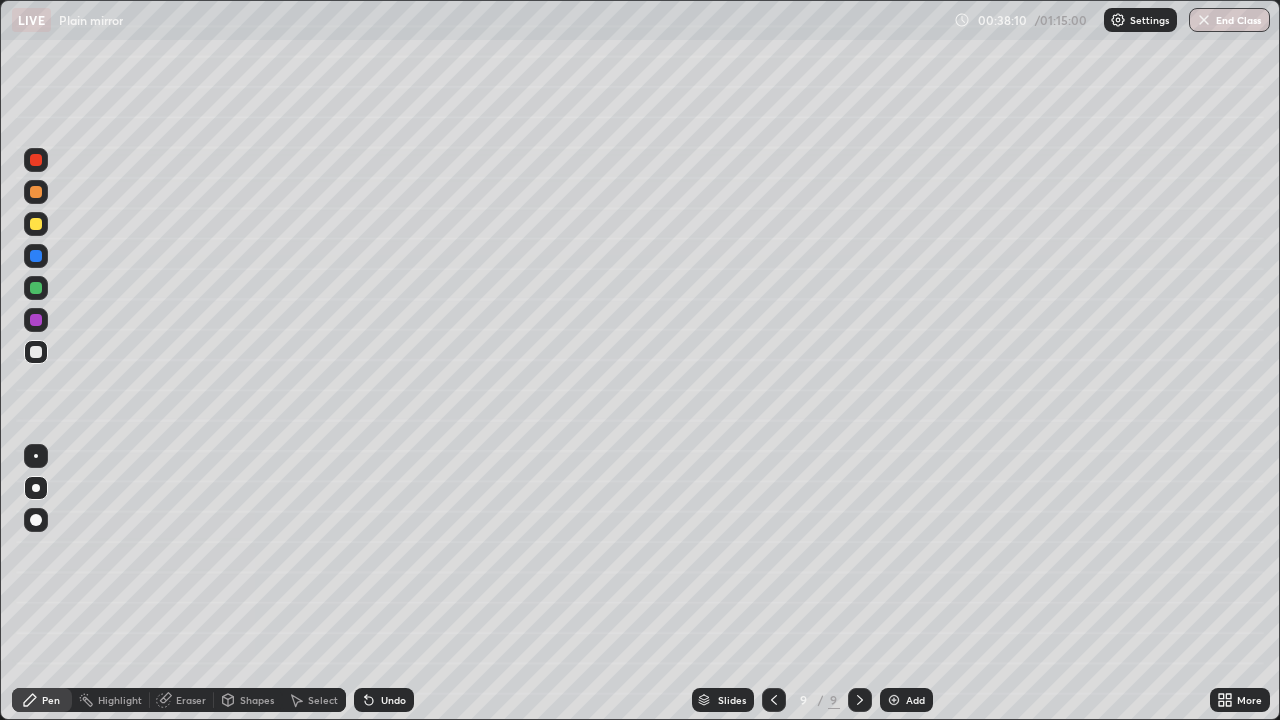 click on "Shapes" at bounding box center (257, 700) 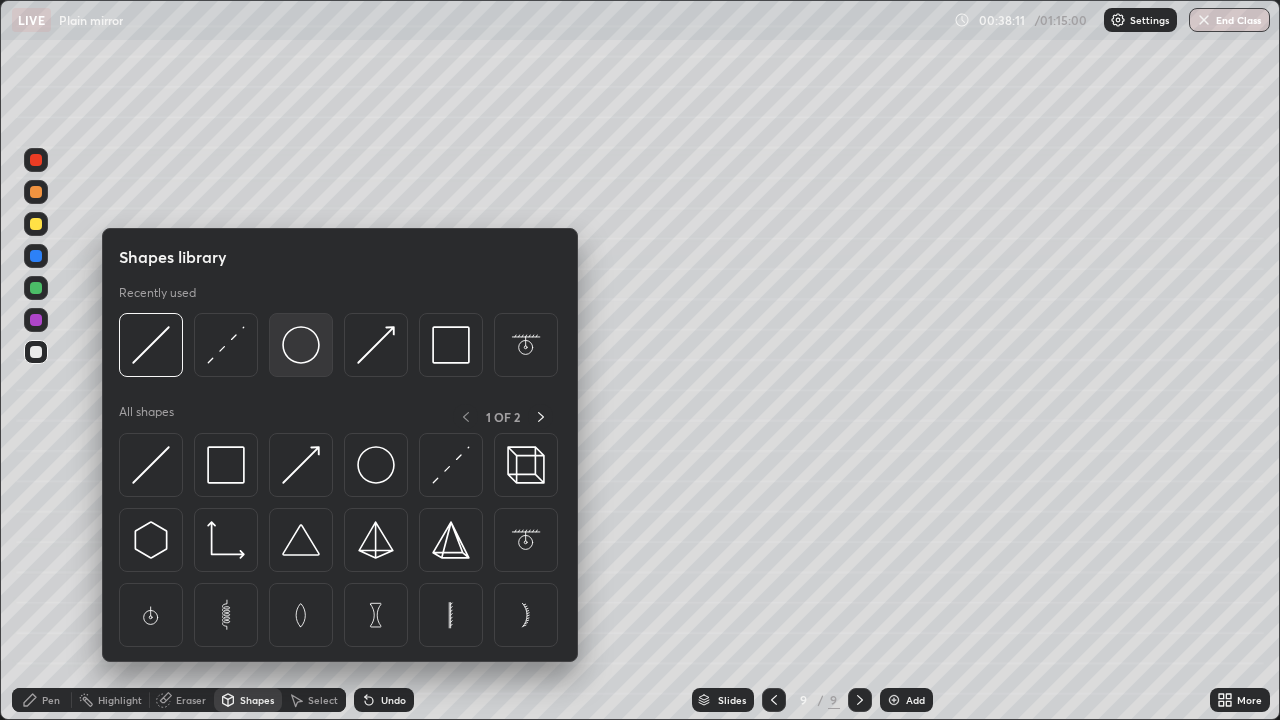 click at bounding box center (301, 345) 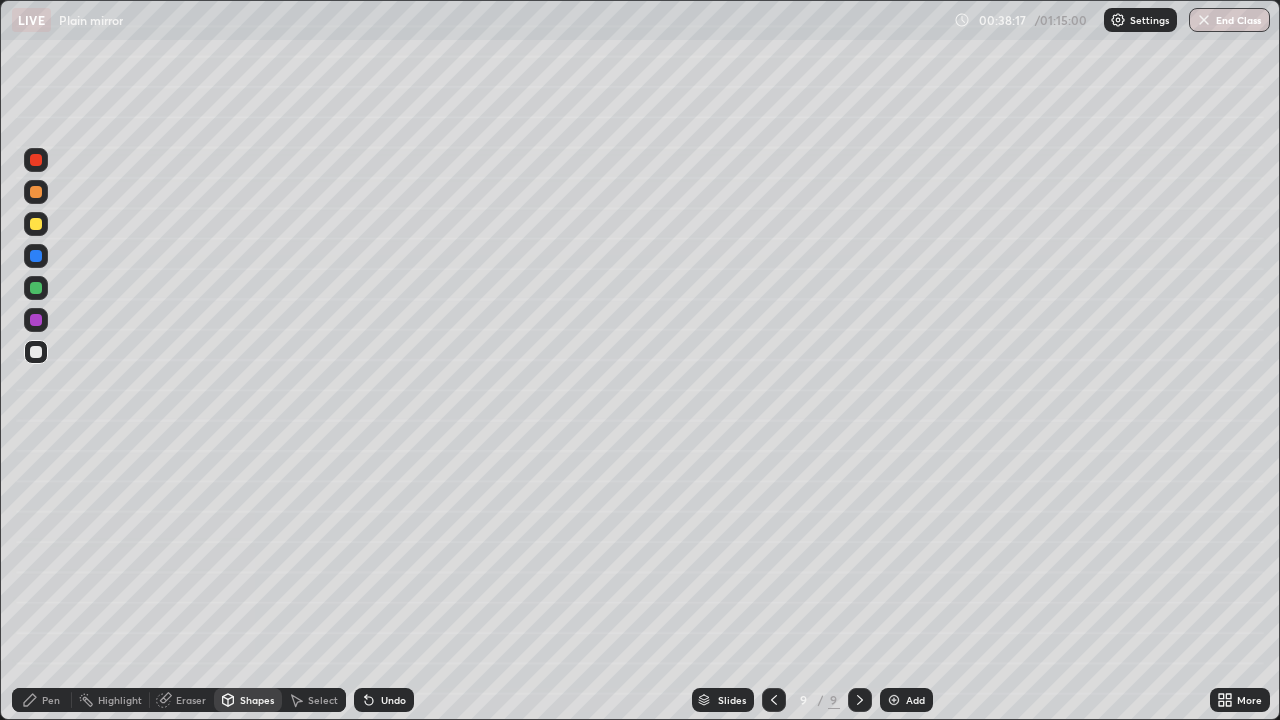 click on "Pen" at bounding box center (51, 700) 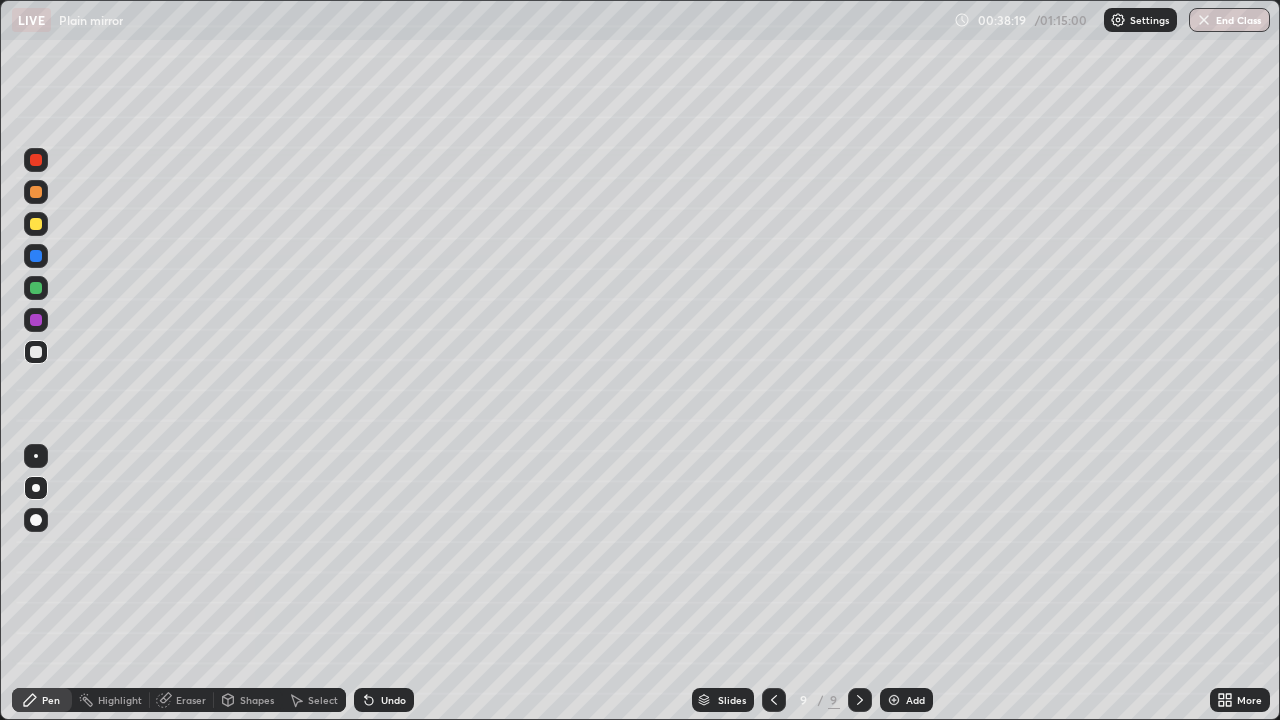 click on "Shapes" at bounding box center (257, 700) 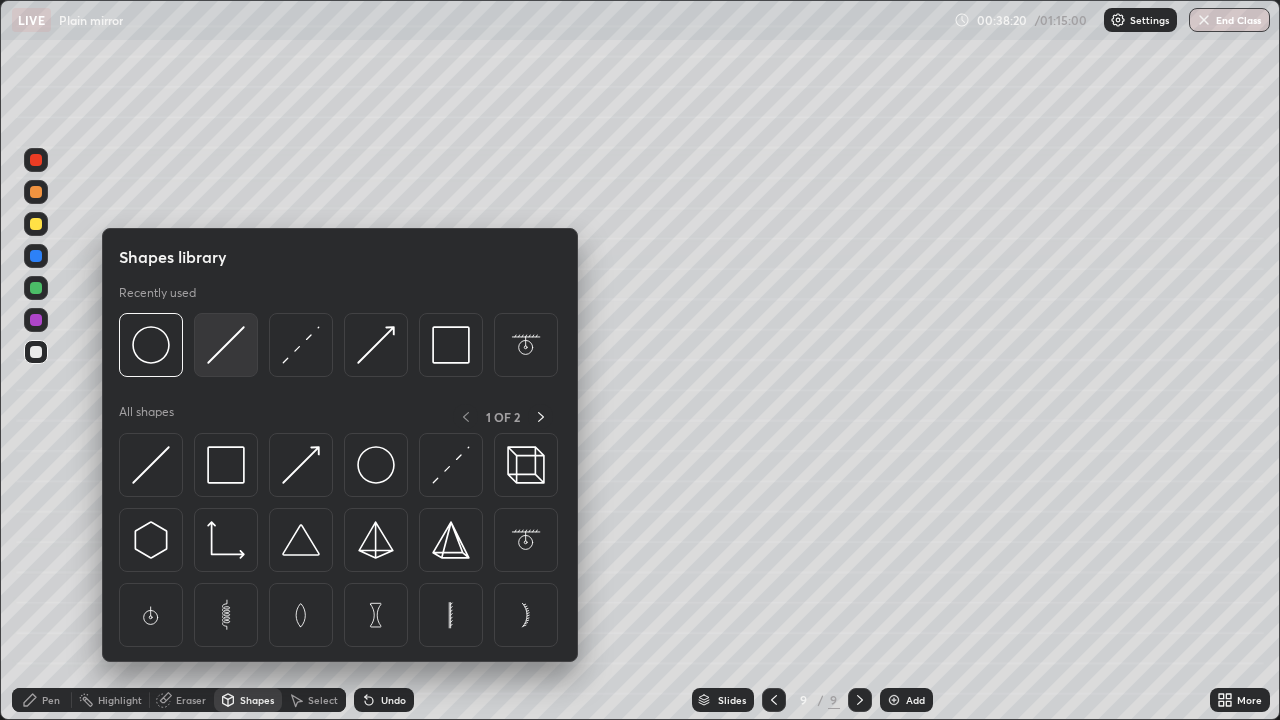 click at bounding box center (226, 345) 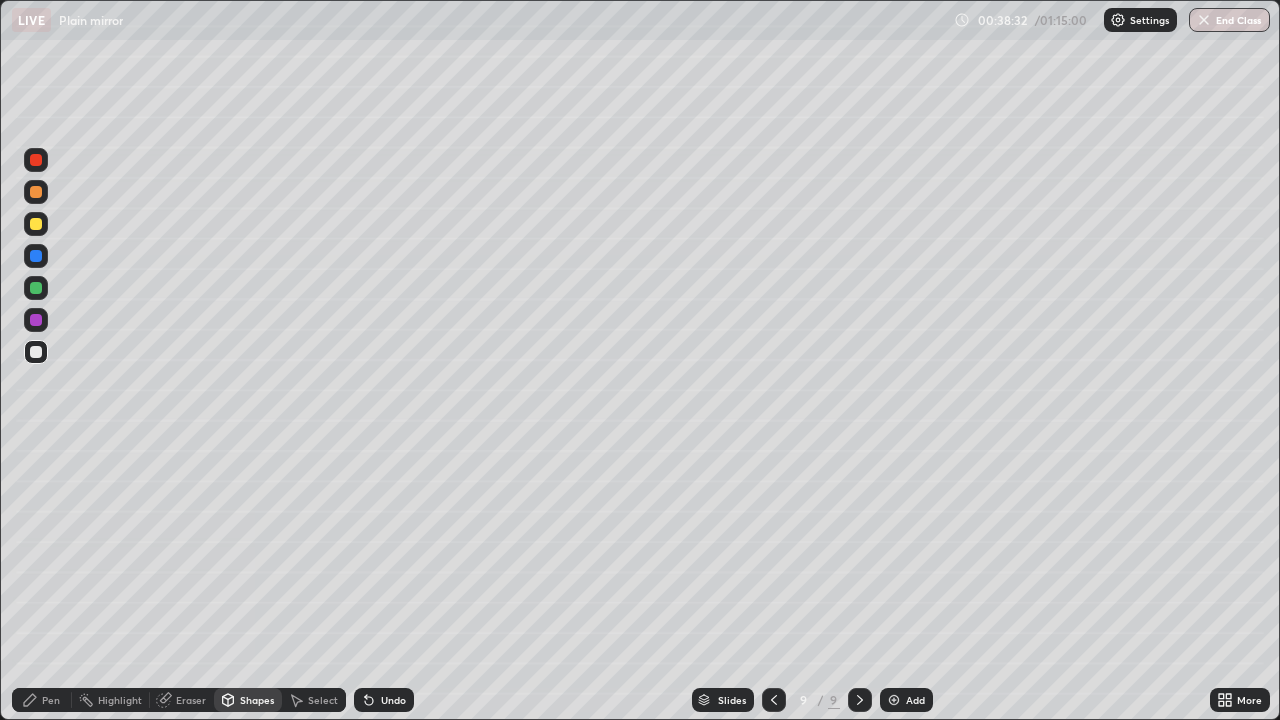 click on "Pen" at bounding box center [42, 700] 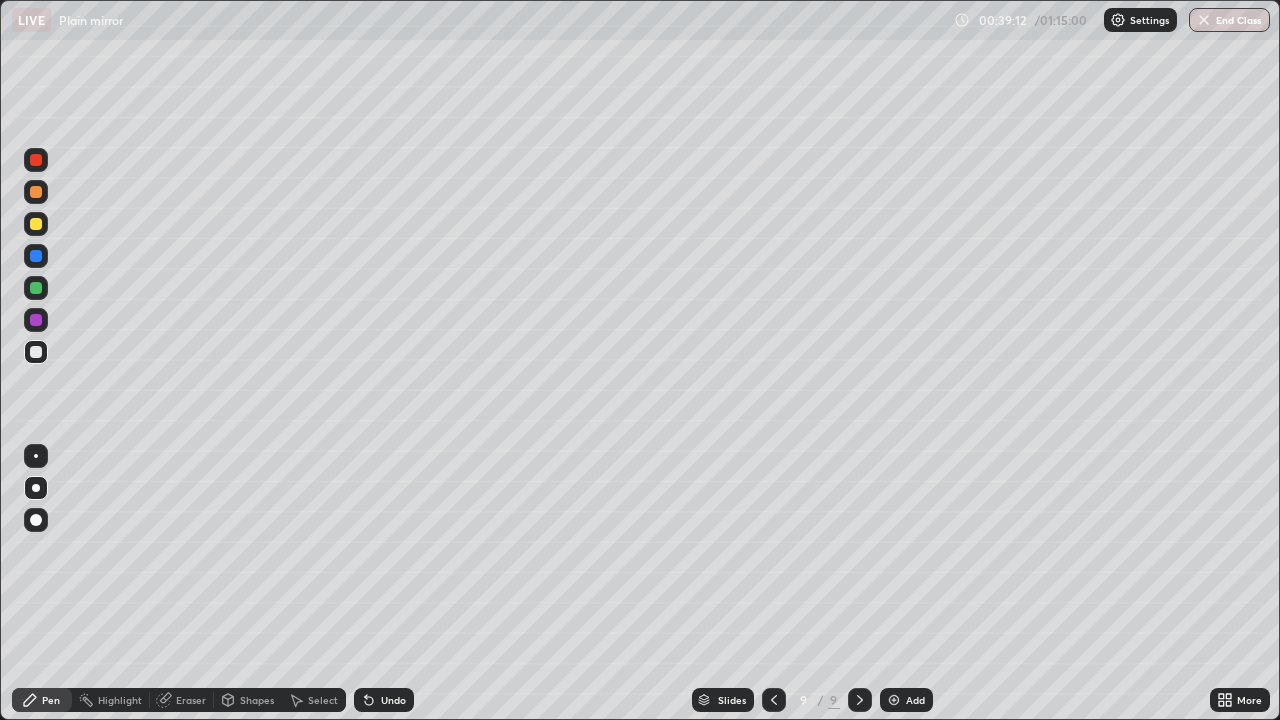 click on "Undo" at bounding box center (384, 700) 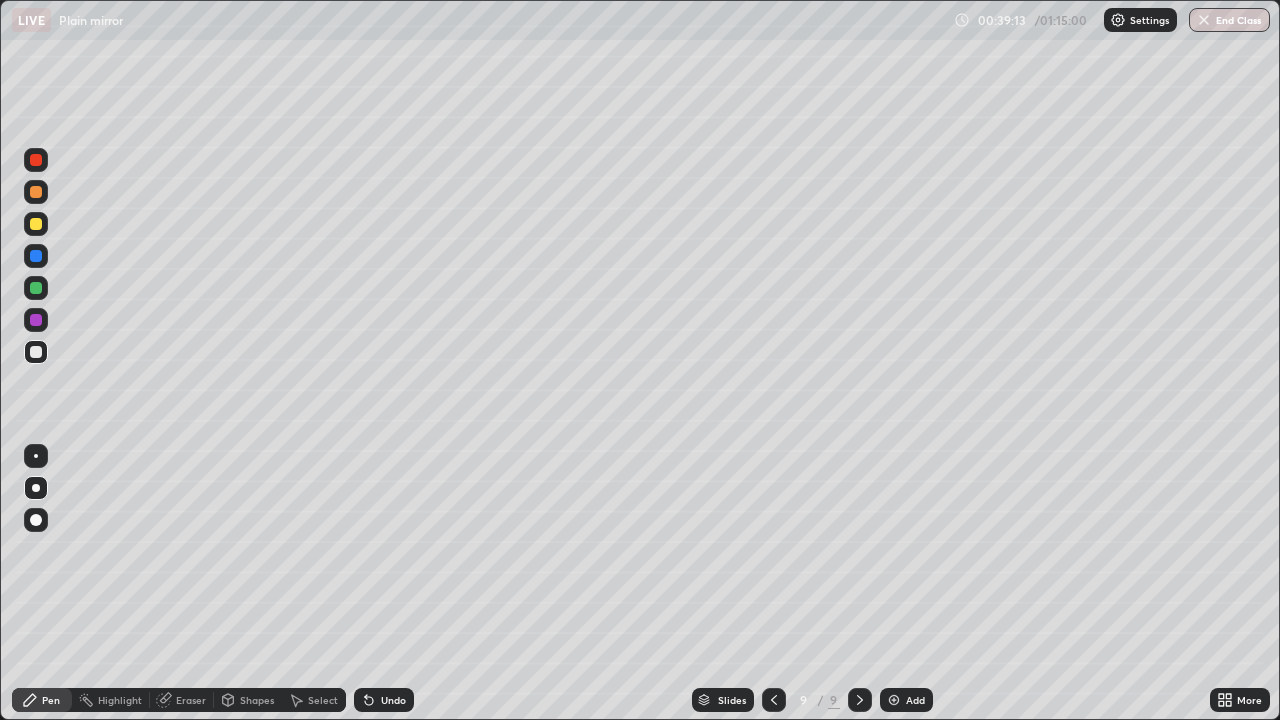click at bounding box center (36, 456) 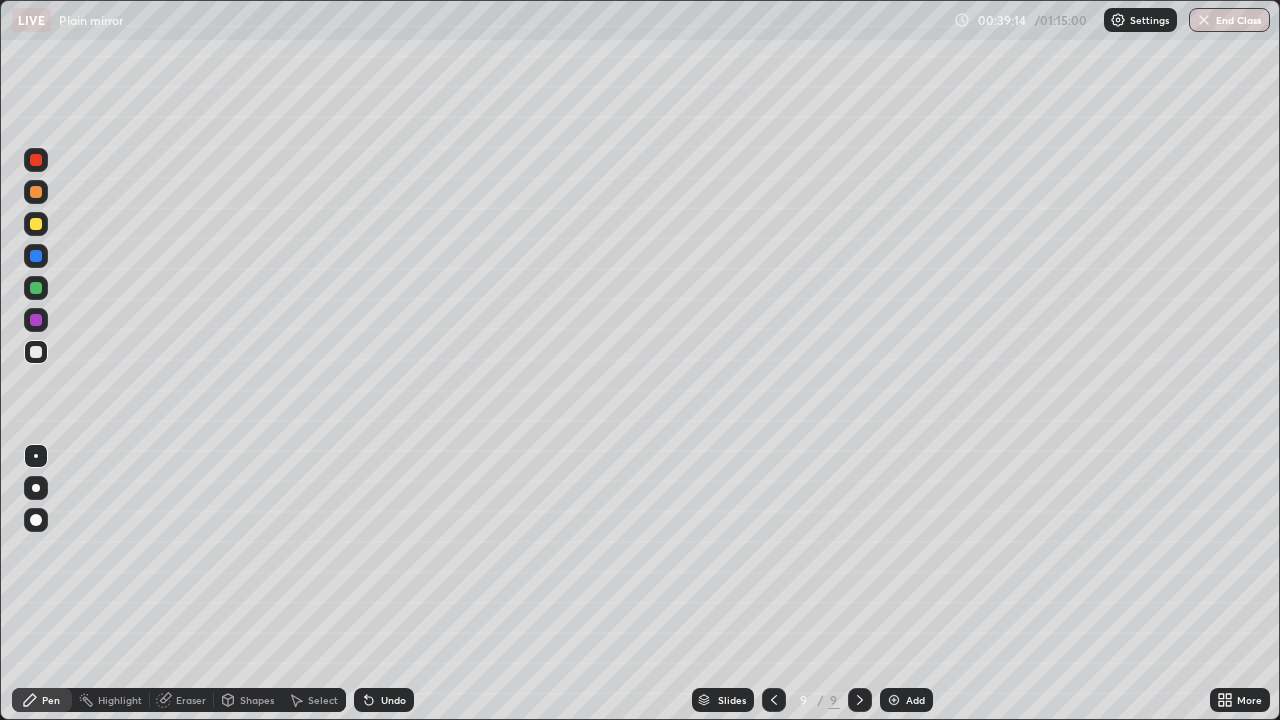 click on "Shapes" at bounding box center (257, 700) 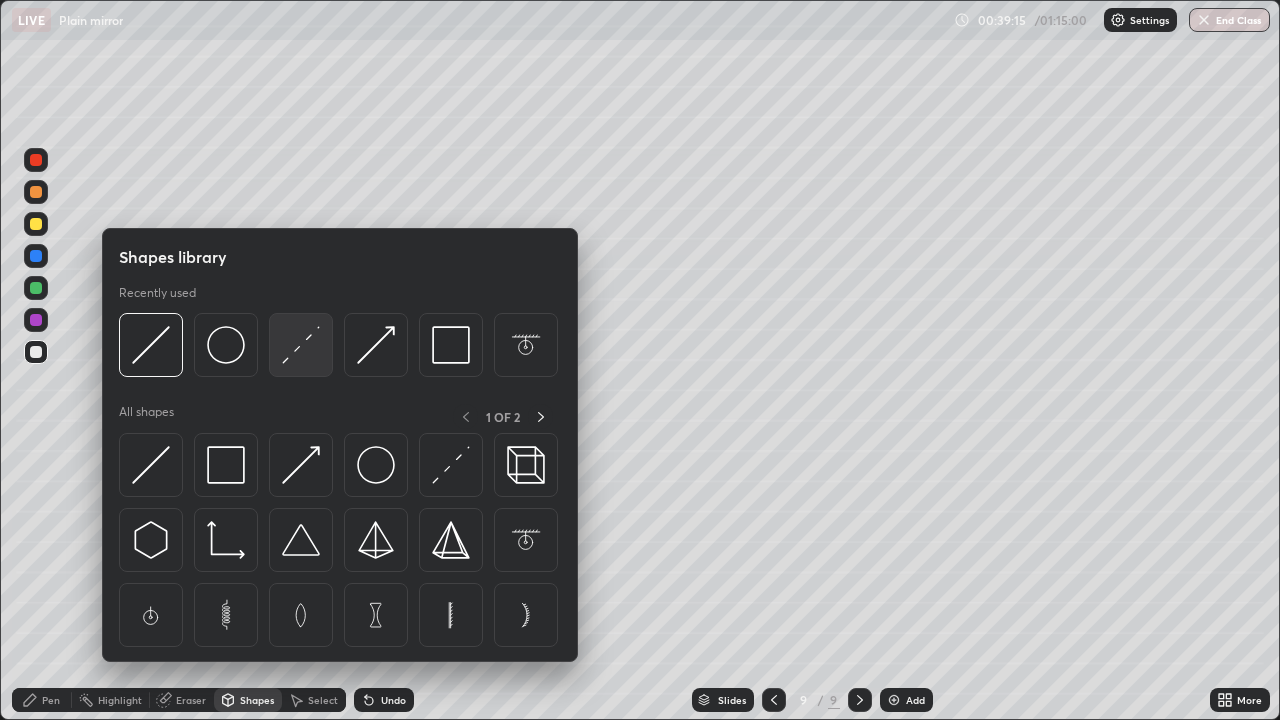 click at bounding box center (301, 345) 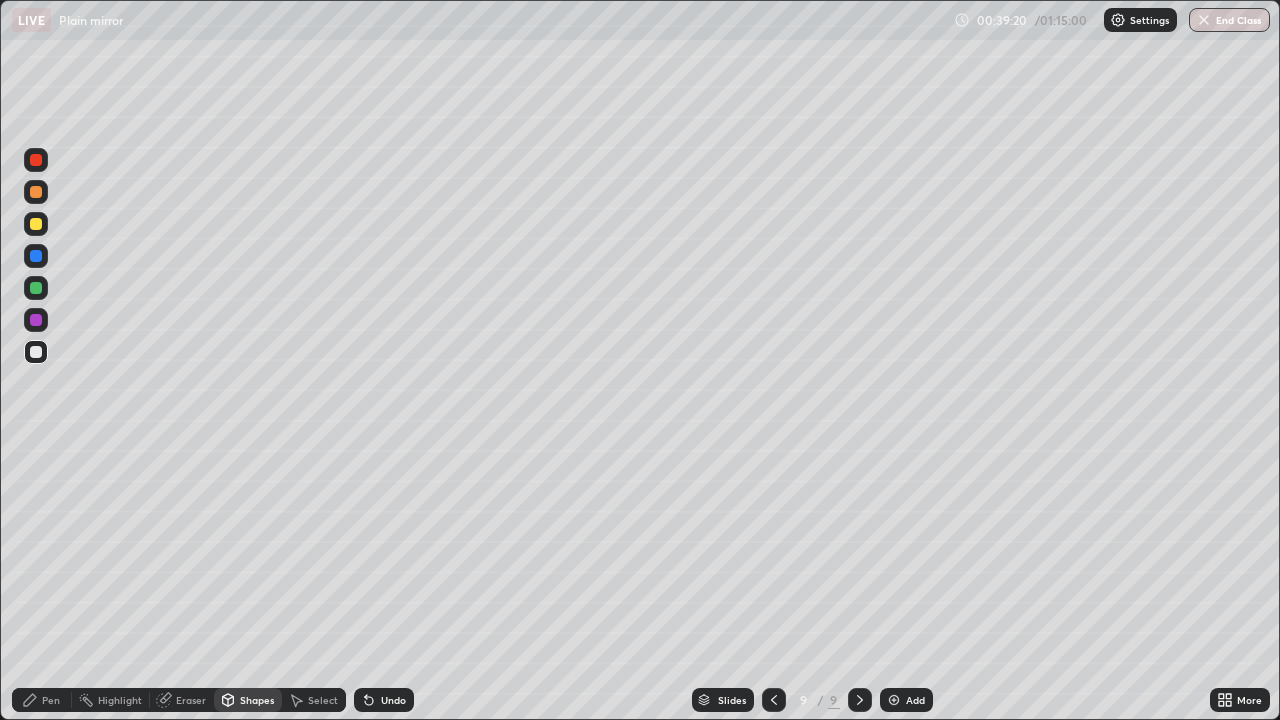 click 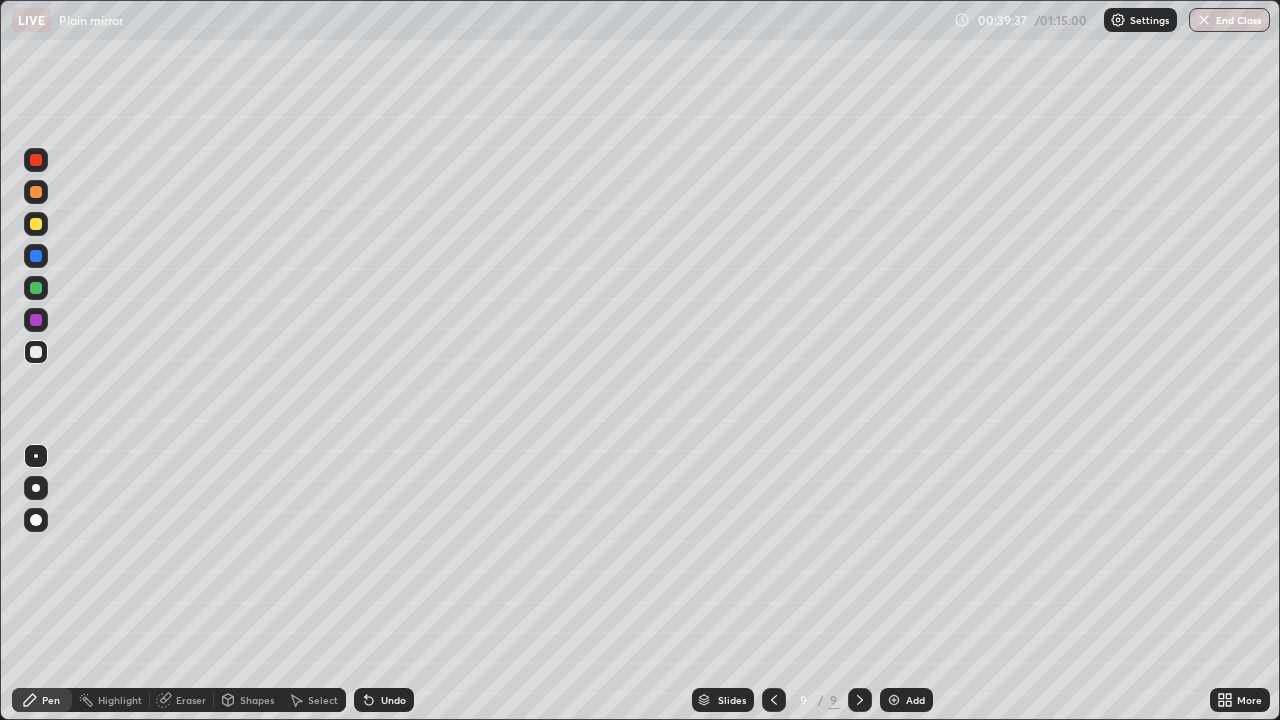 click 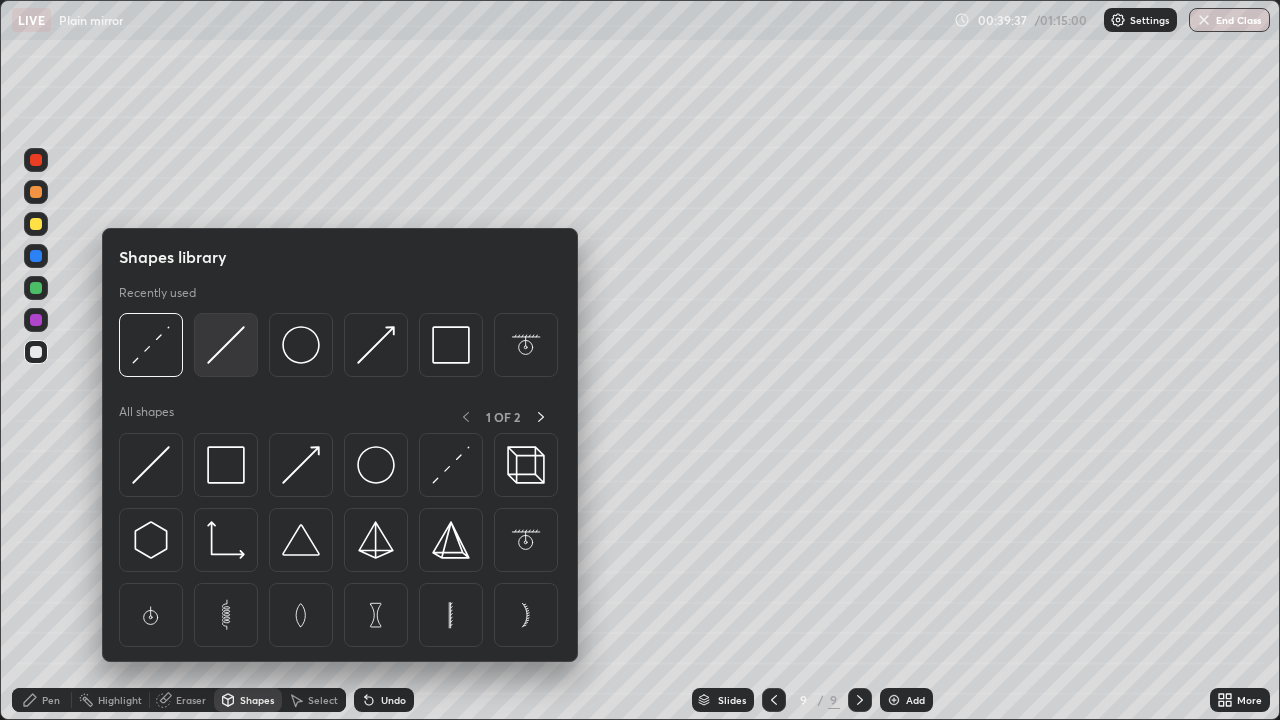 click at bounding box center (226, 345) 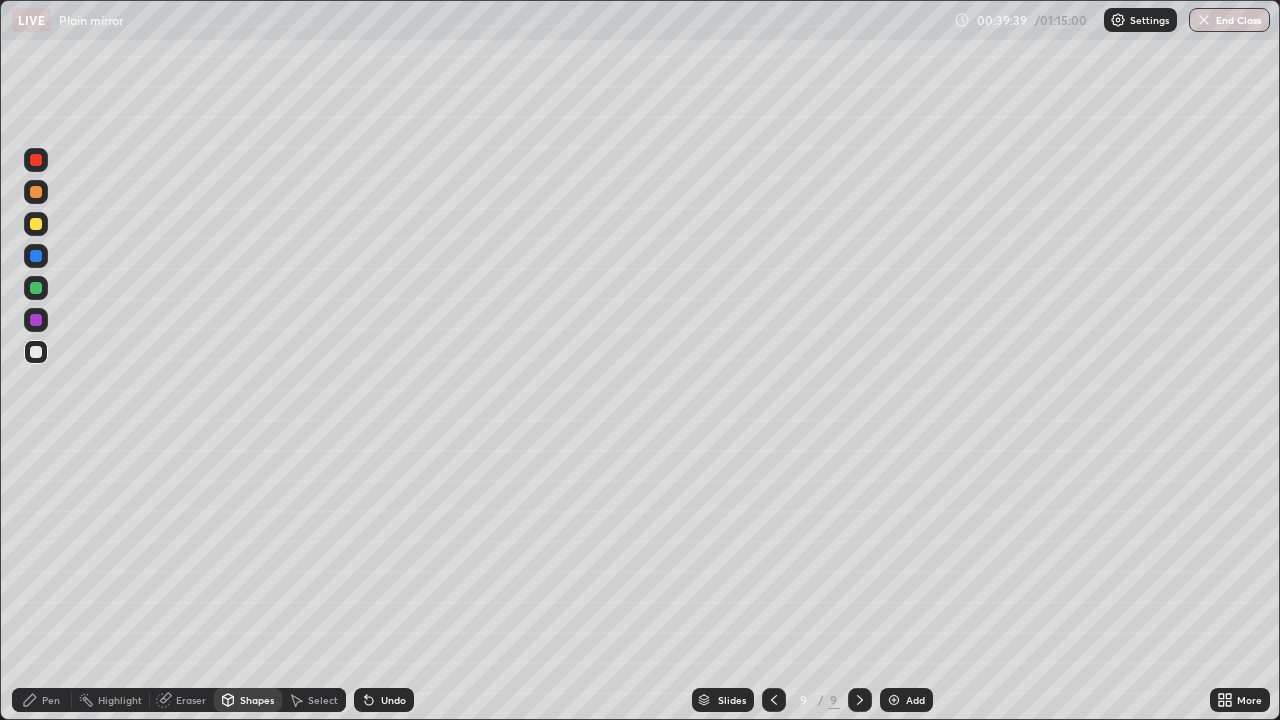 click at bounding box center (36, 288) 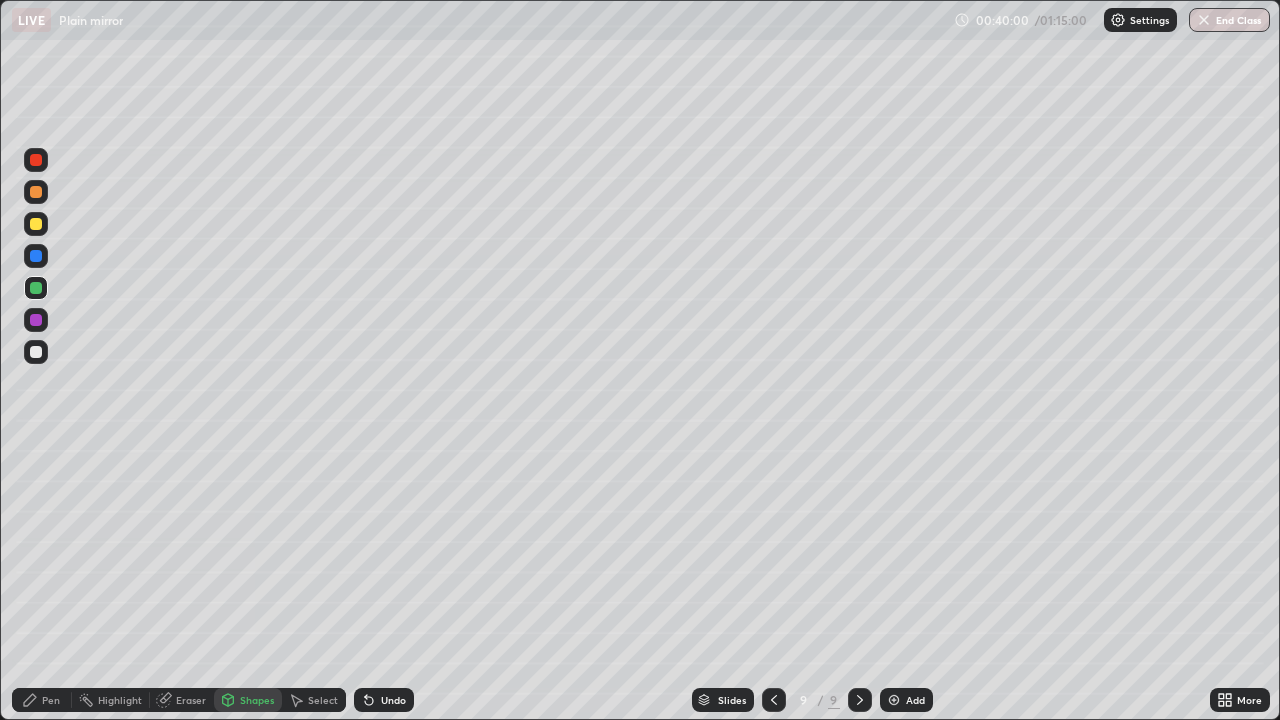 click on "Eraser" at bounding box center (191, 700) 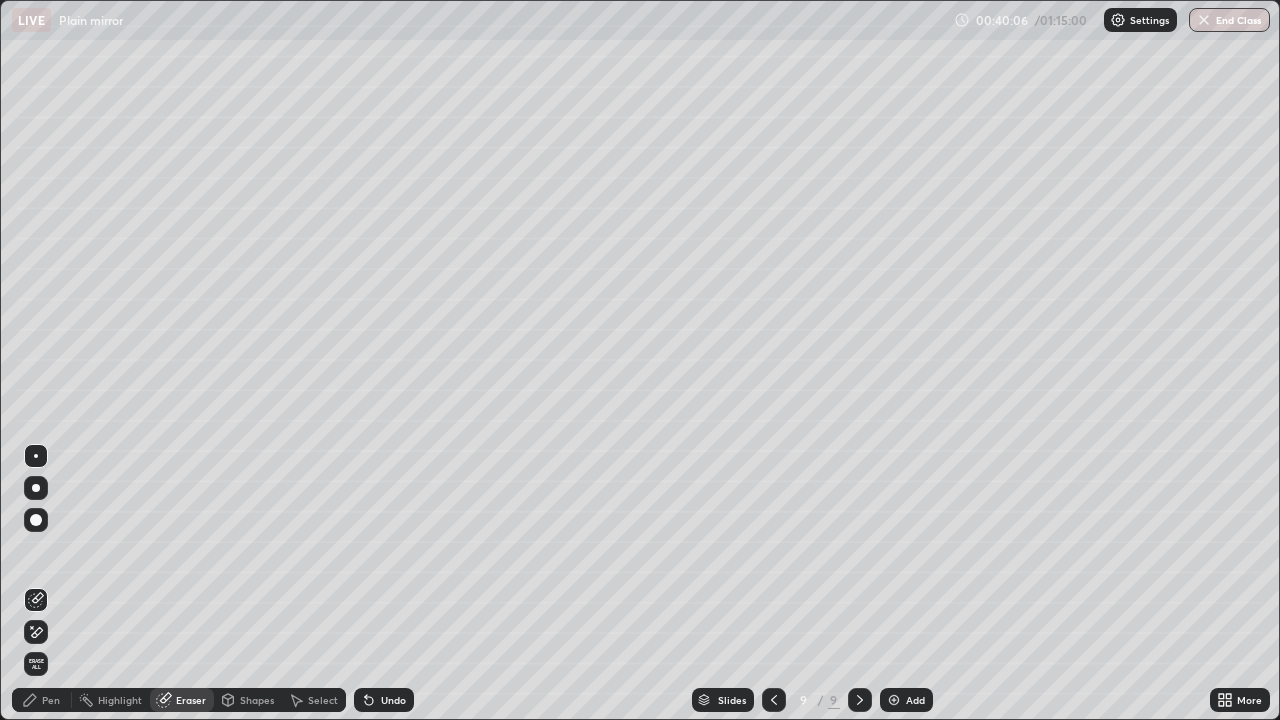 click 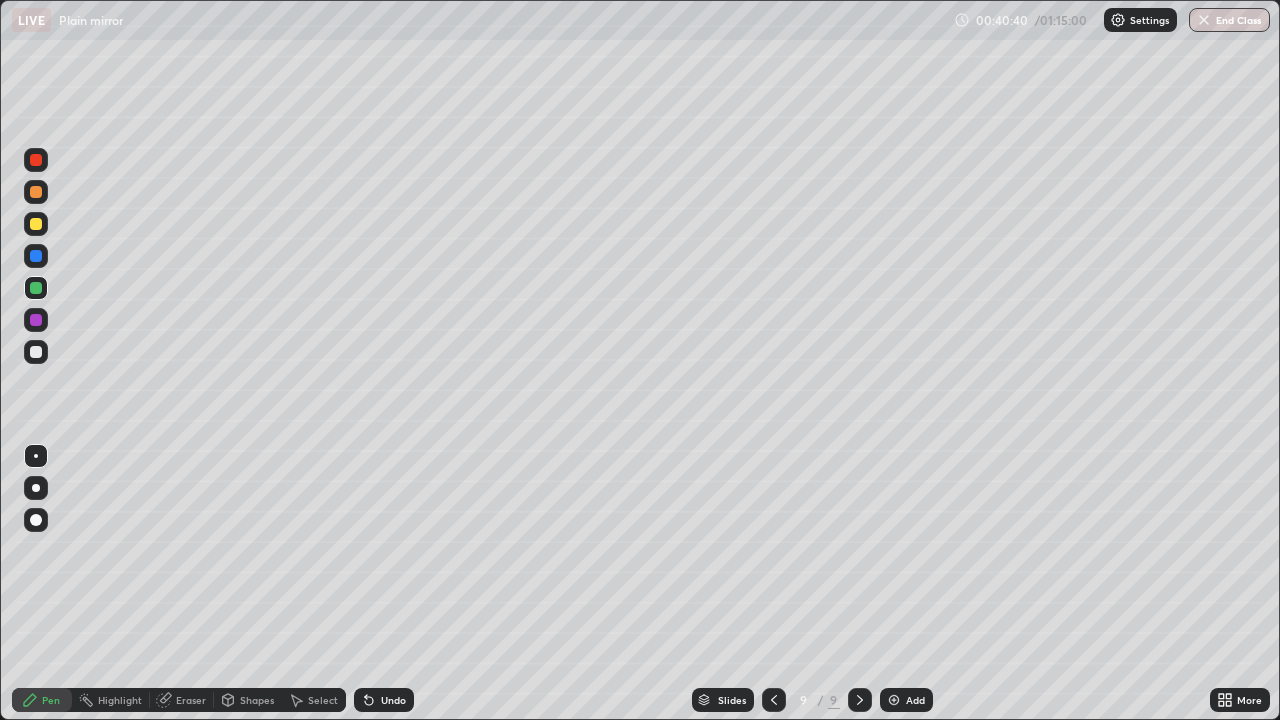 click on "Shapes" at bounding box center (257, 700) 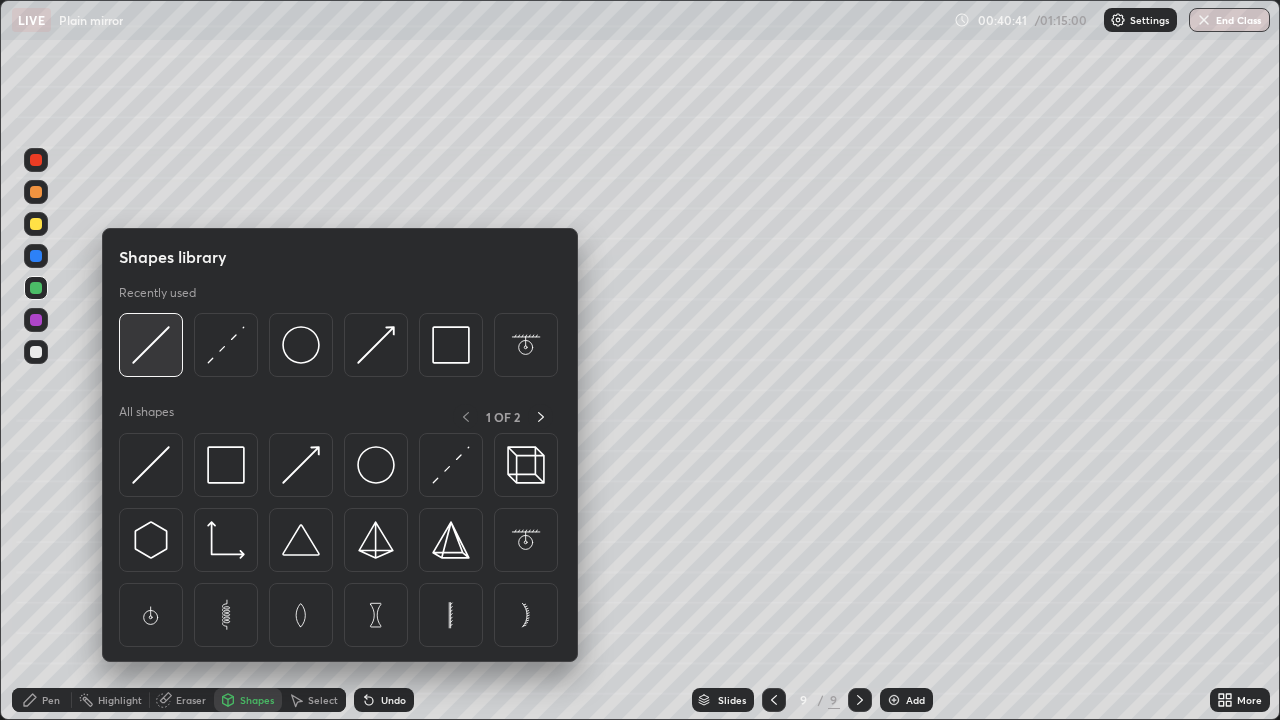 click at bounding box center [151, 345] 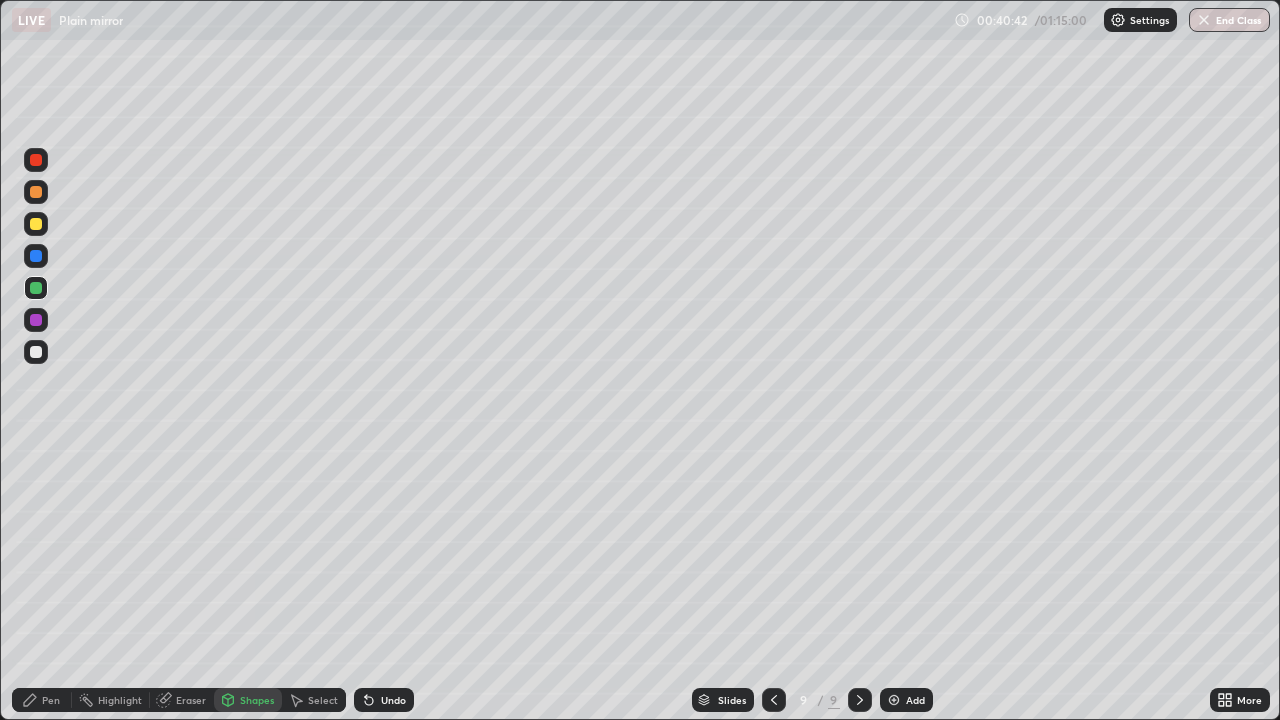 click at bounding box center (36, 256) 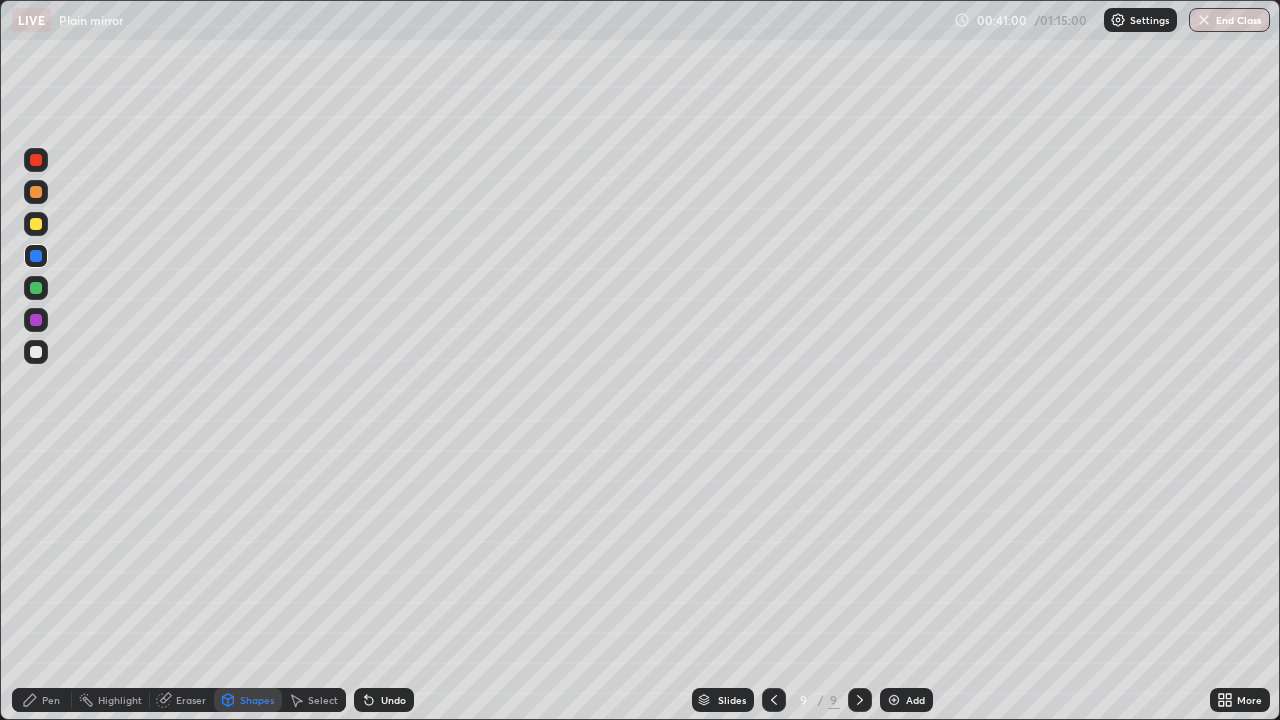 click on "Eraser" at bounding box center [191, 700] 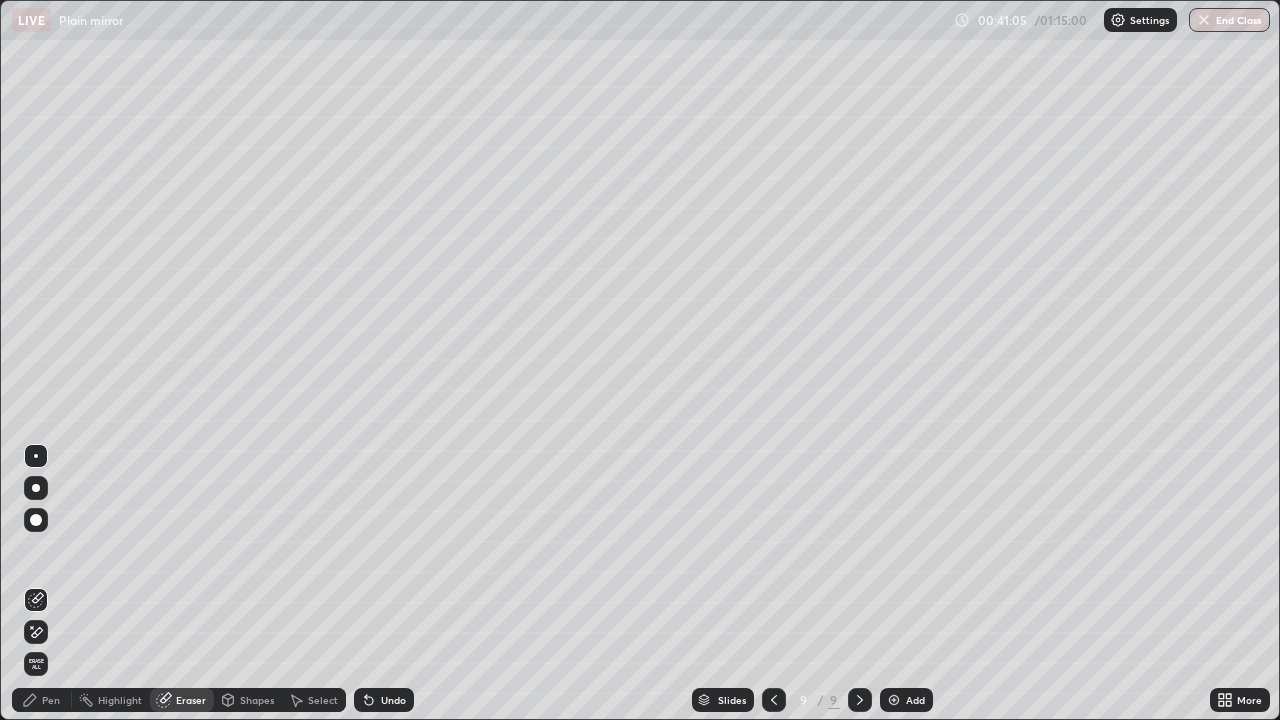 click on "Pen" at bounding box center [51, 700] 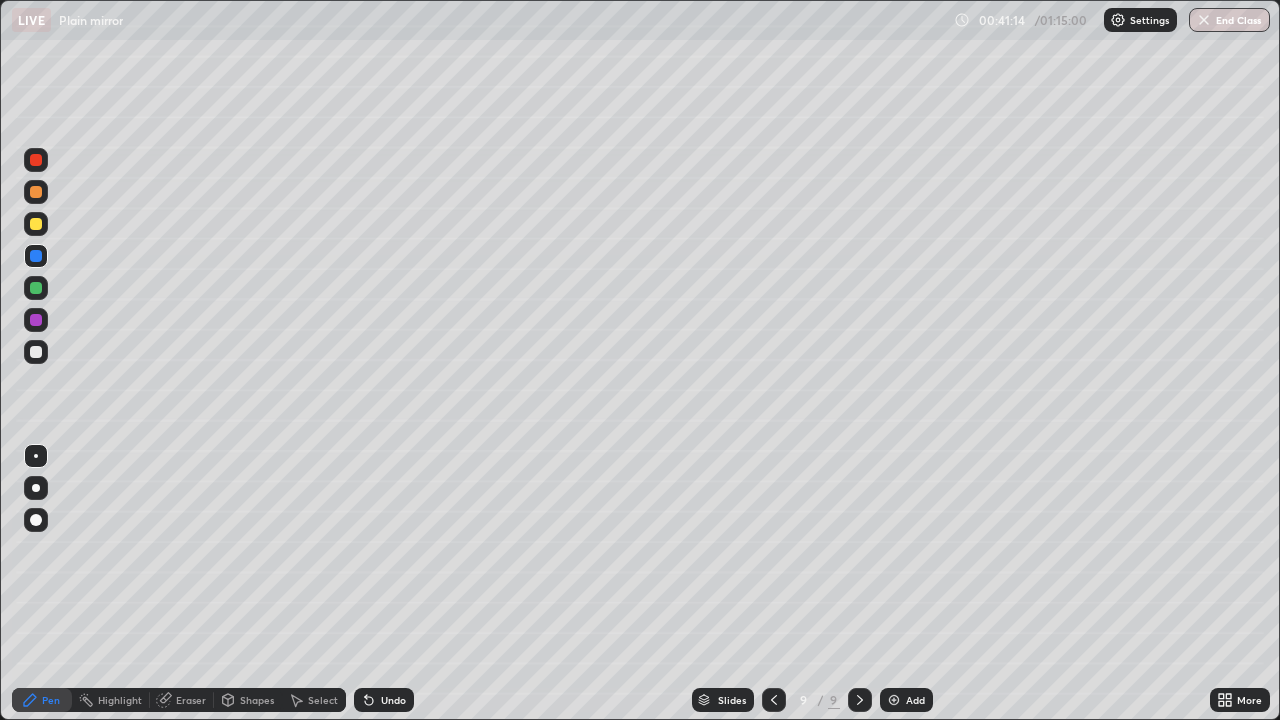 click at bounding box center (36, 288) 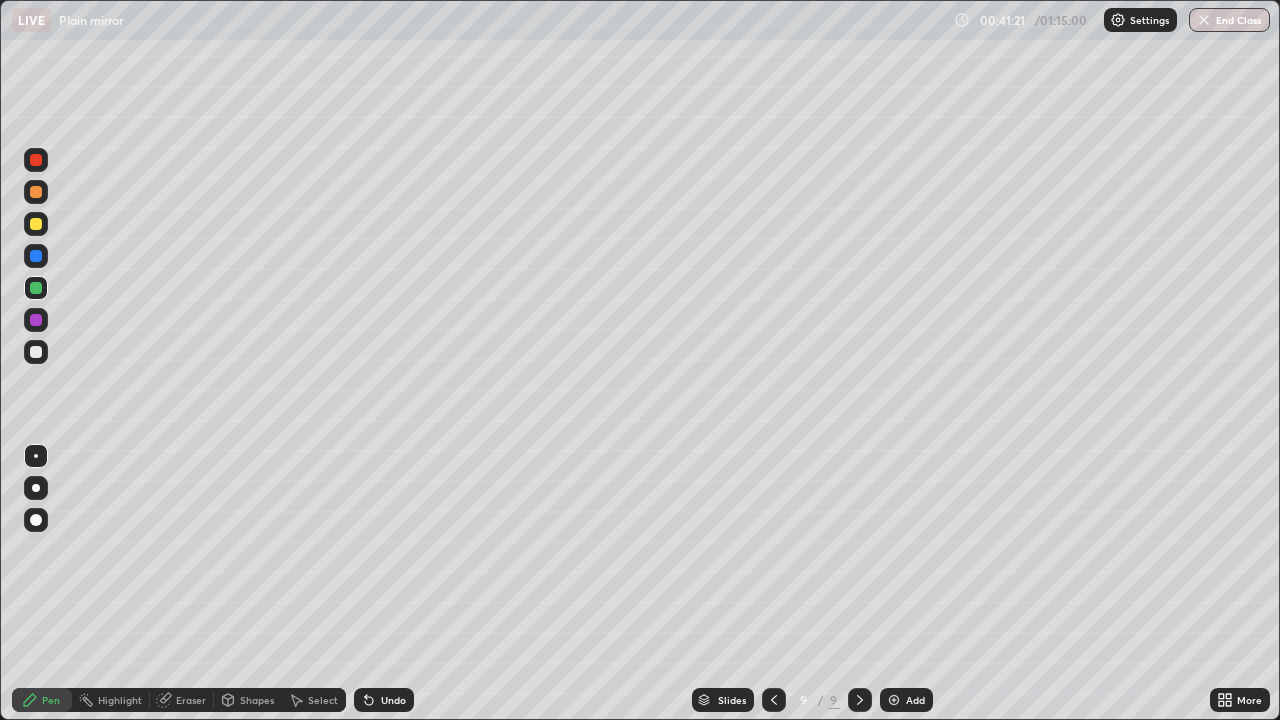 click at bounding box center [36, 256] 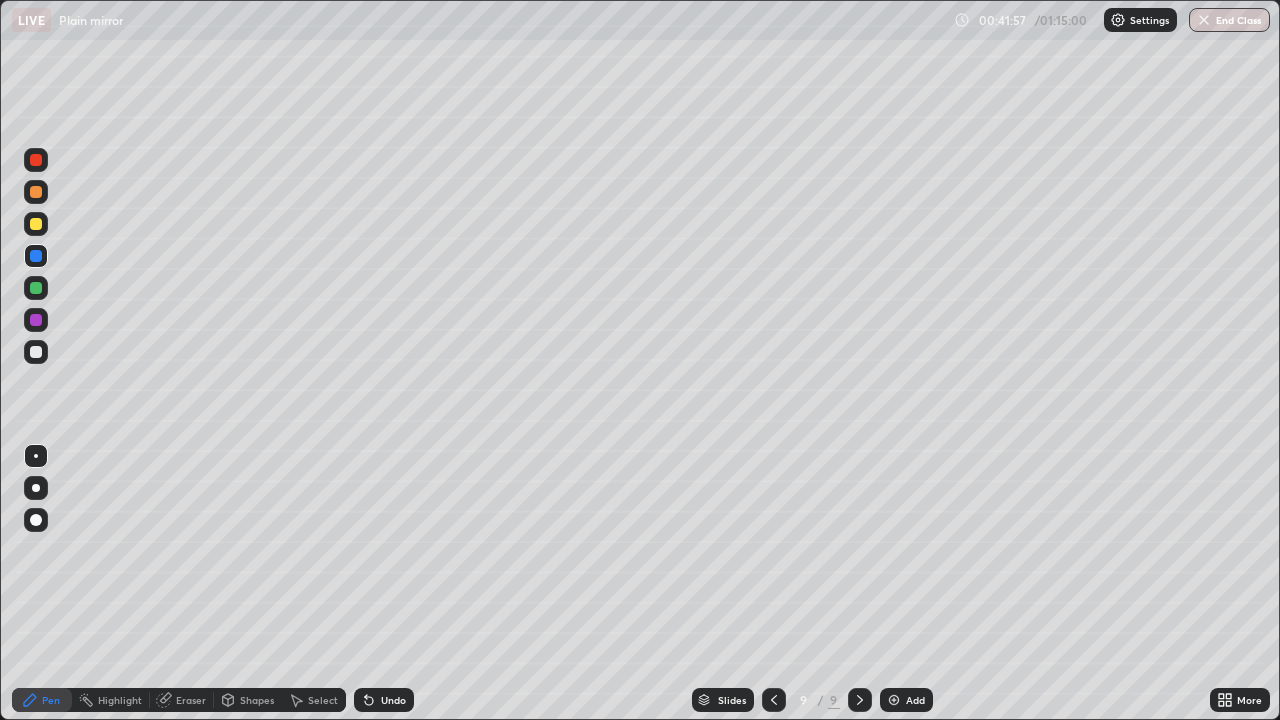 click at bounding box center [36, 288] 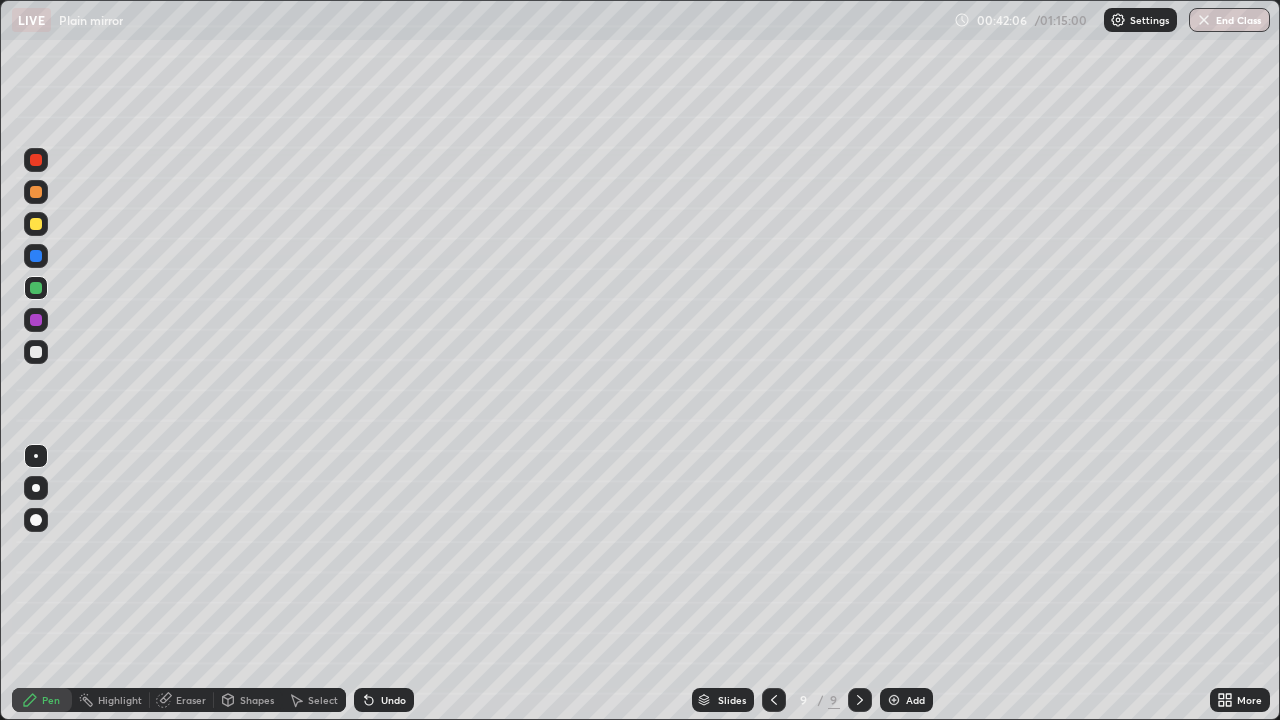 click at bounding box center [36, 256] 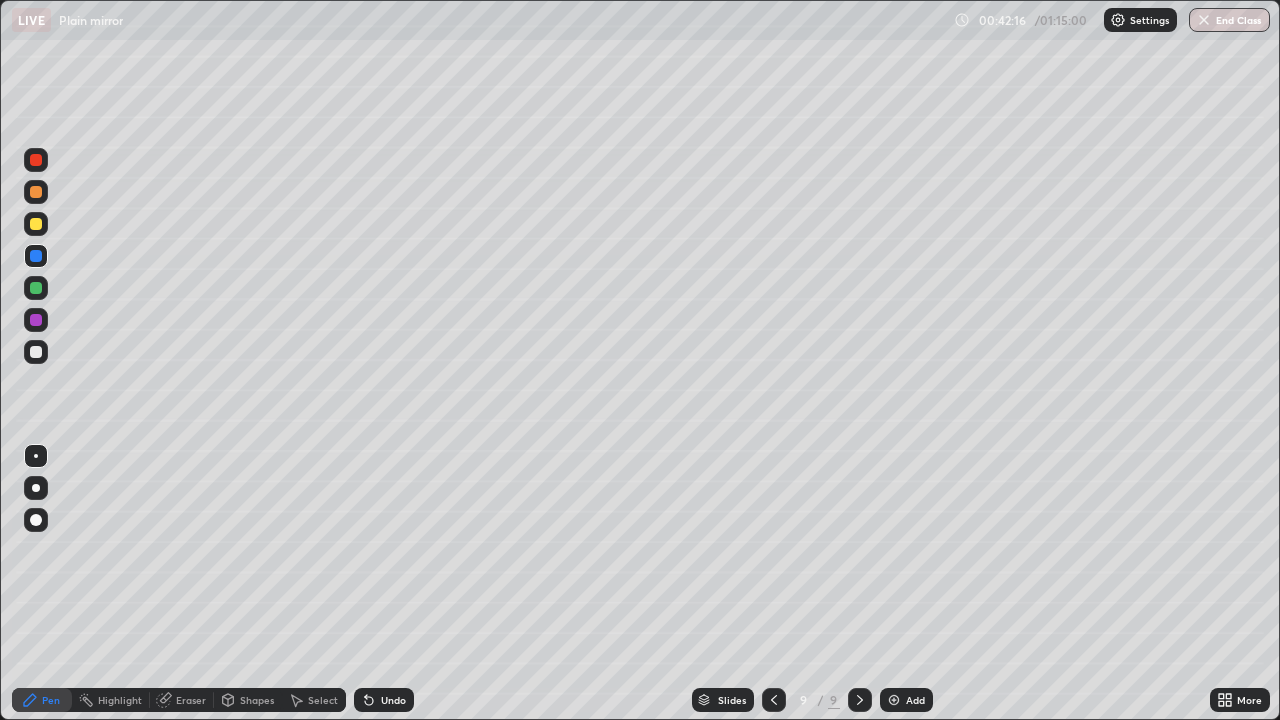 click at bounding box center [36, 288] 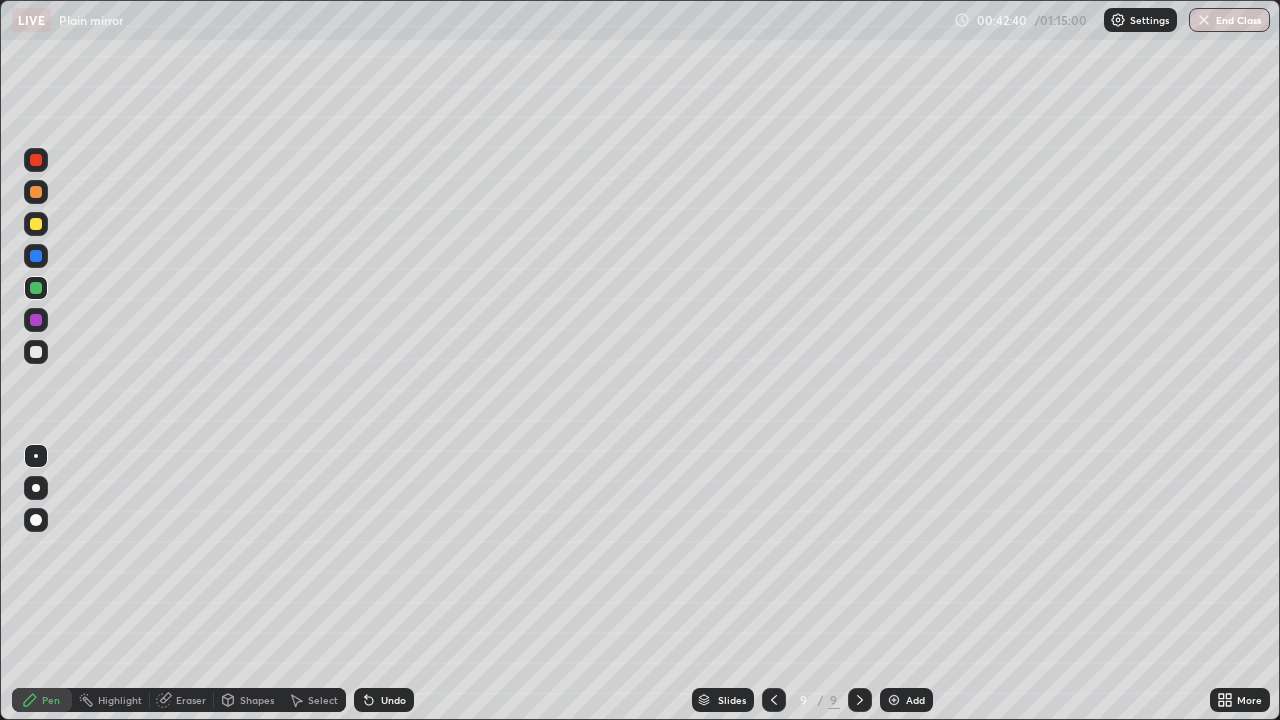 click at bounding box center [36, 352] 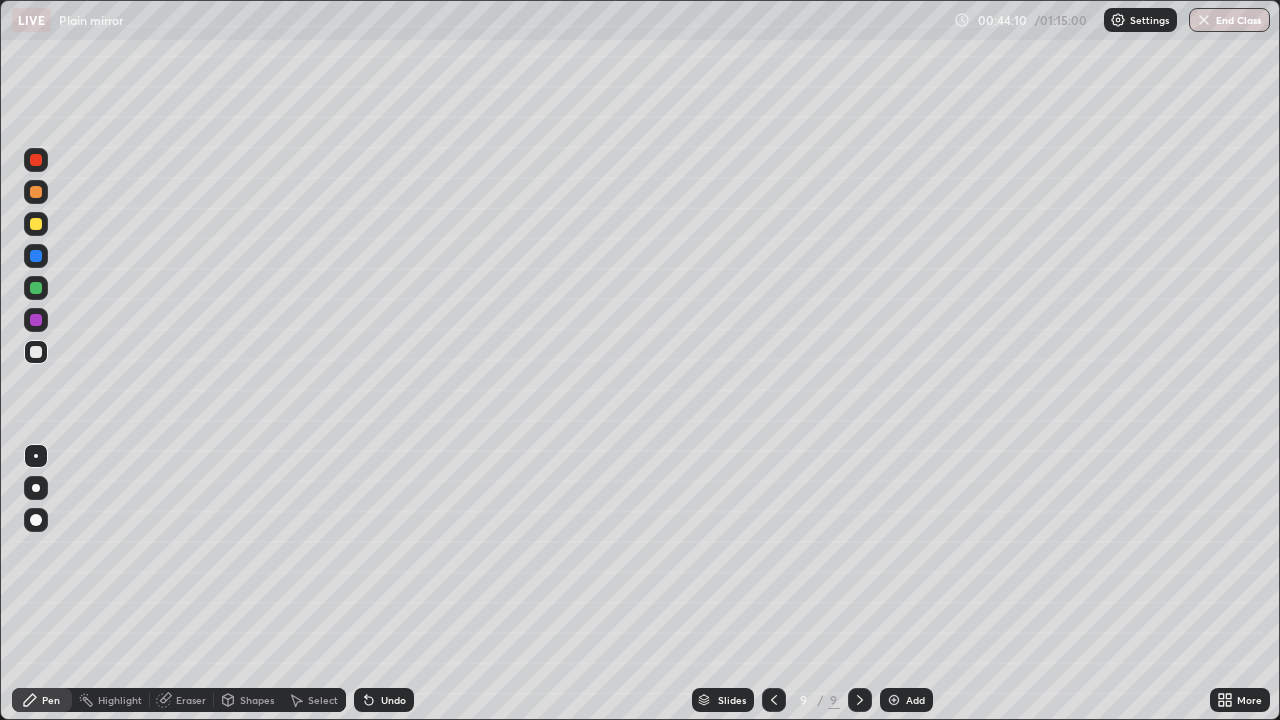 click at bounding box center (36, 352) 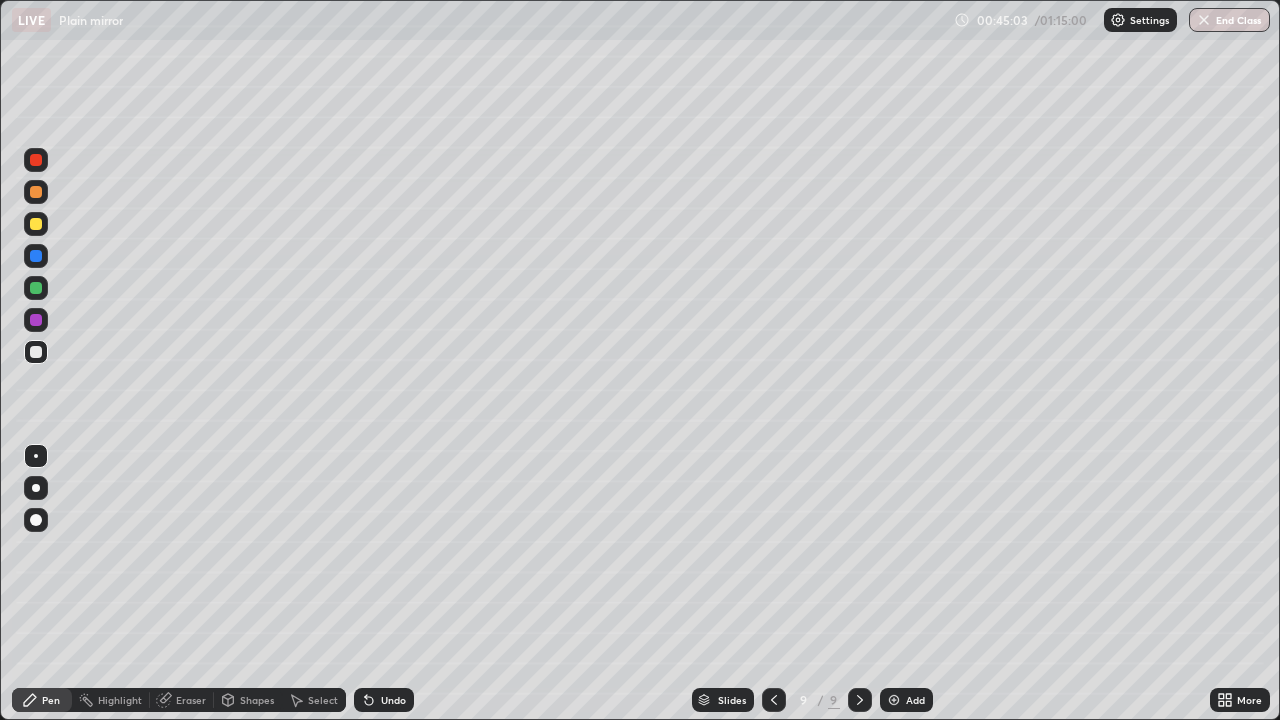 click on "Select" at bounding box center (323, 700) 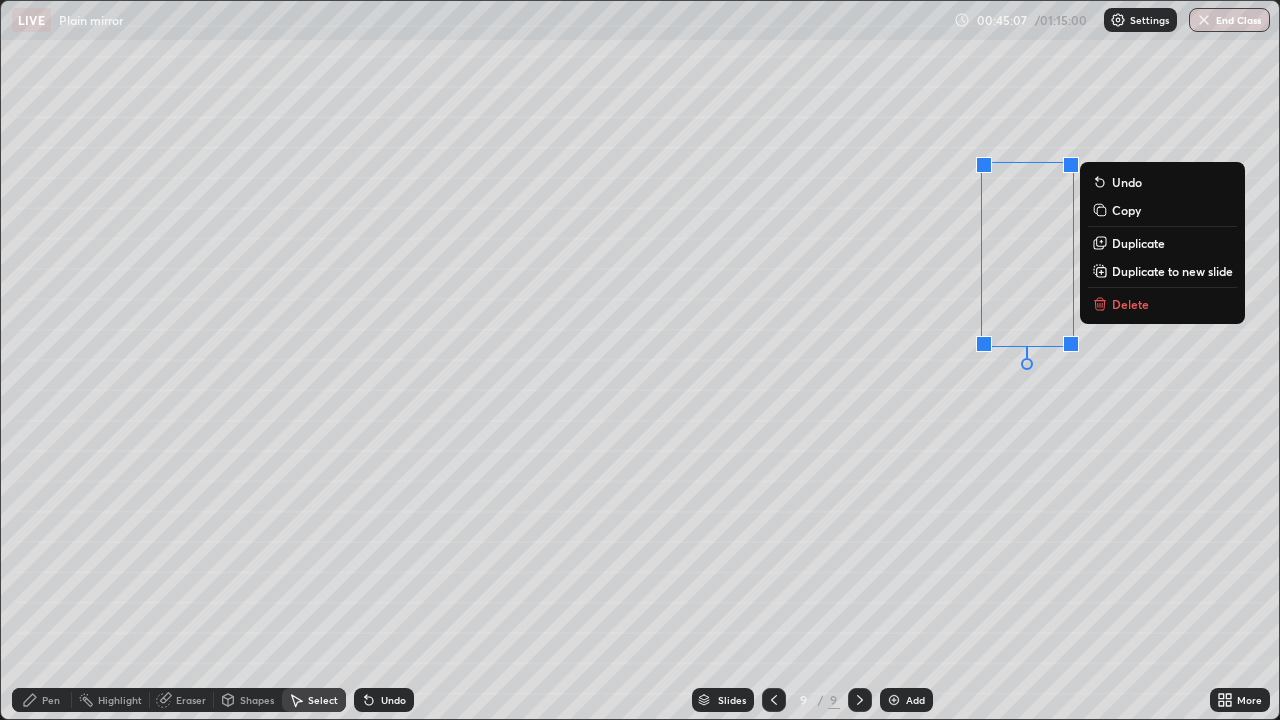 click on "Delete" at bounding box center (1130, 304) 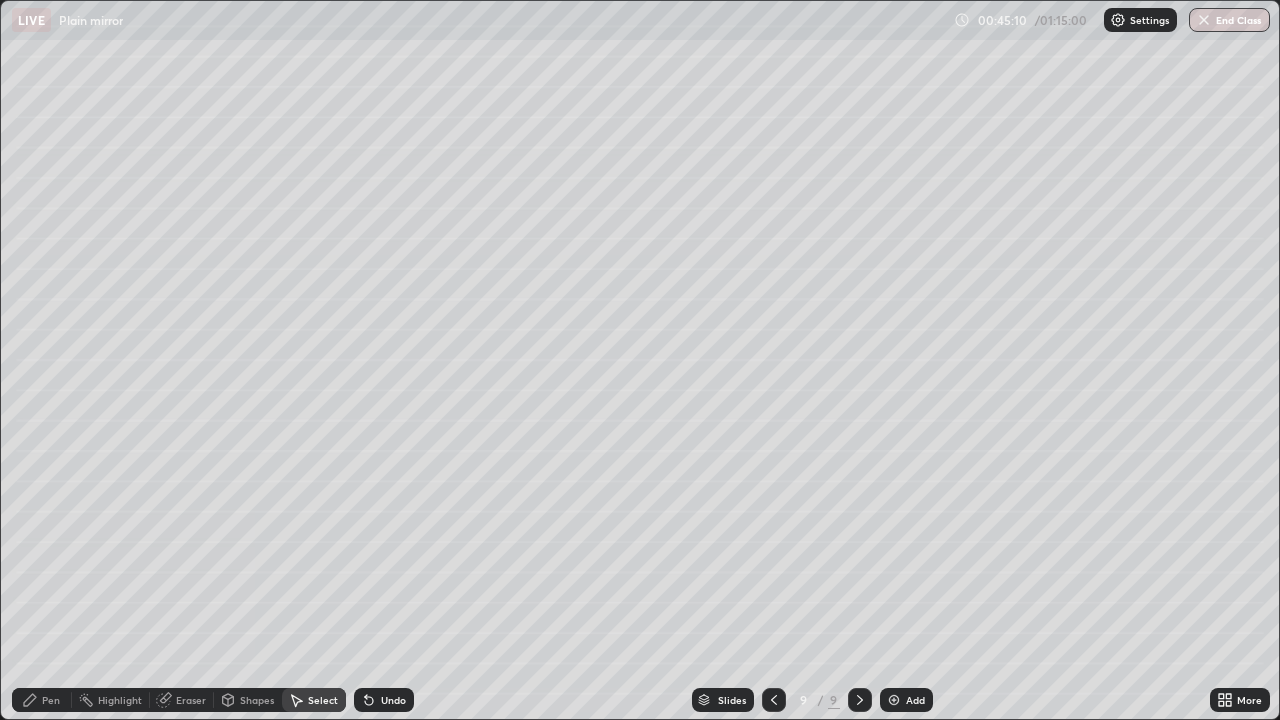 click on "Pen" at bounding box center (51, 700) 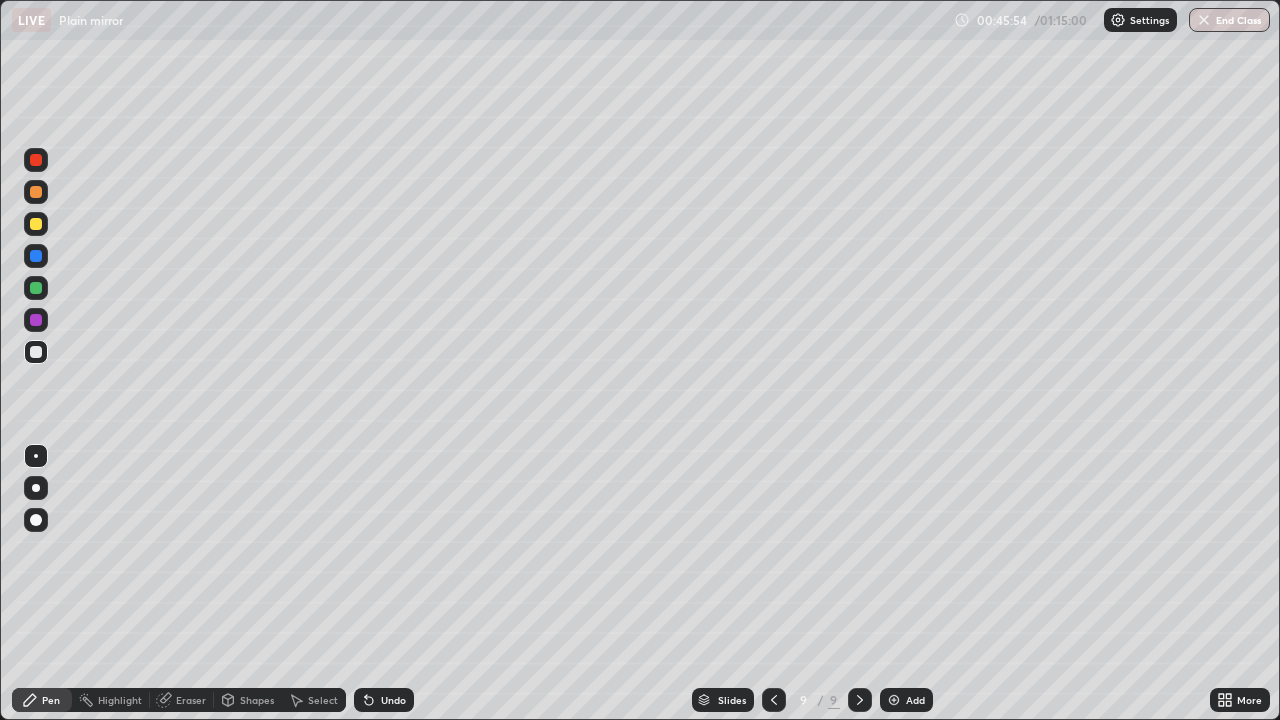 click 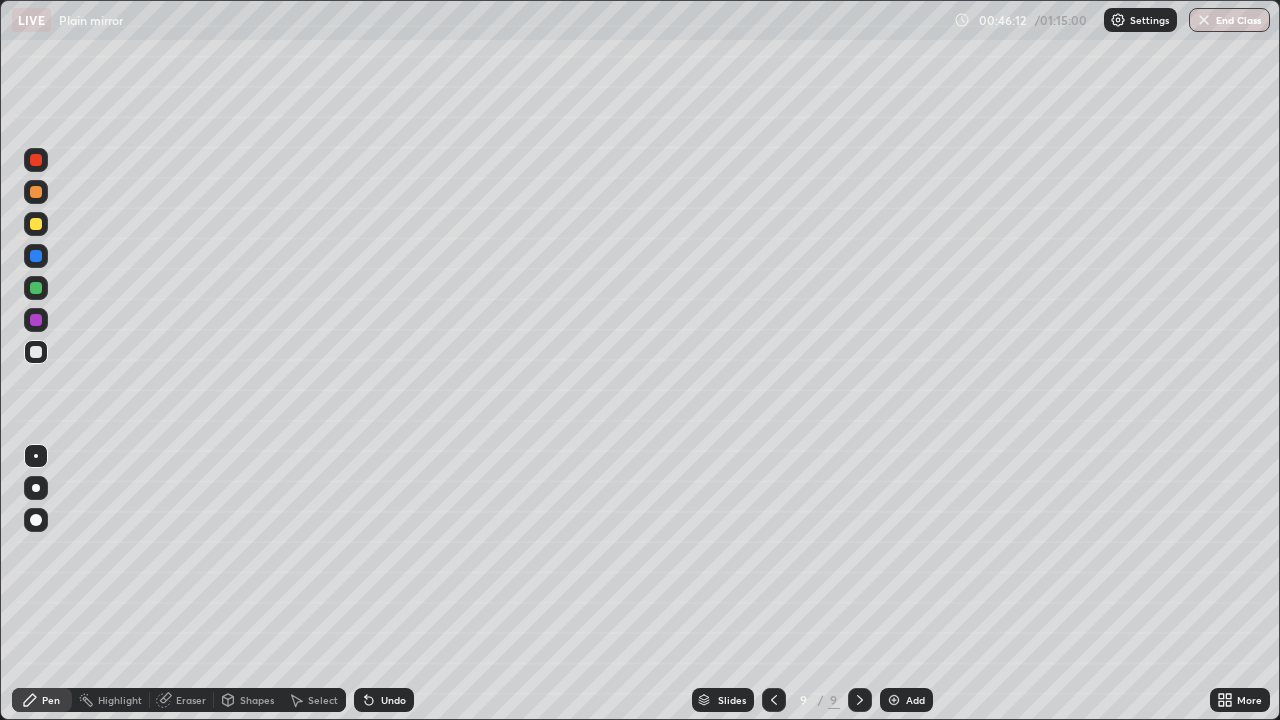 click on "Shapes" at bounding box center (257, 700) 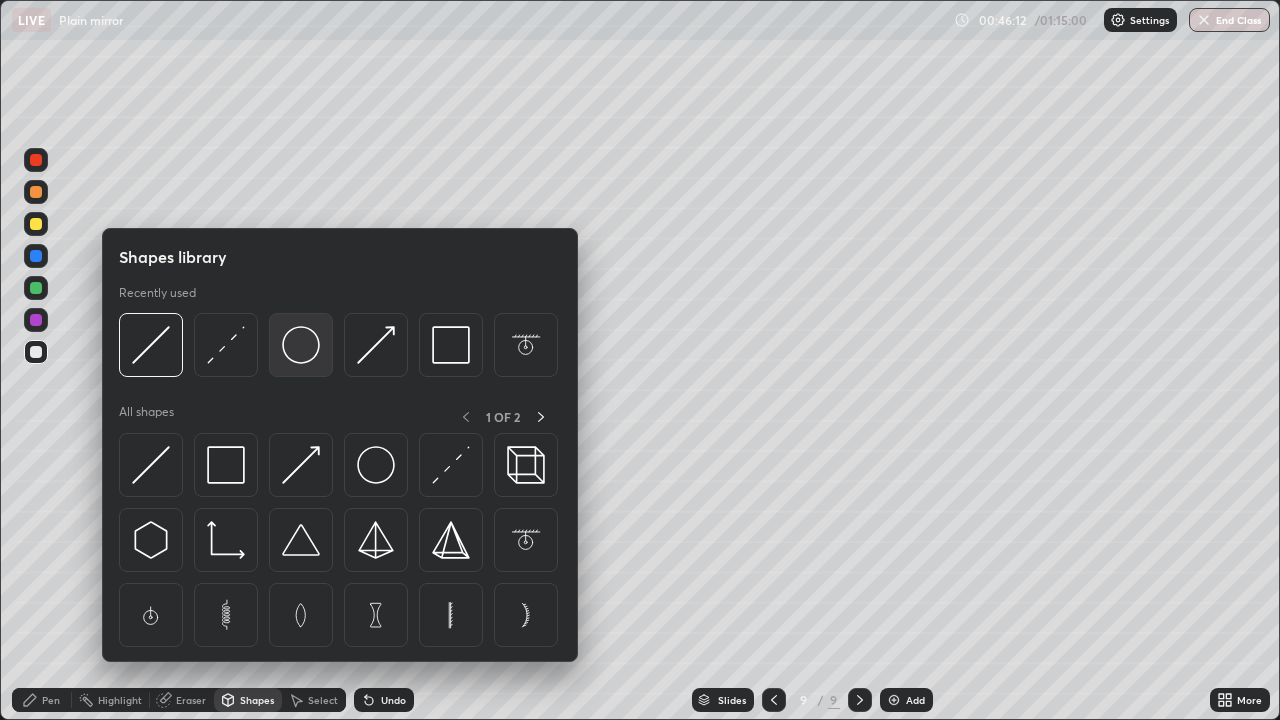 click at bounding box center [301, 345] 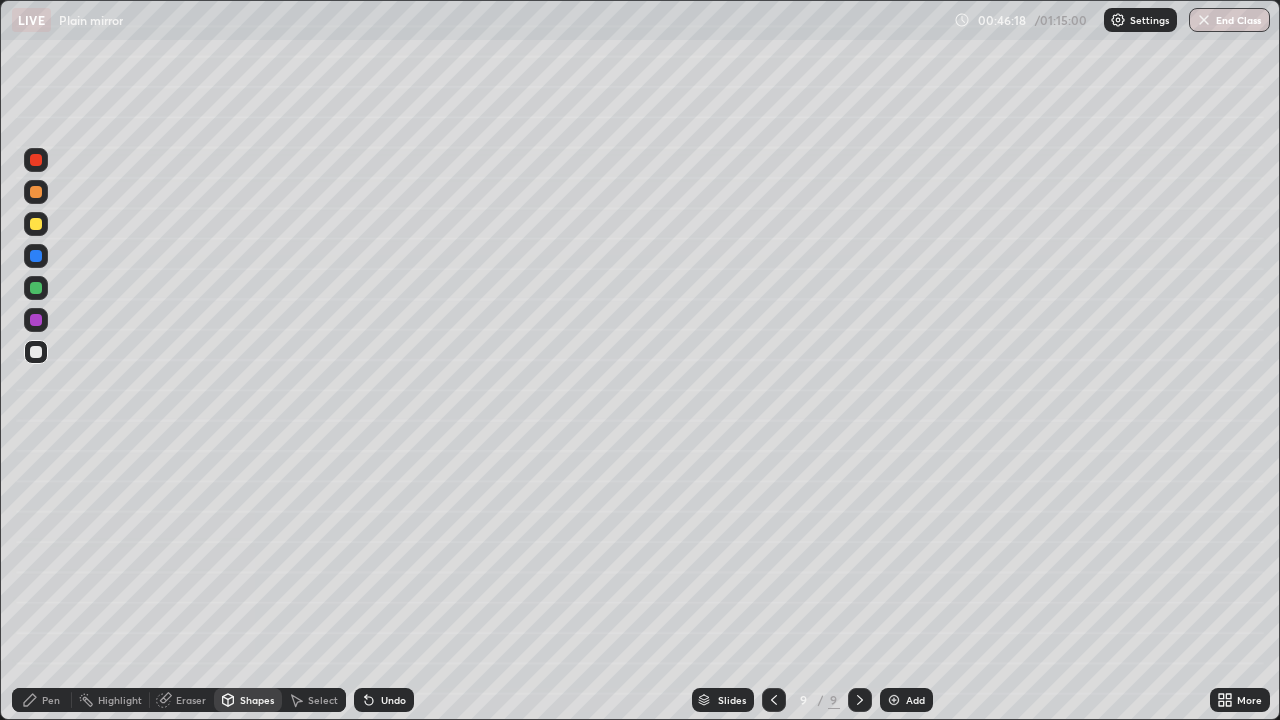 click on "Shapes" at bounding box center (257, 700) 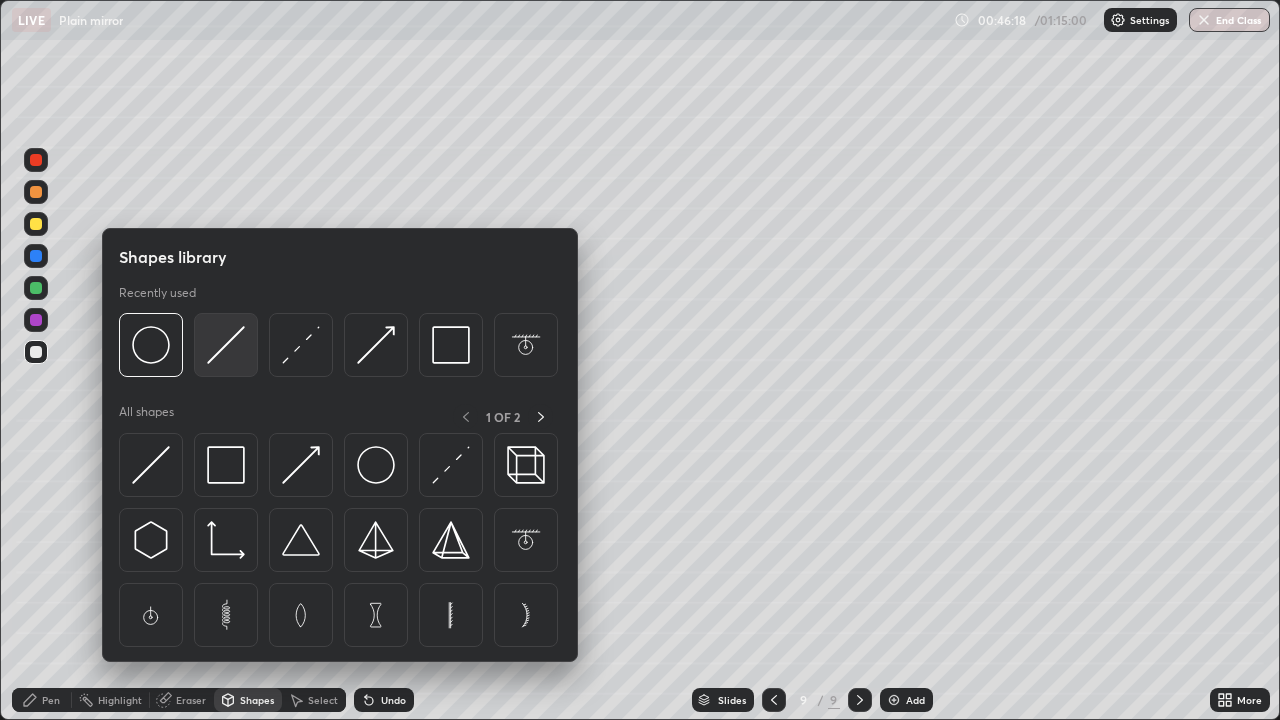 click at bounding box center [226, 345] 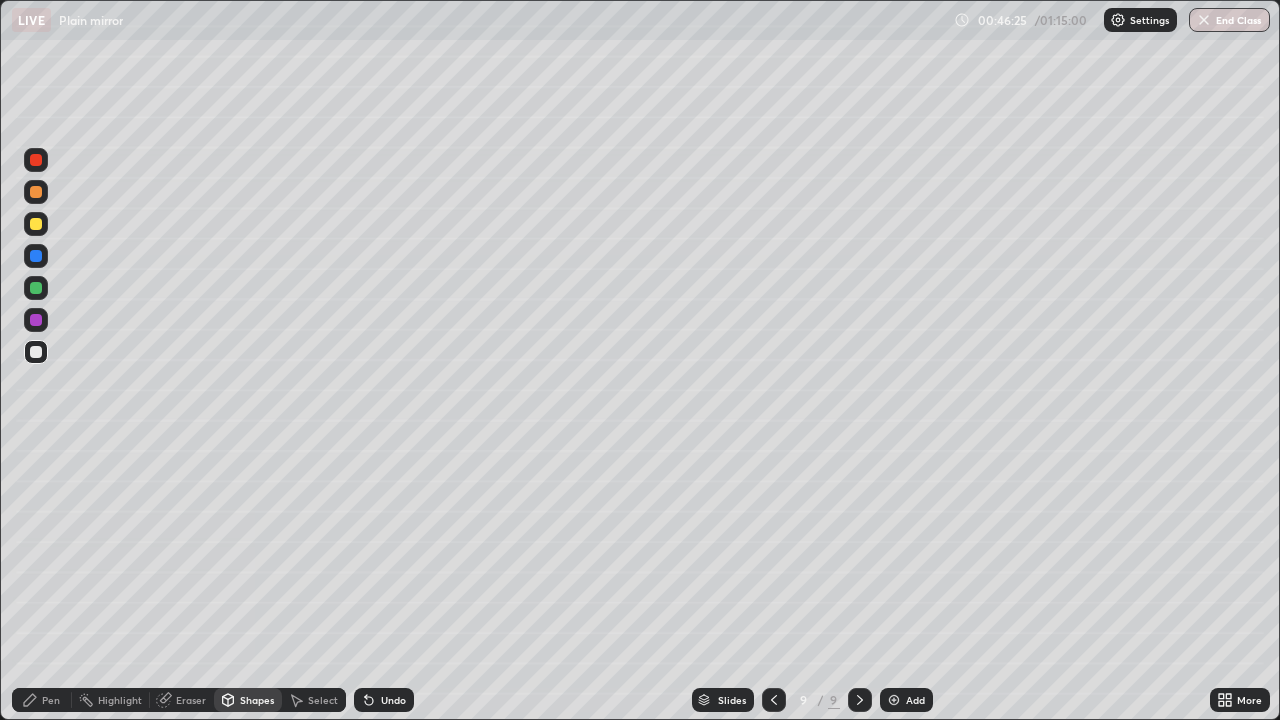 click on "Shapes" at bounding box center (257, 700) 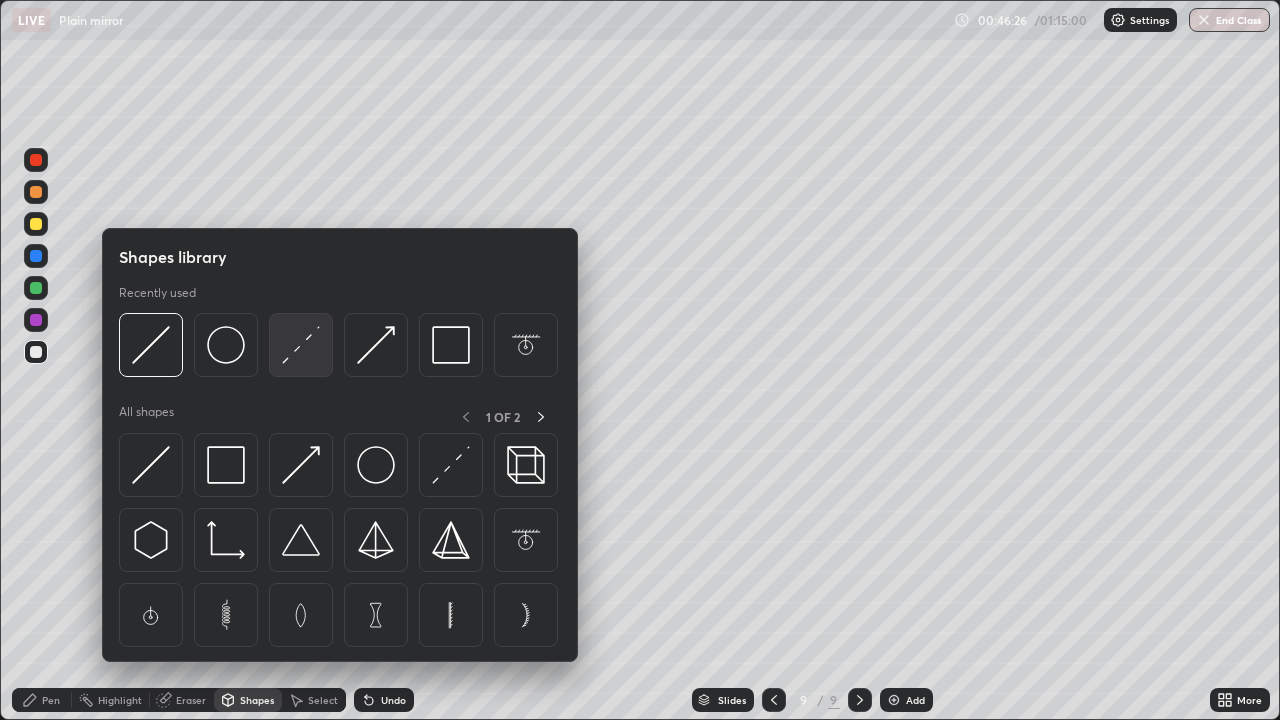 click at bounding box center [301, 345] 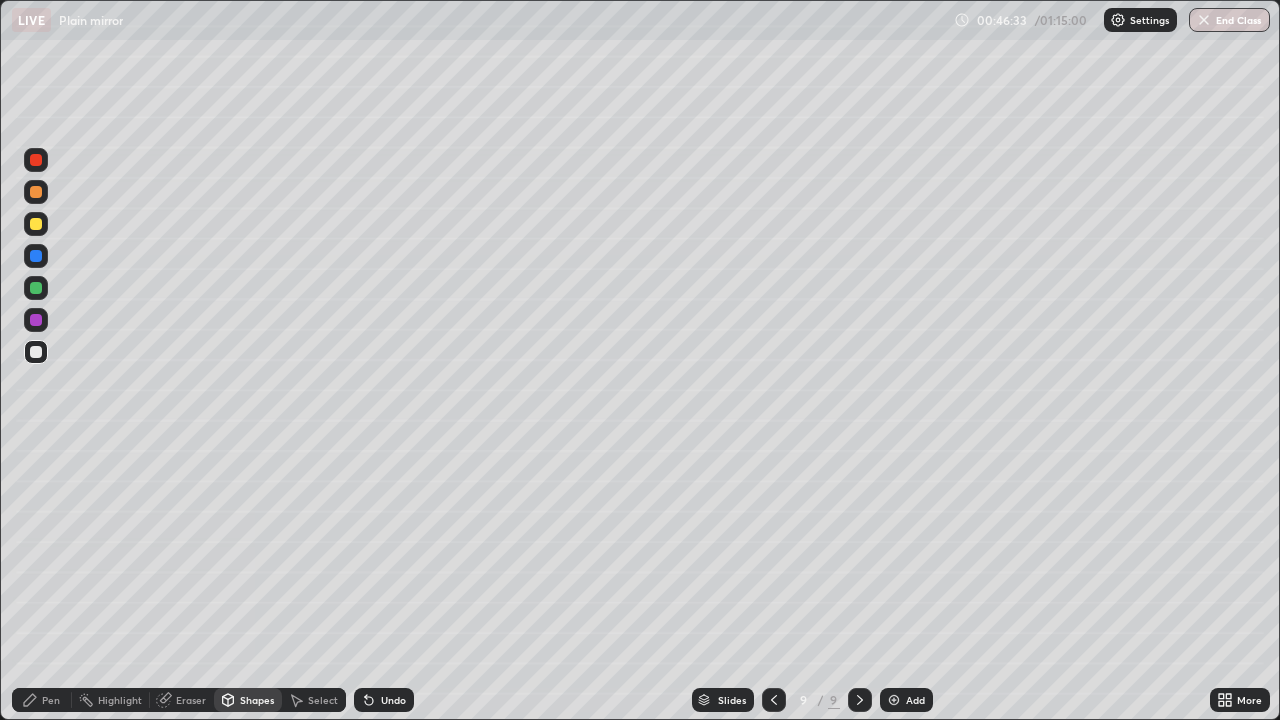 click on "Pen" at bounding box center (42, 700) 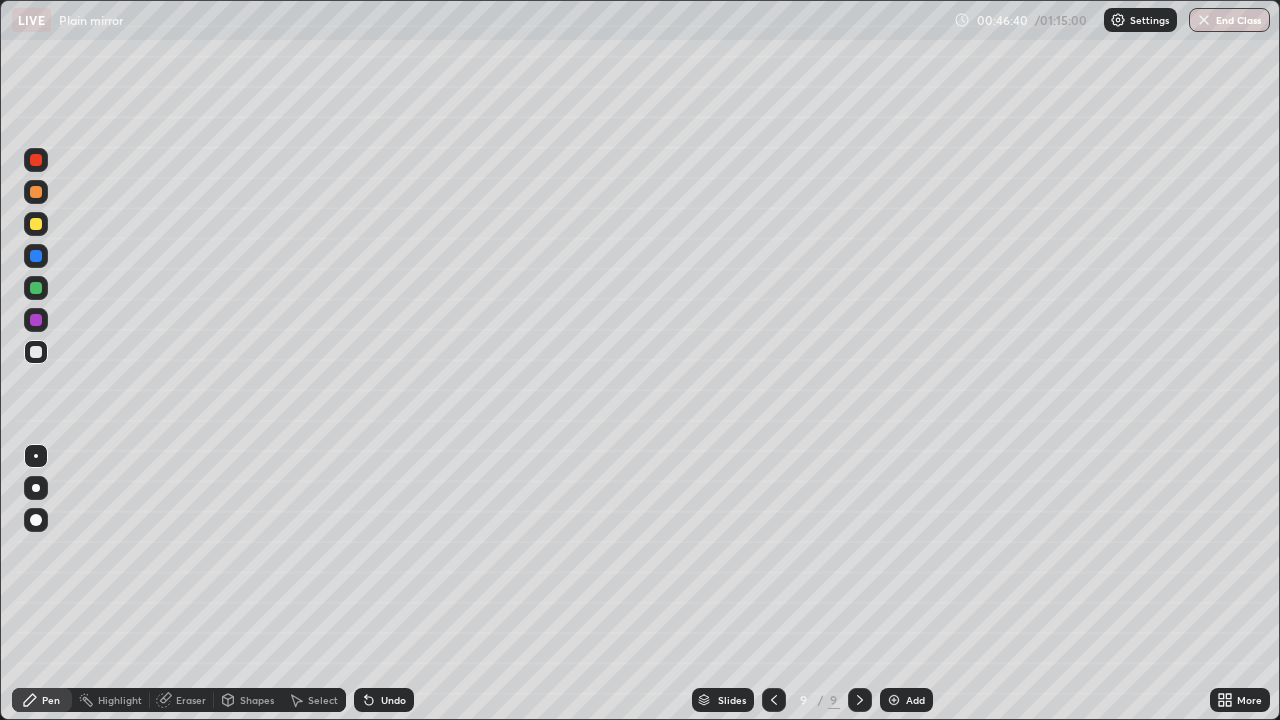 click on "Select" at bounding box center [314, 700] 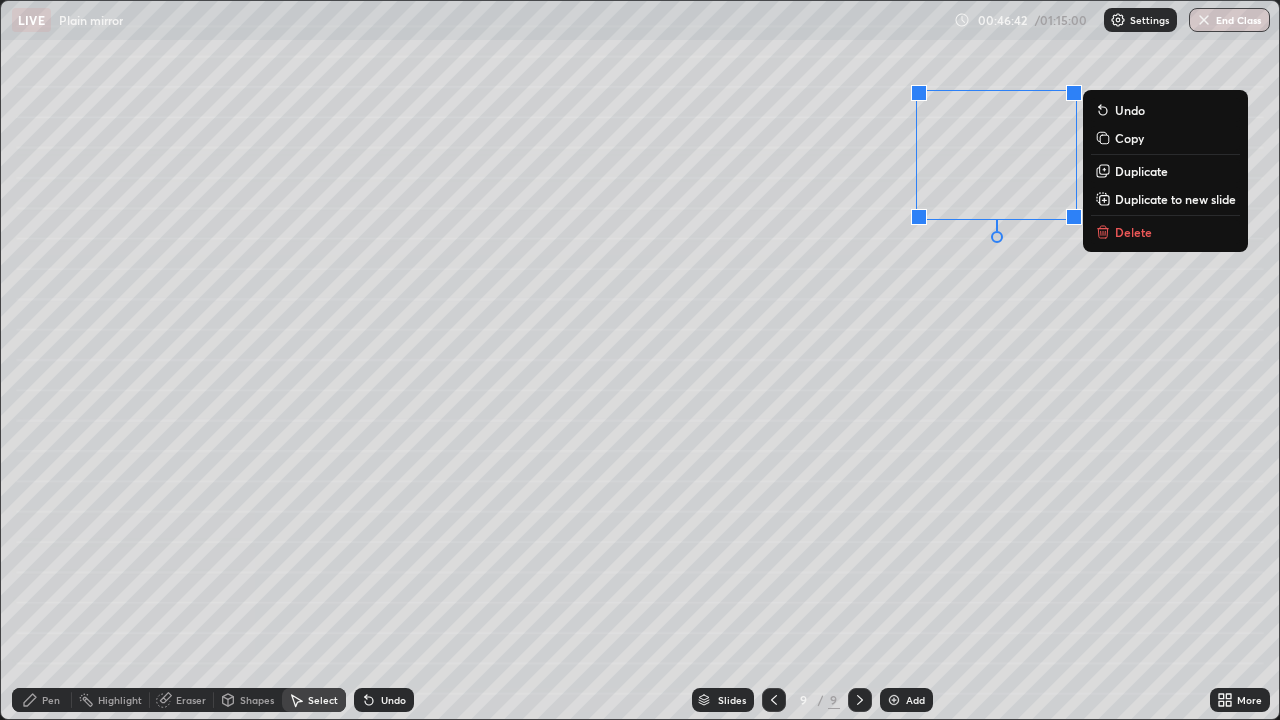 click on "Duplicate" at bounding box center [1141, 171] 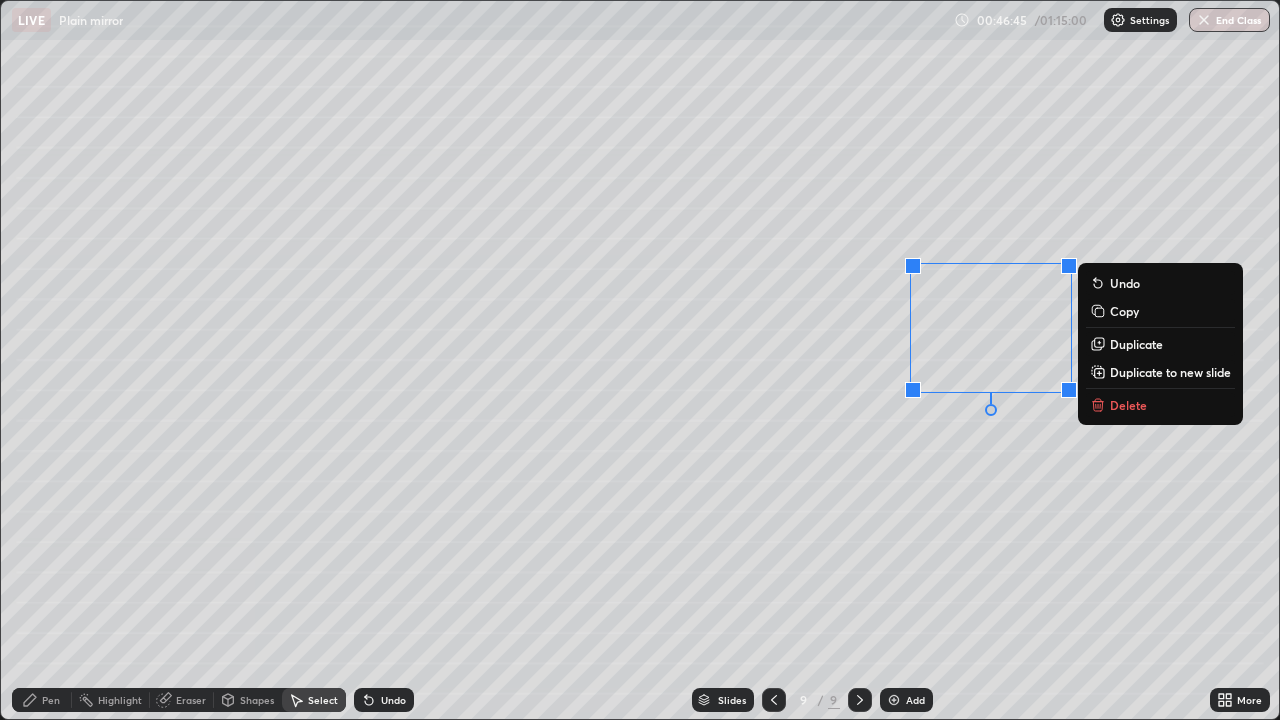 click on "Duplicate" at bounding box center (1136, 344) 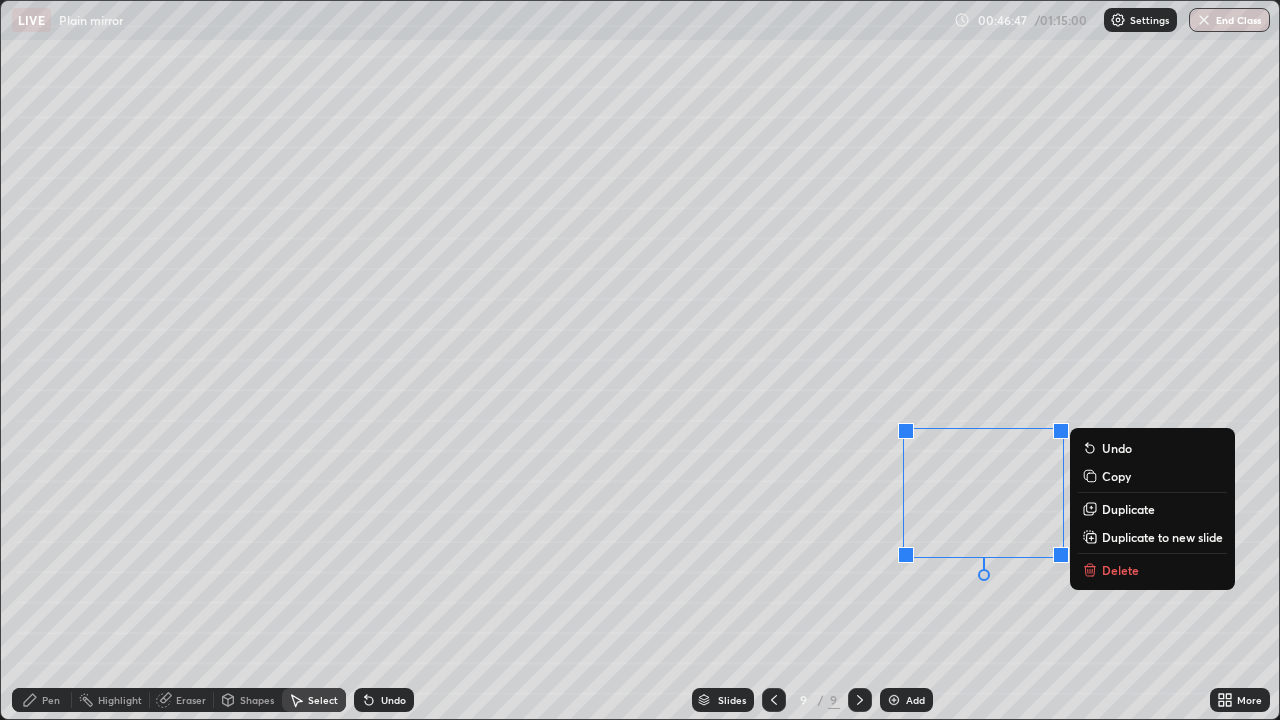 click 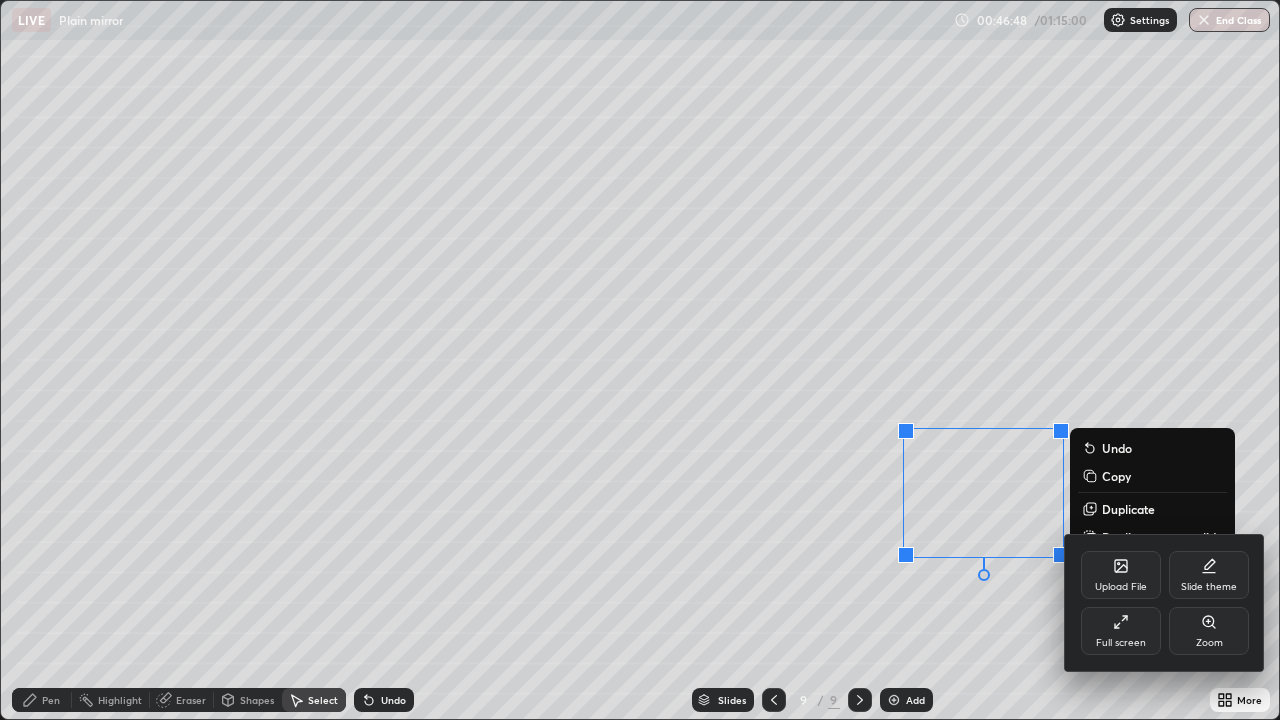 click on "Full screen" at bounding box center [1121, 643] 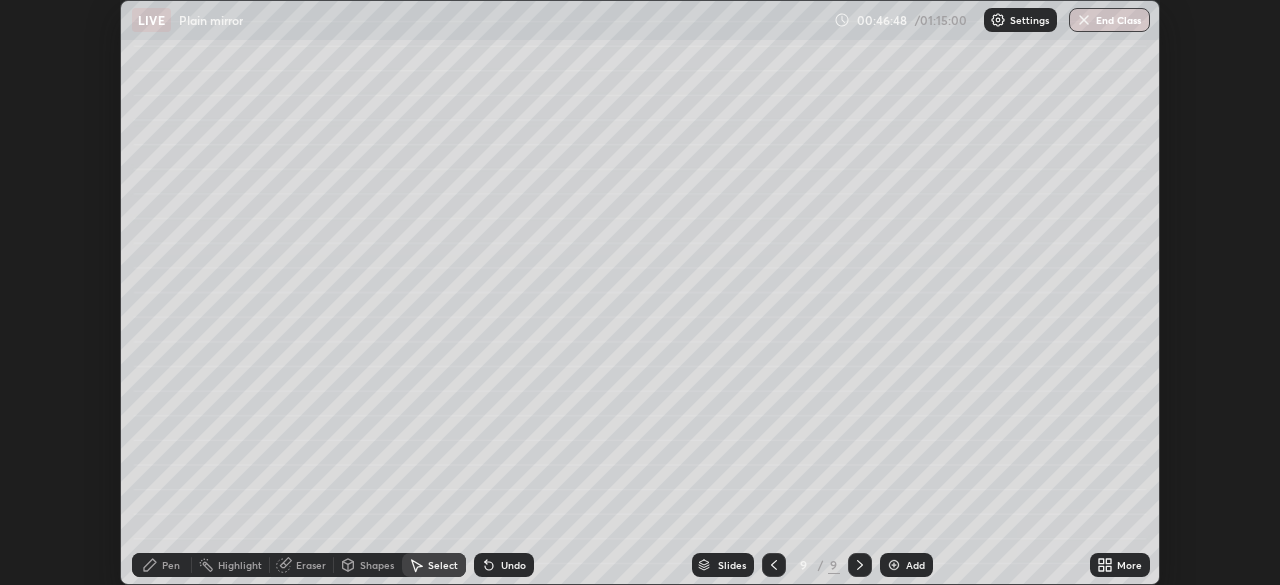 scroll, scrollTop: 585, scrollLeft: 1280, axis: both 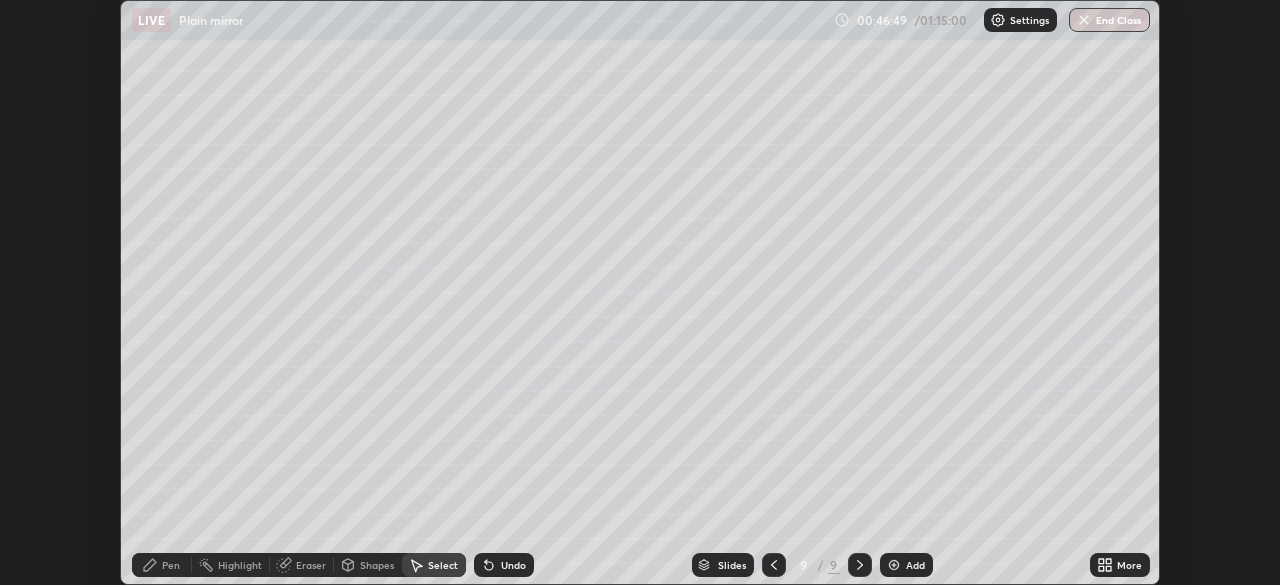 click 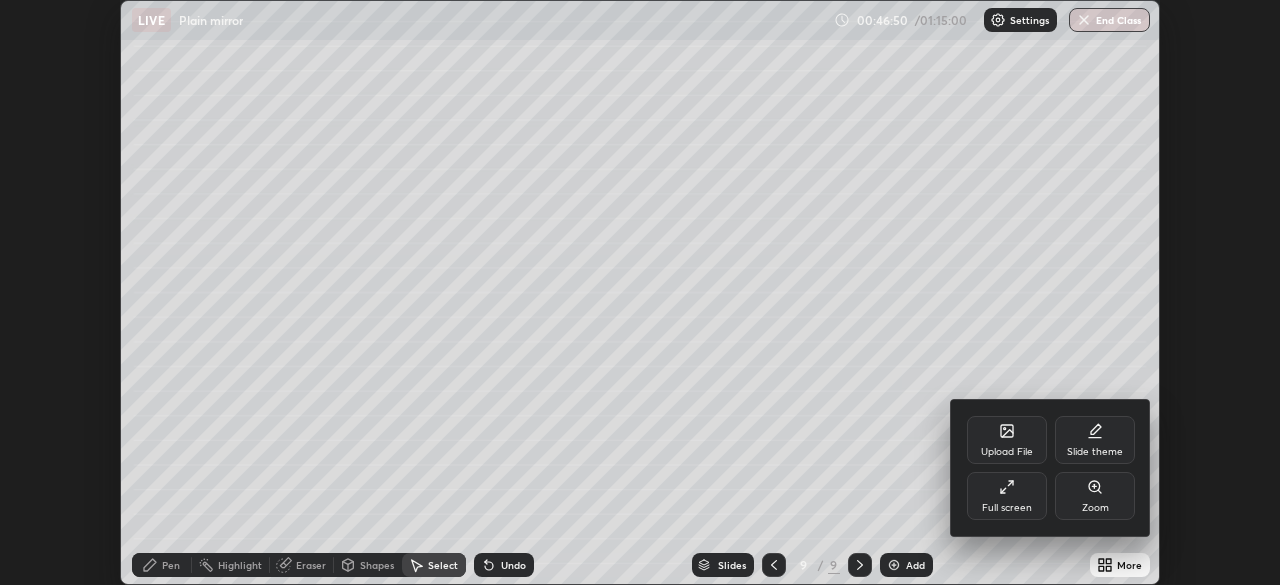 click on "Full screen" at bounding box center (1007, 496) 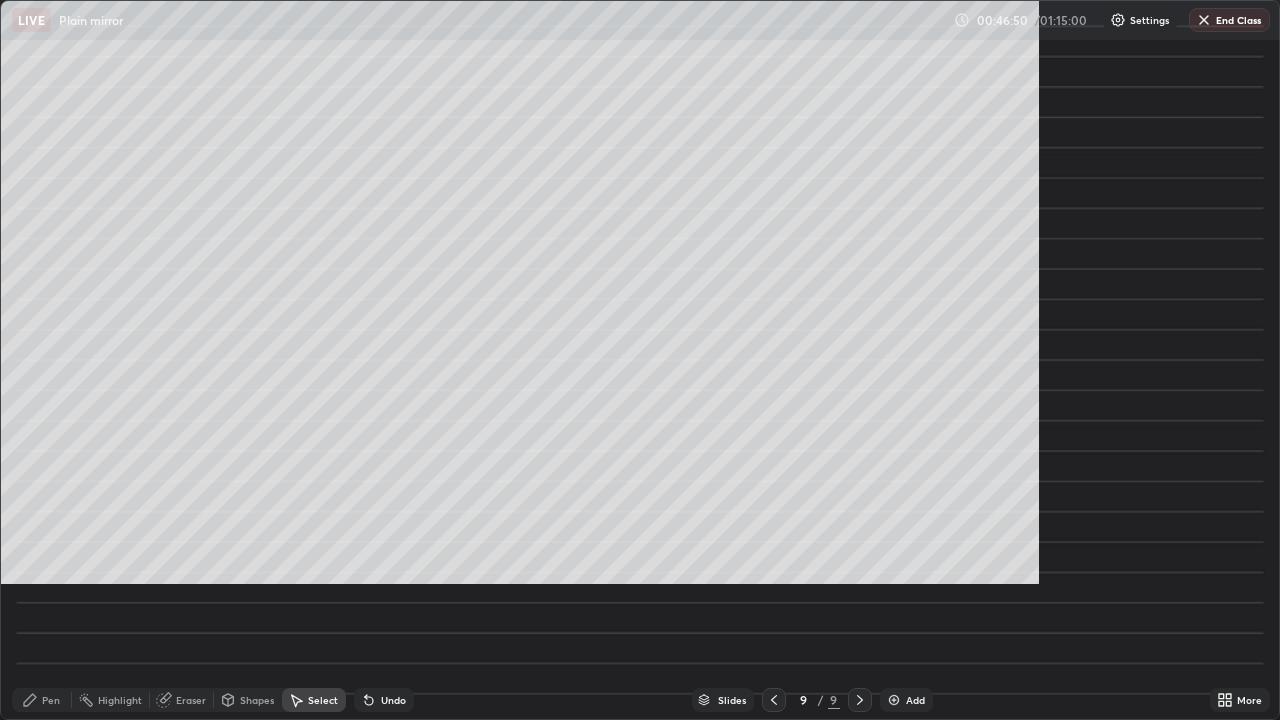 scroll, scrollTop: 99280, scrollLeft: 98720, axis: both 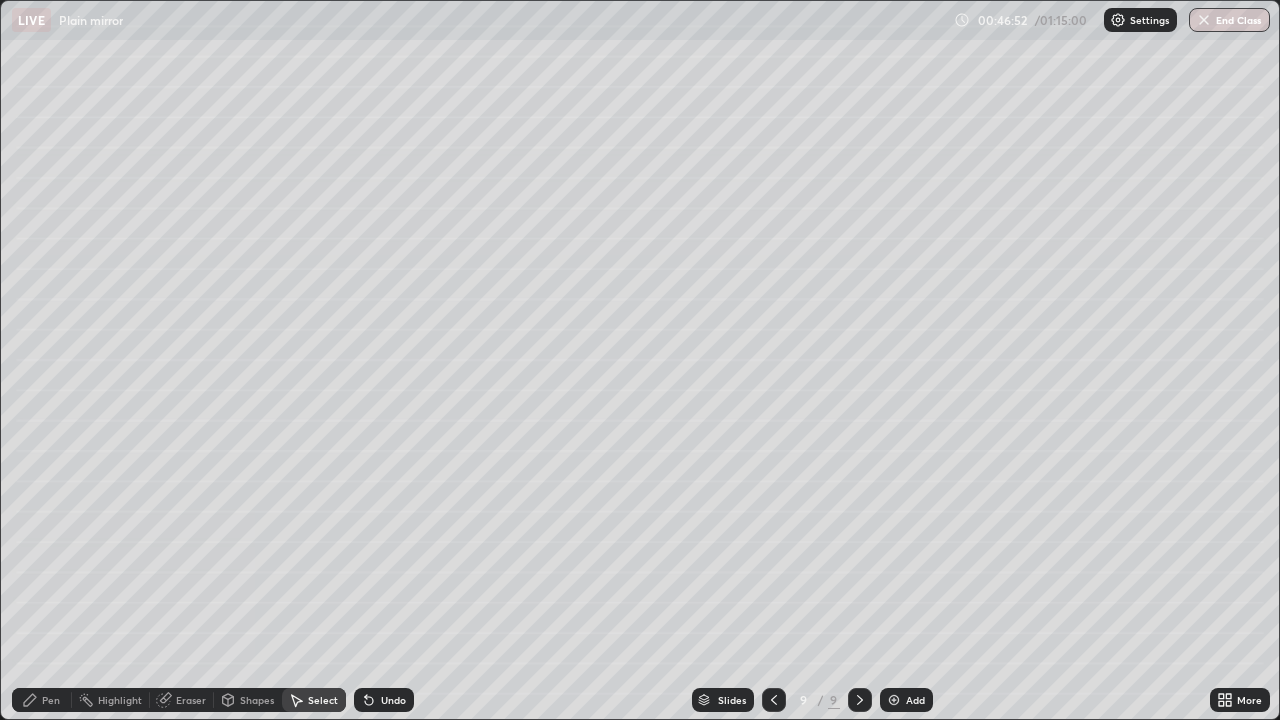 click on "Pen" at bounding box center [51, 700] 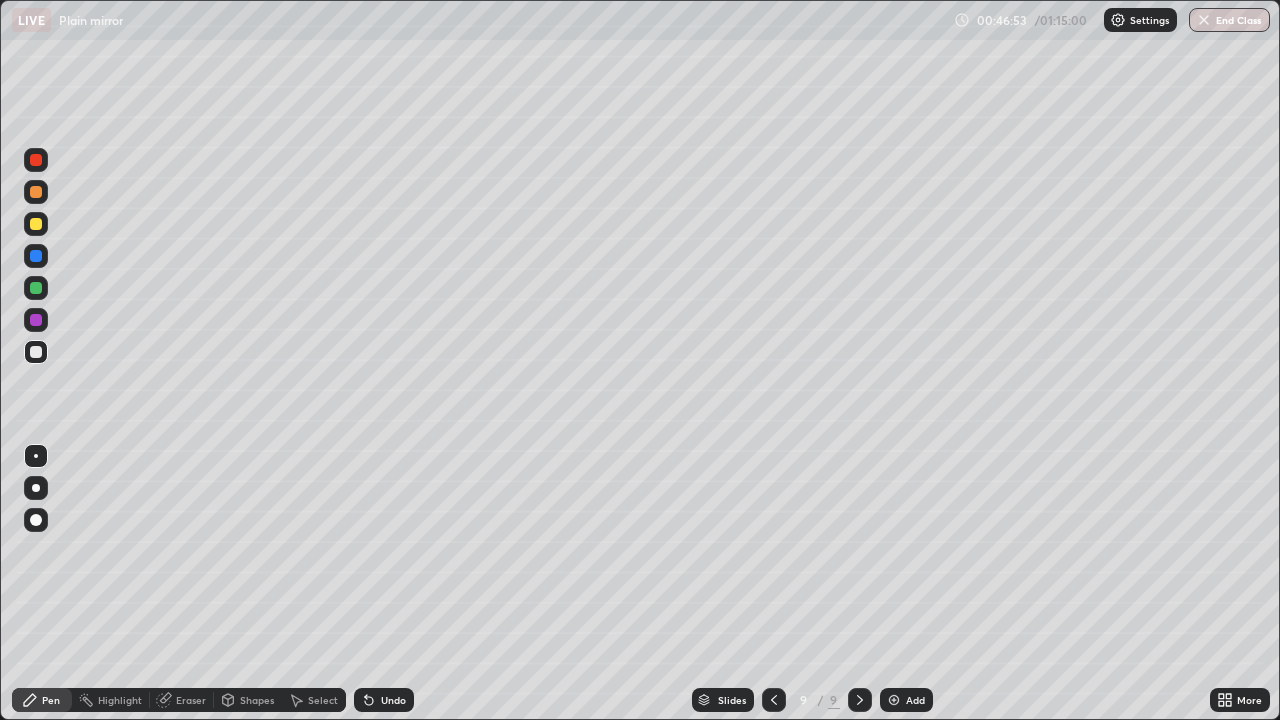 click at bounding box center [36, 224] 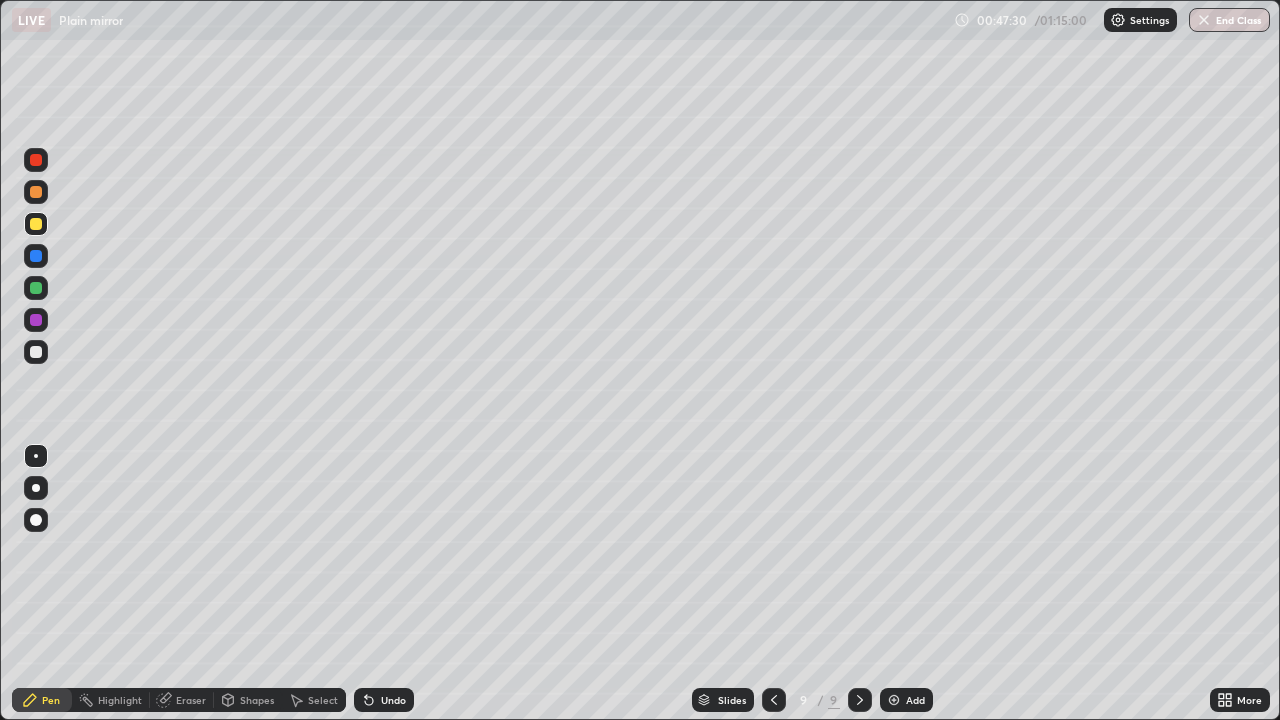 click 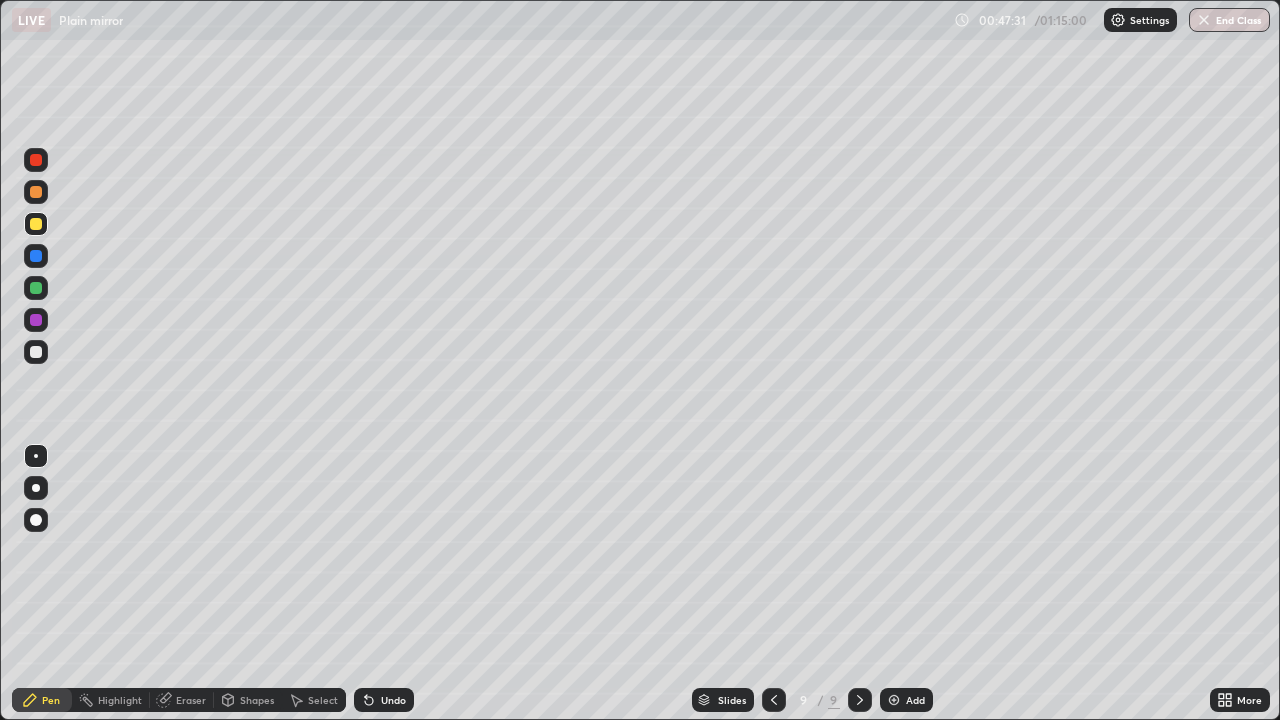 click 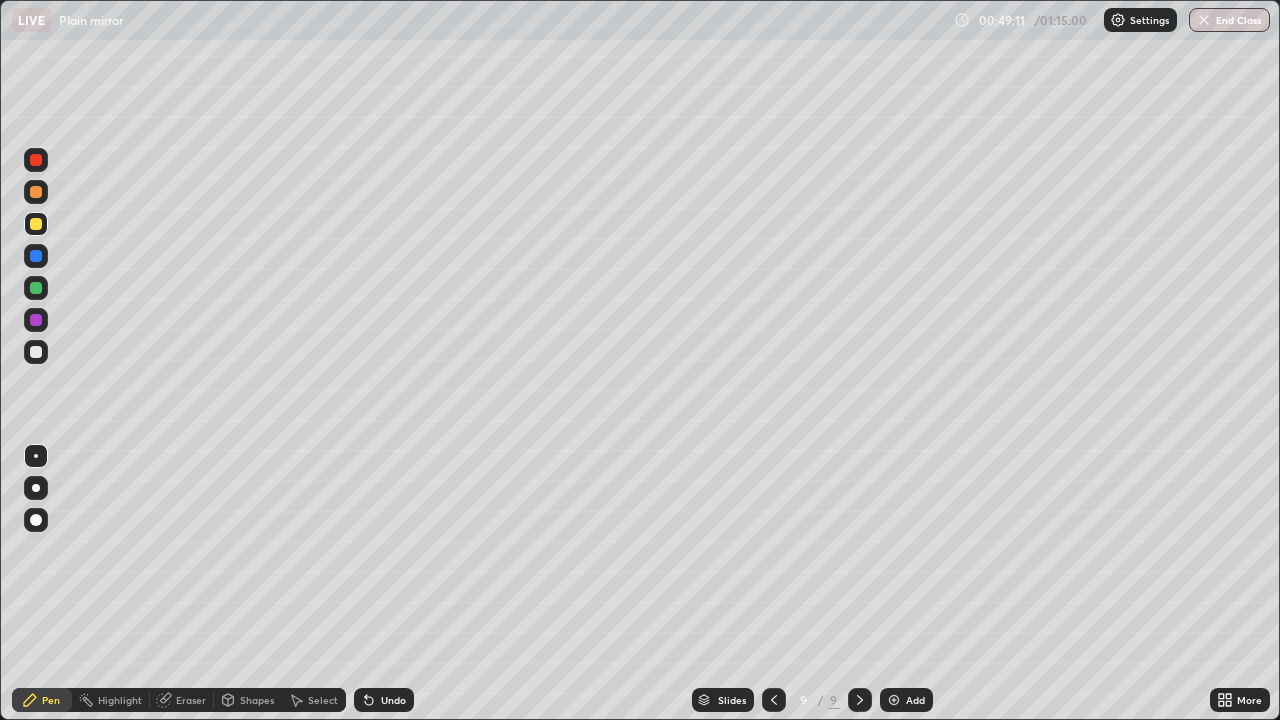 click at bounding box center [36, 352] 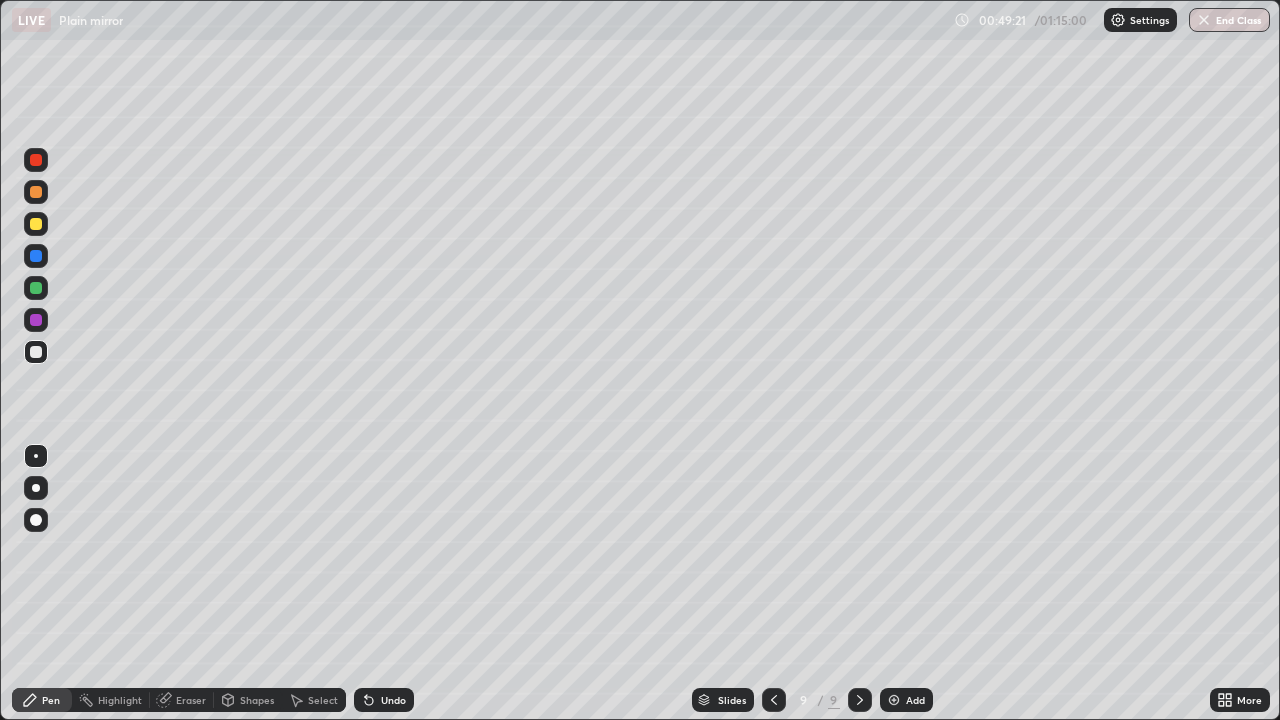 click at bounding box center (894, 700) 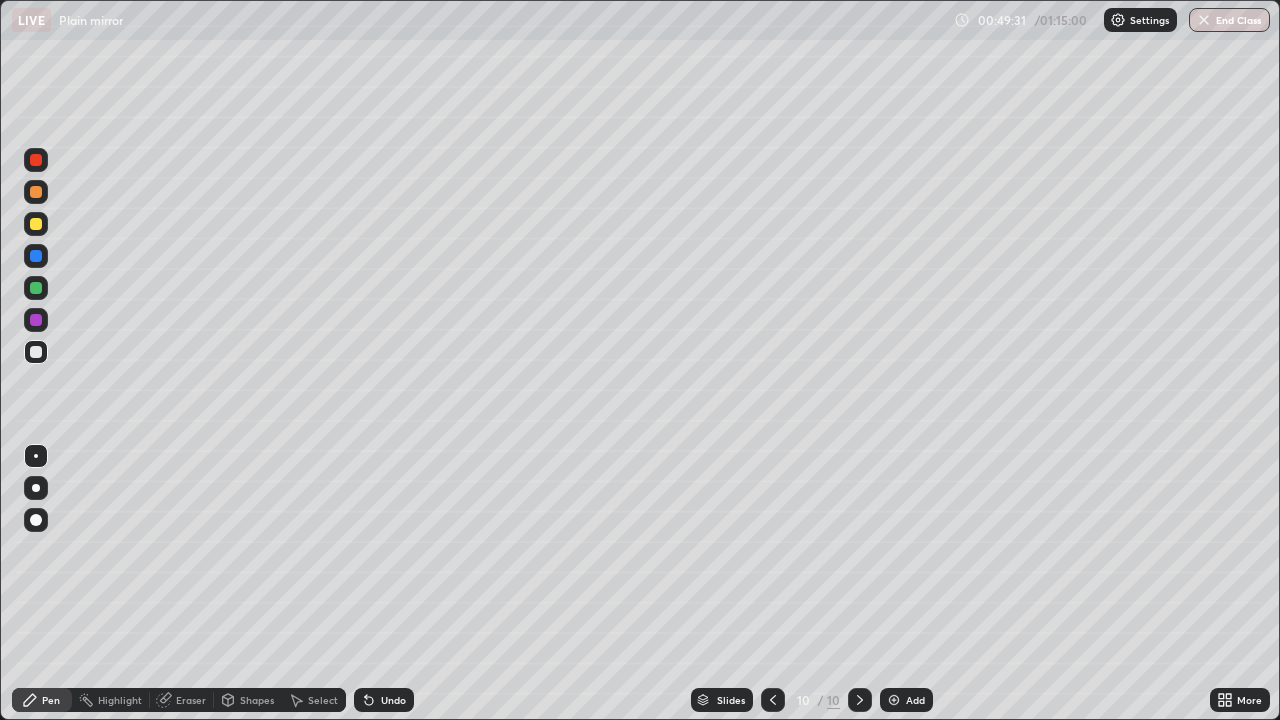 click 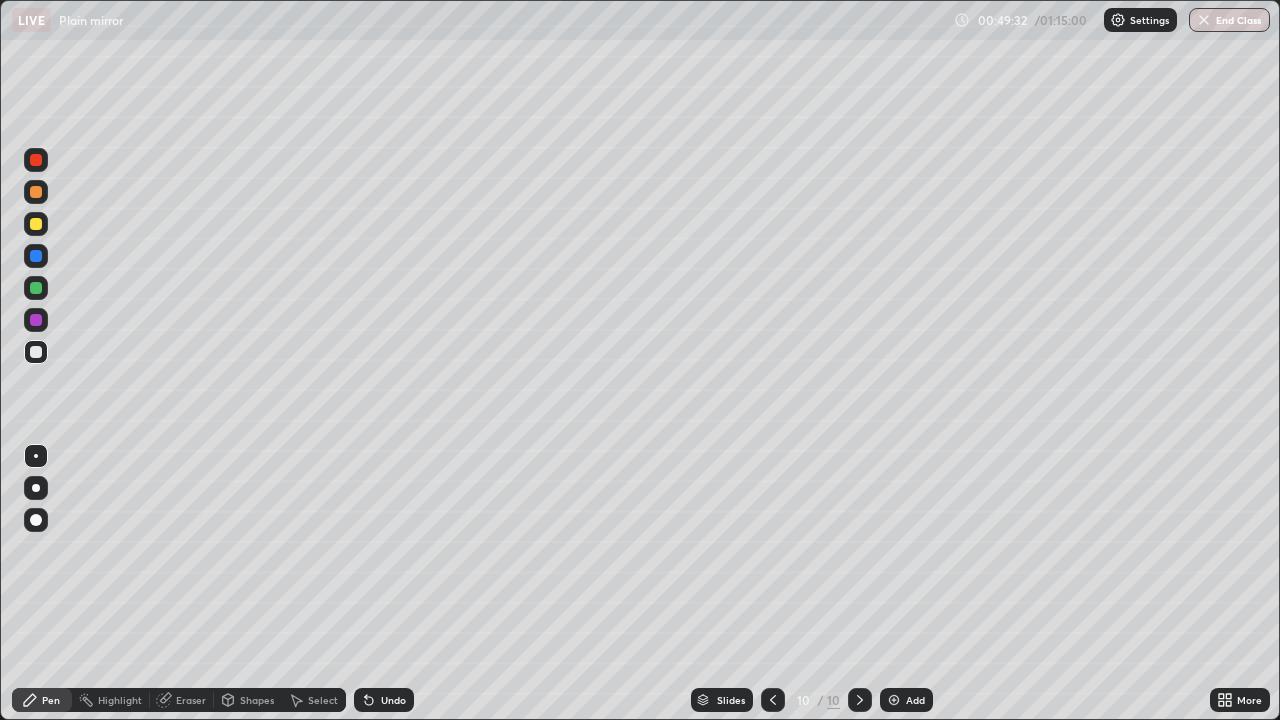 click 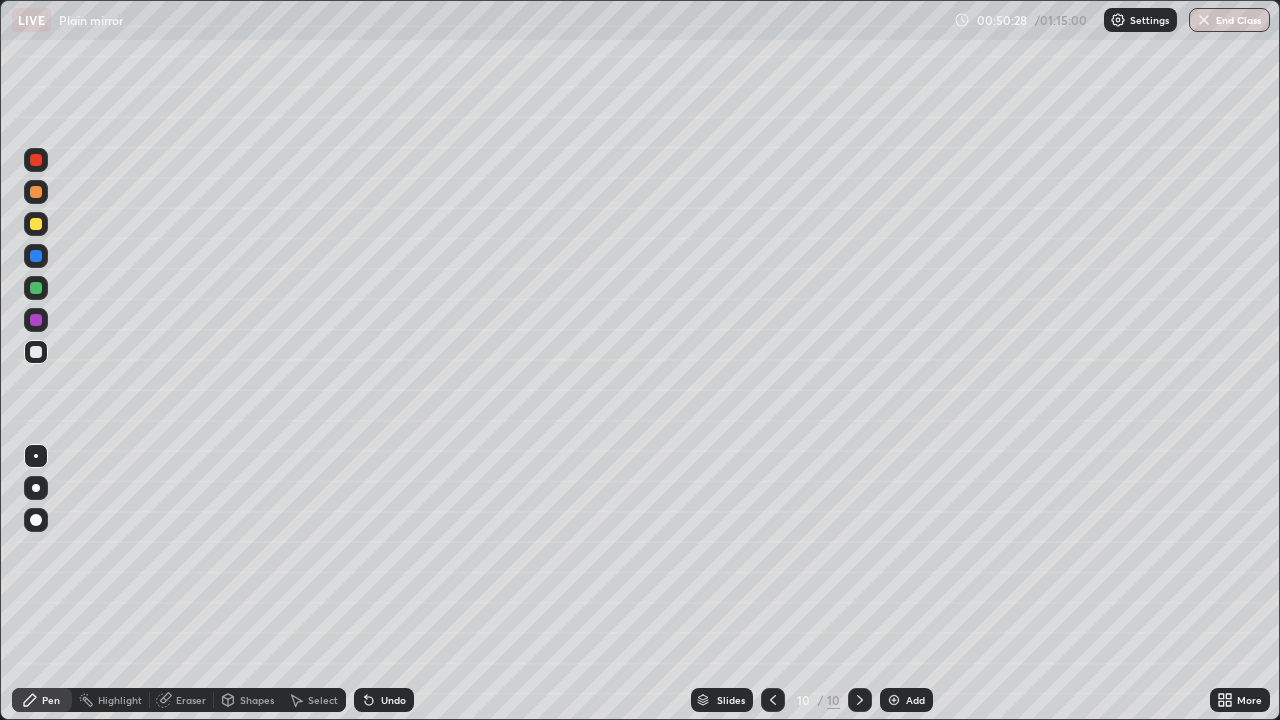 click at bounding box center (36, 288) 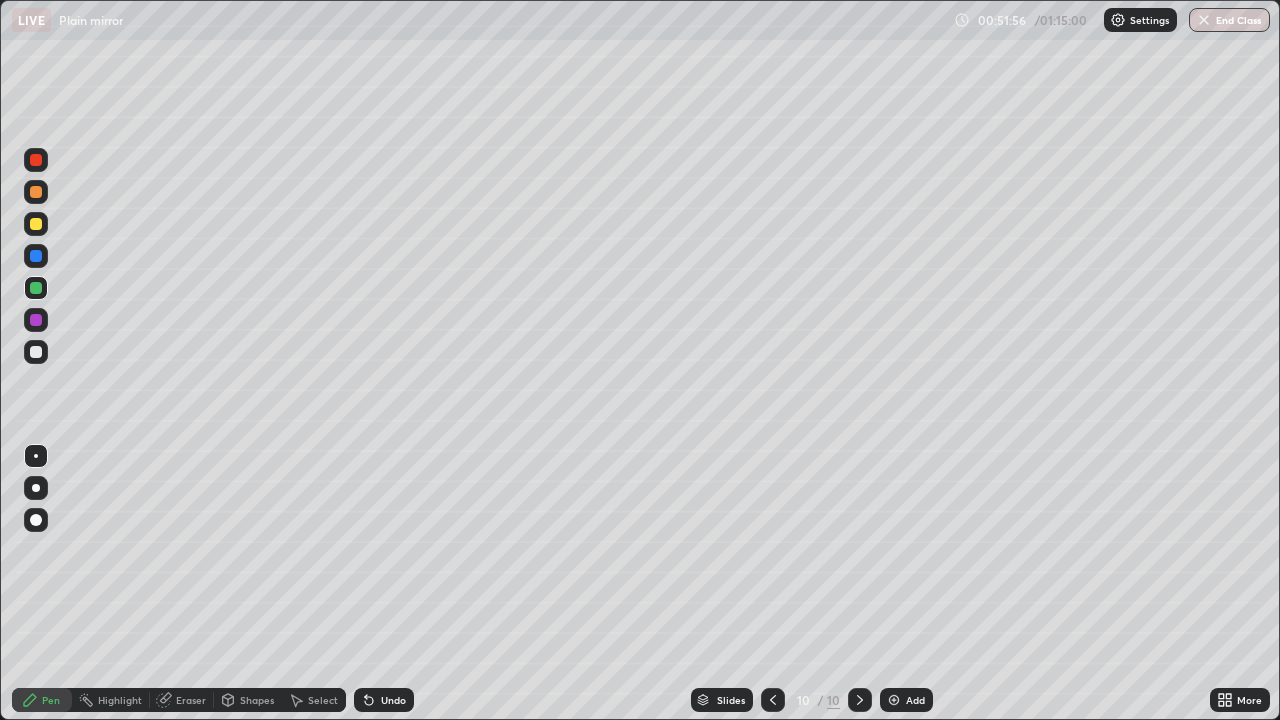 click at bounding box center (36, 352) 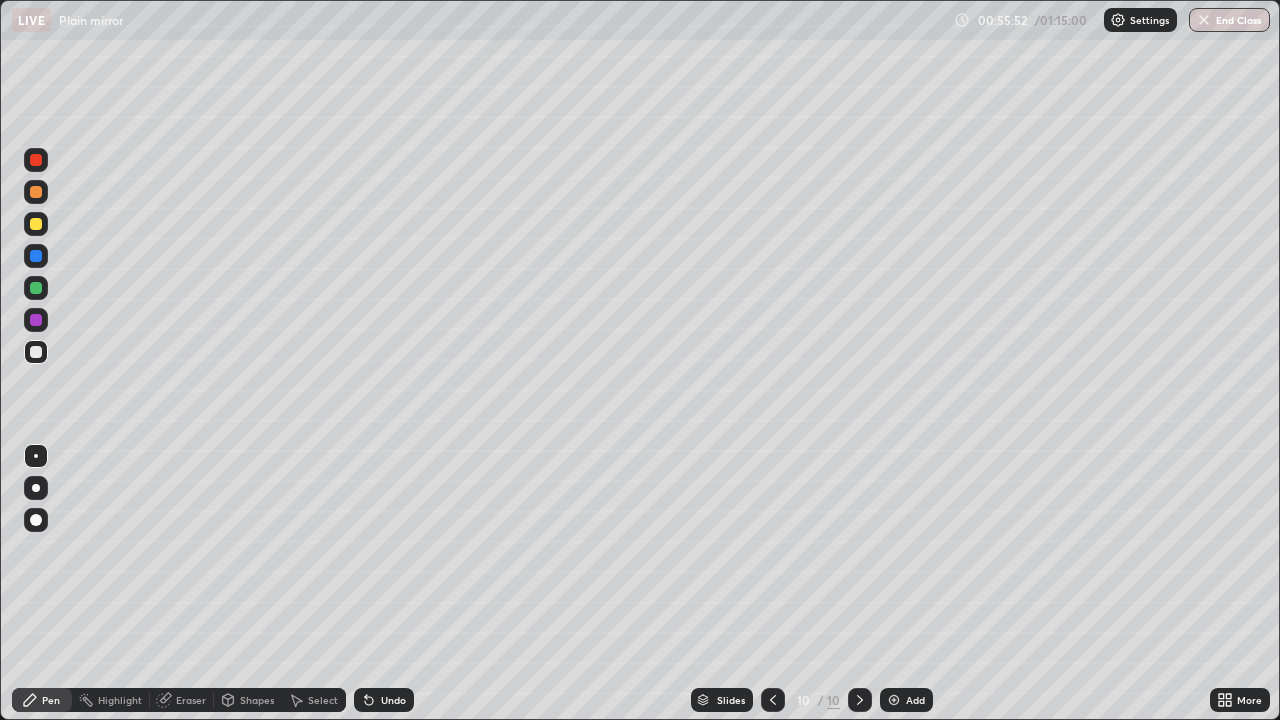 click at bounding box center (36, 352) 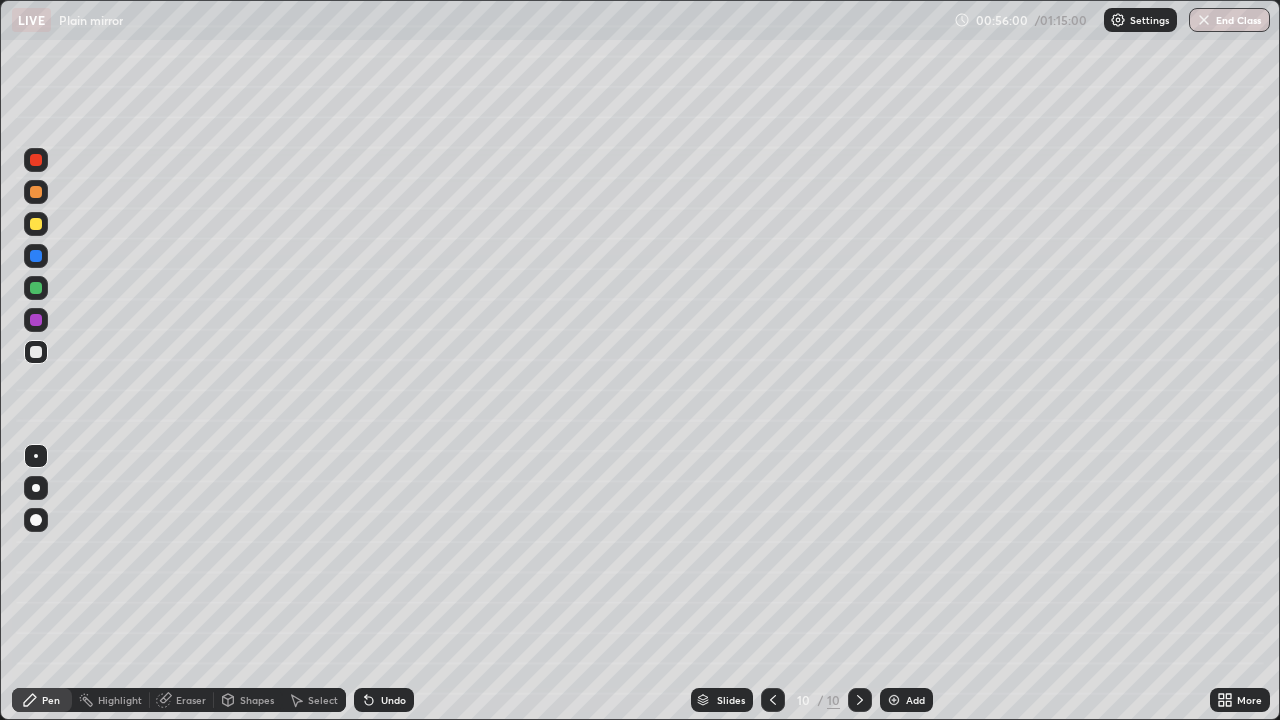 click on "Add" at bounding box center [906, 700] 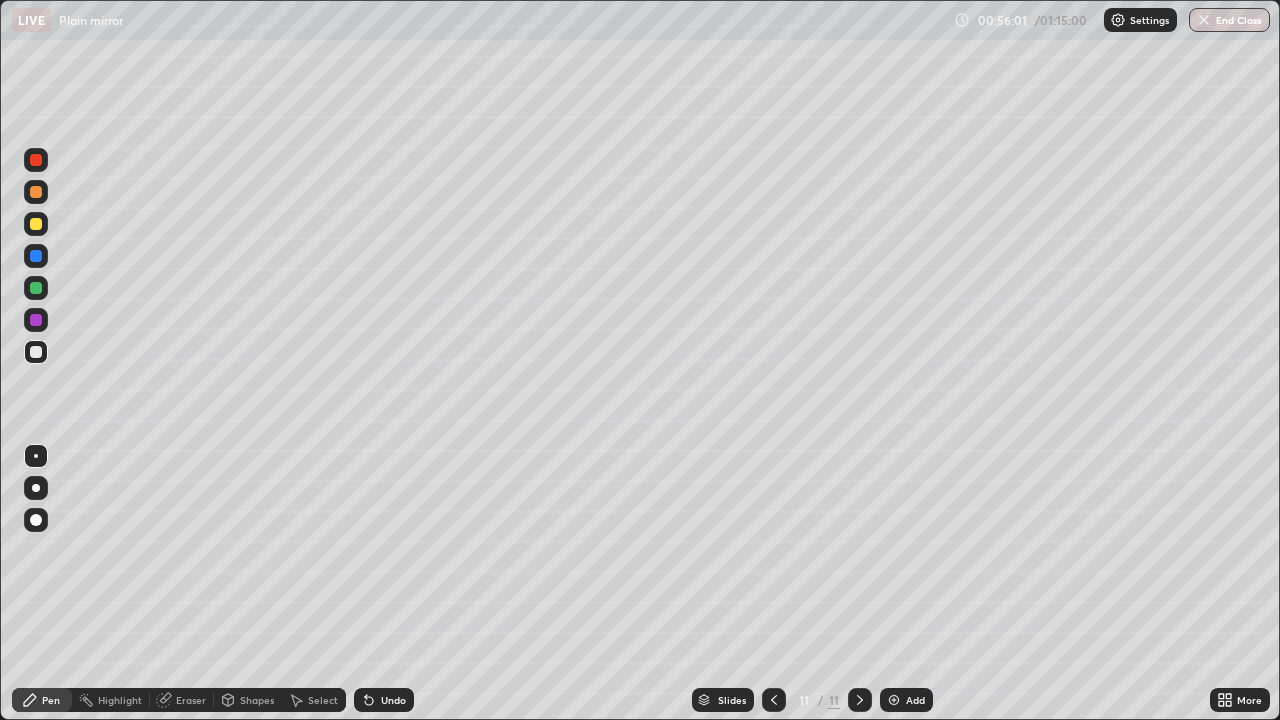 click at bounding box center [36, 488] 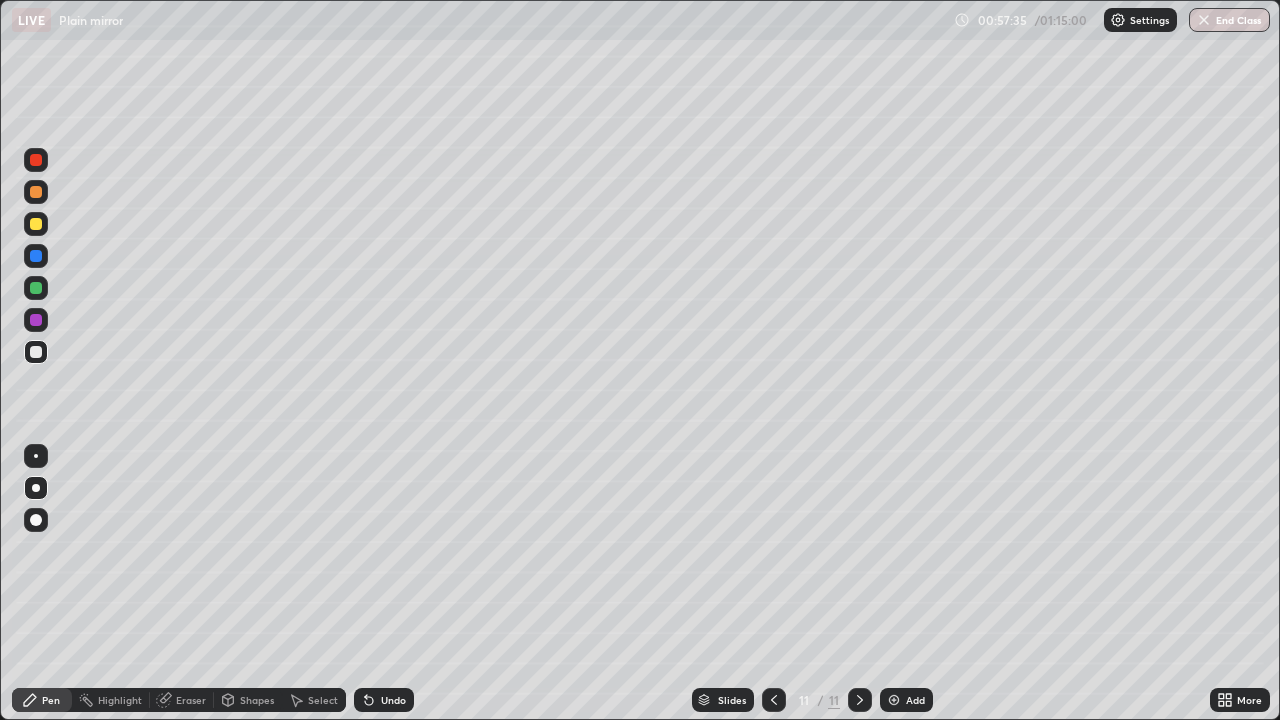 click 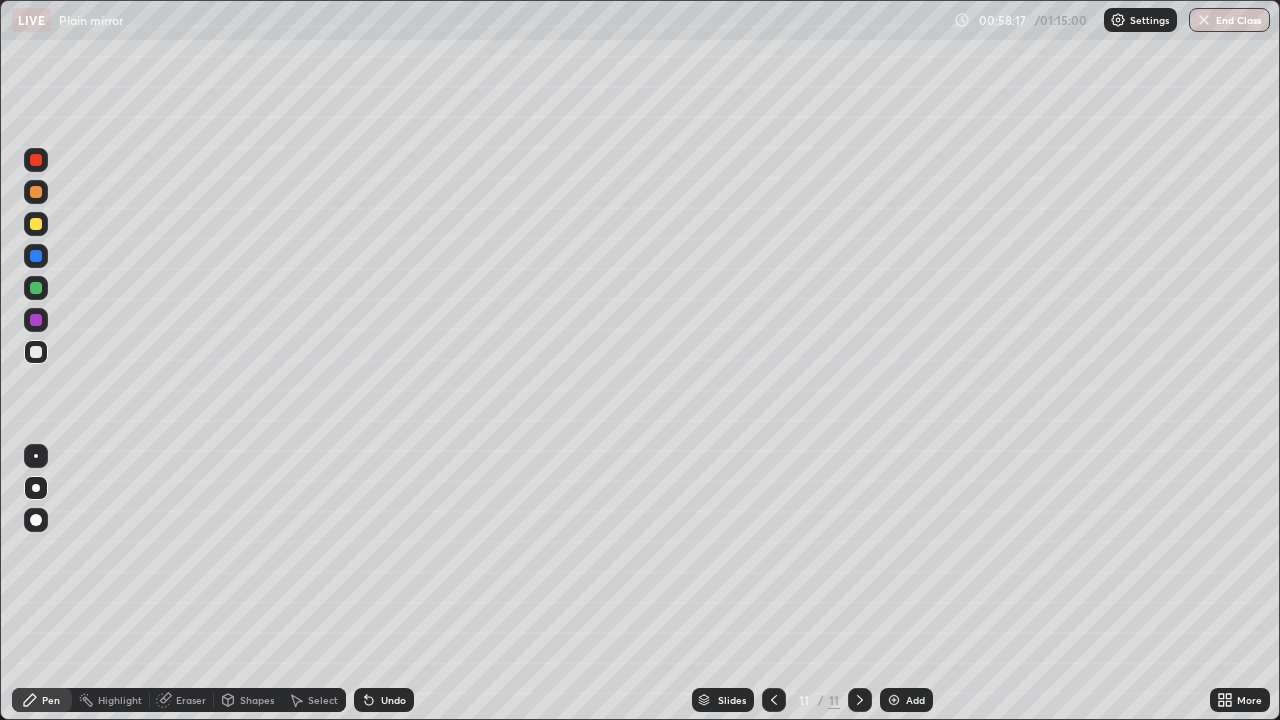 click on "Add" at bounding box center [906, 700] 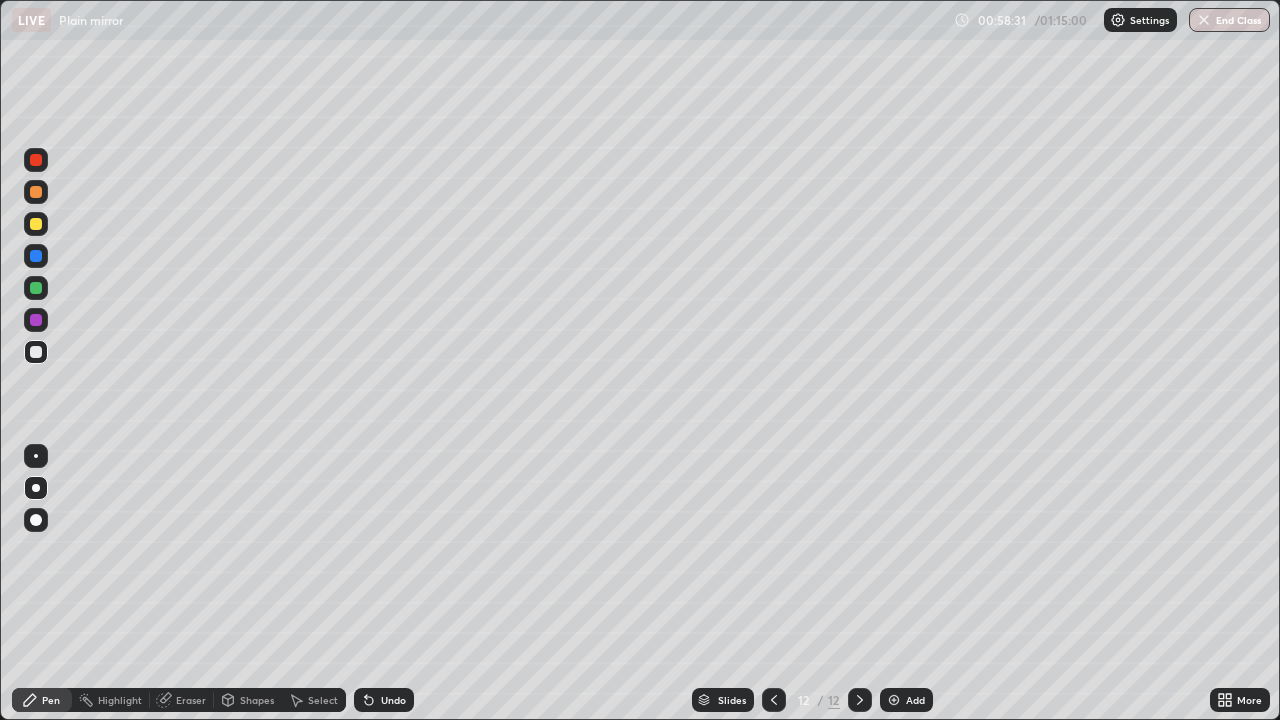 click on "Shapes" at bounding box center [257, 700] 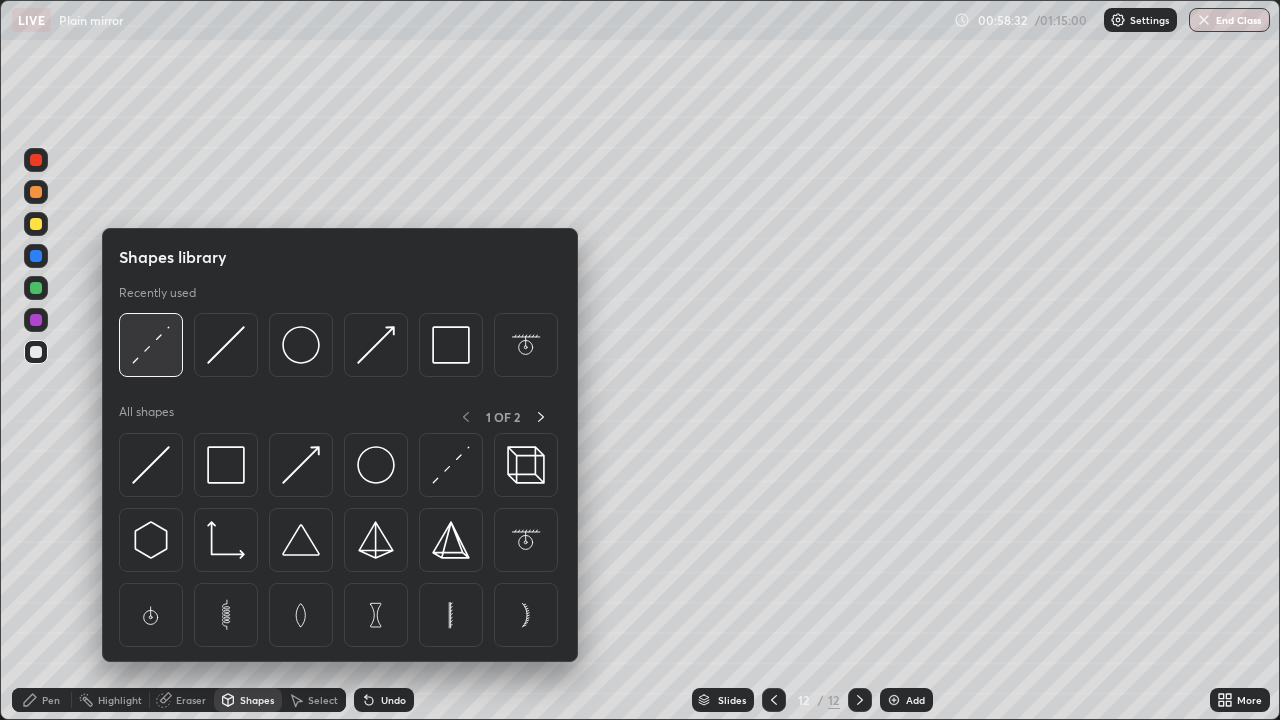click at bounding box center [151, 345] 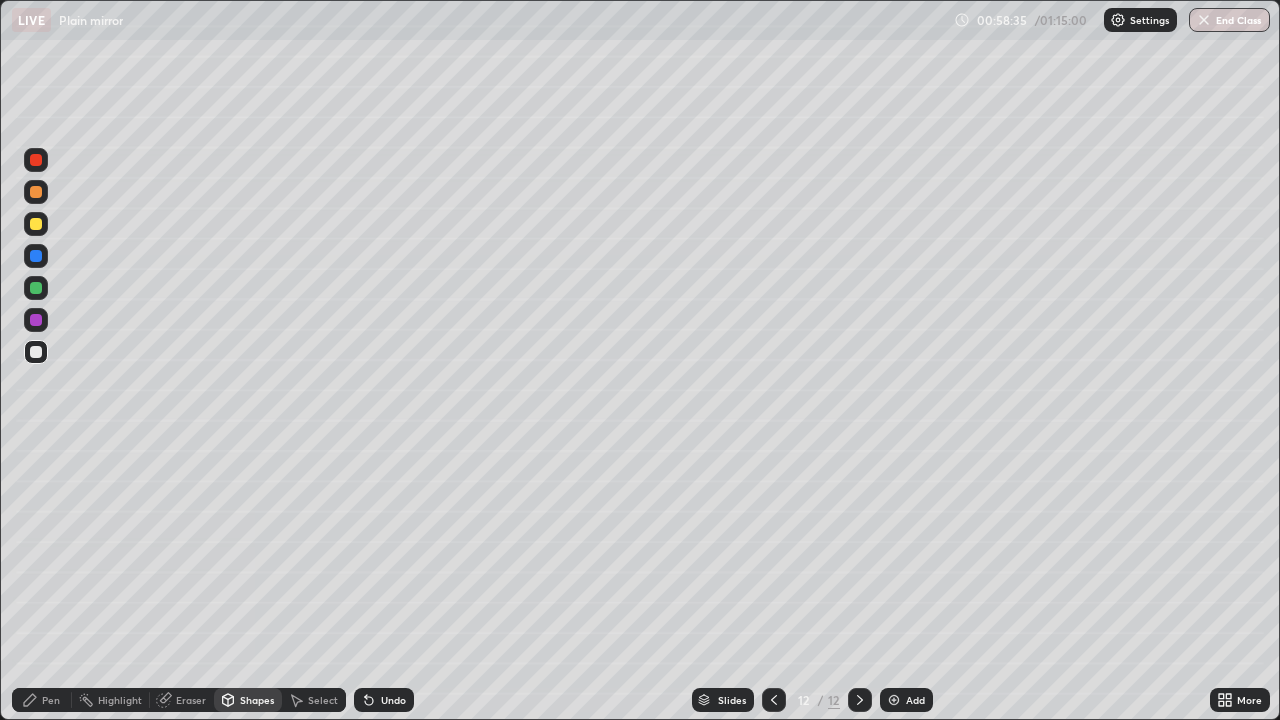 click on "Pen" at bounding box center (51, 700) 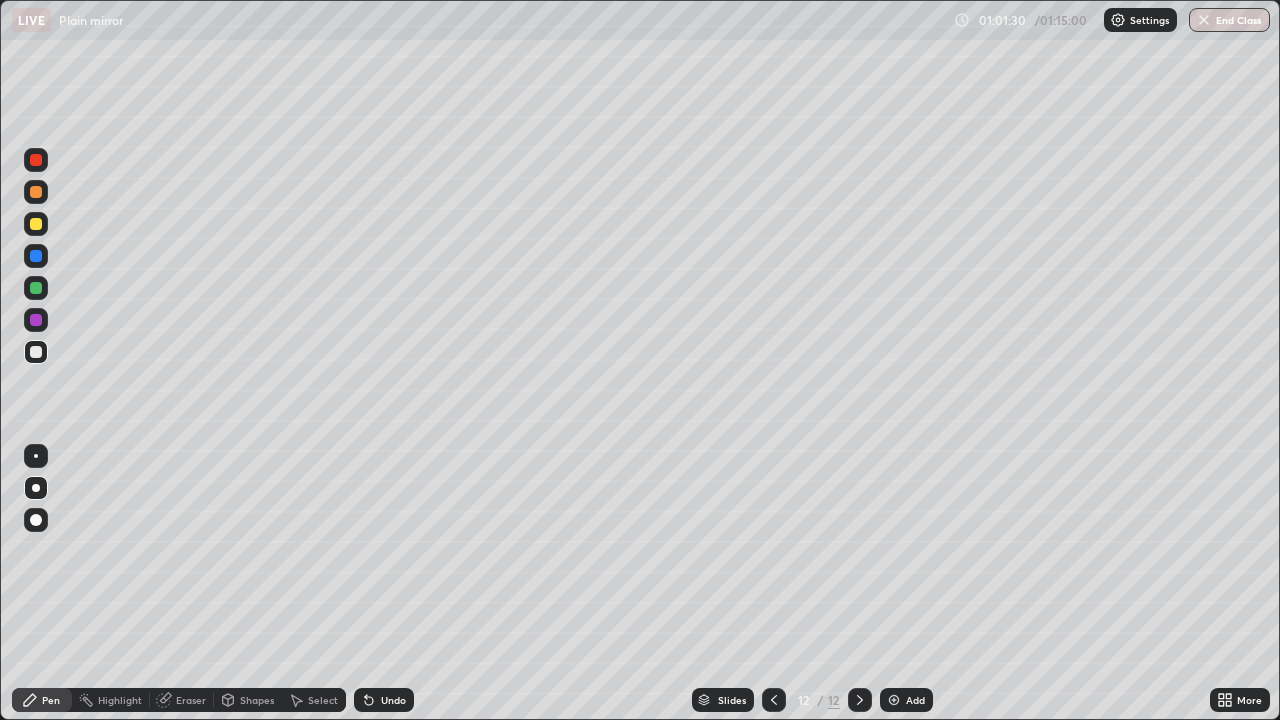 click on "Shapes" at bounding box center [257, 700] 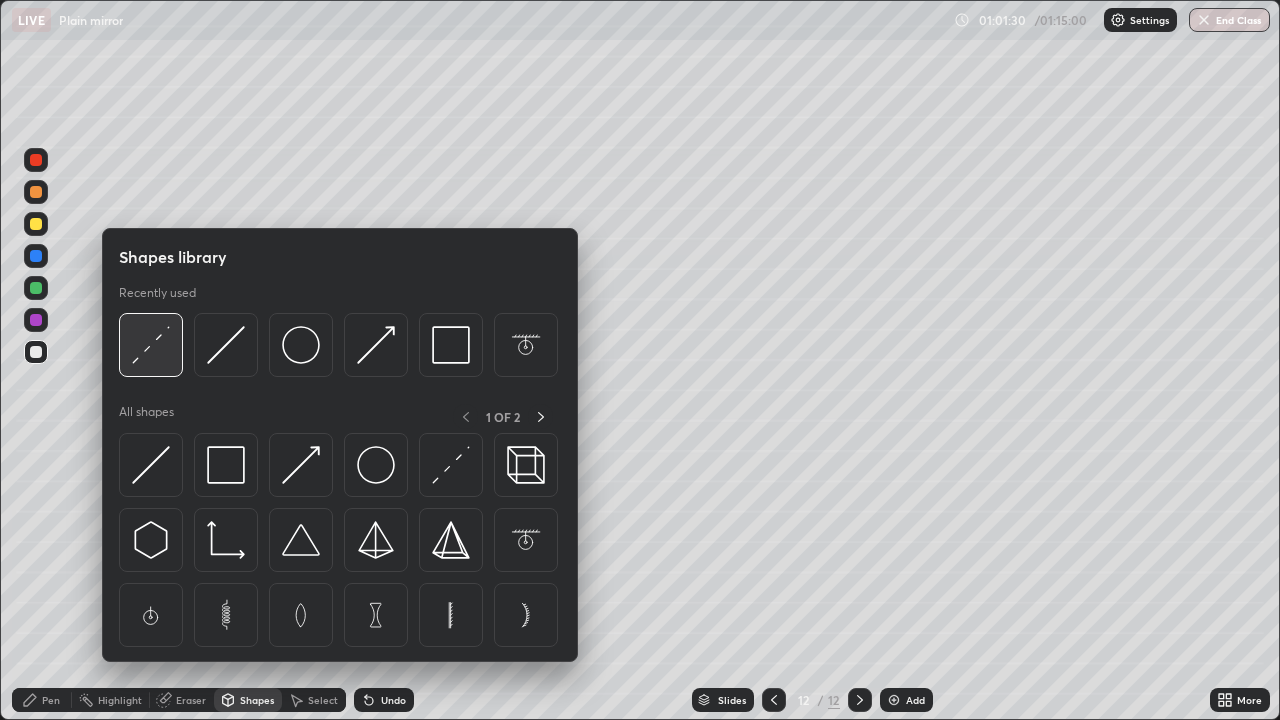 click at bounding box center (151, 345) 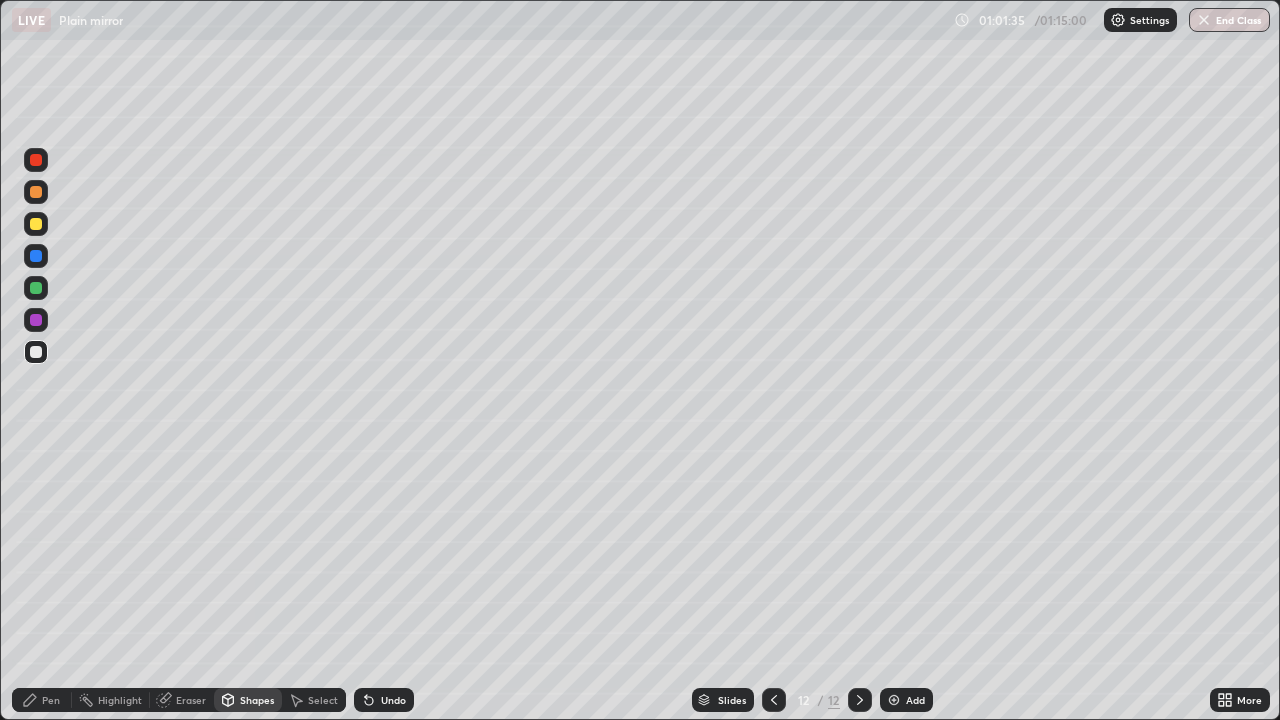 click on "Pen" at bounding box center [51, 700] 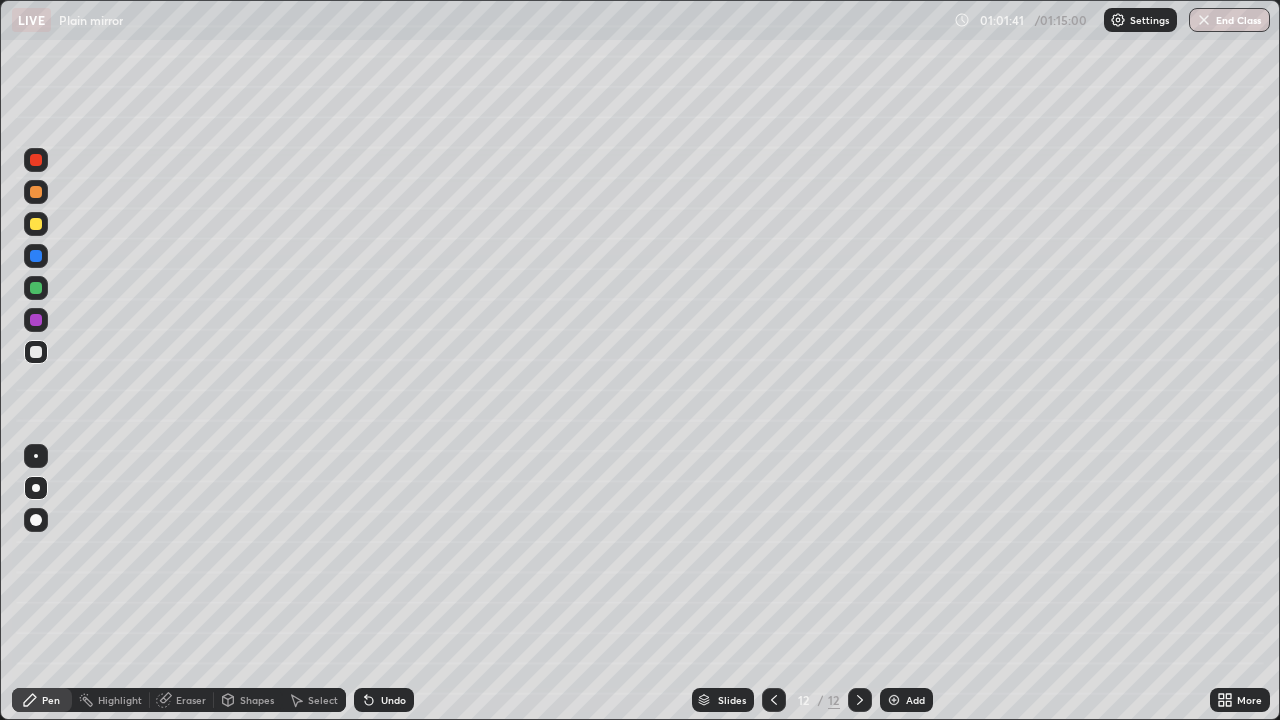 click on "Add" at bounding box center [915, 700] 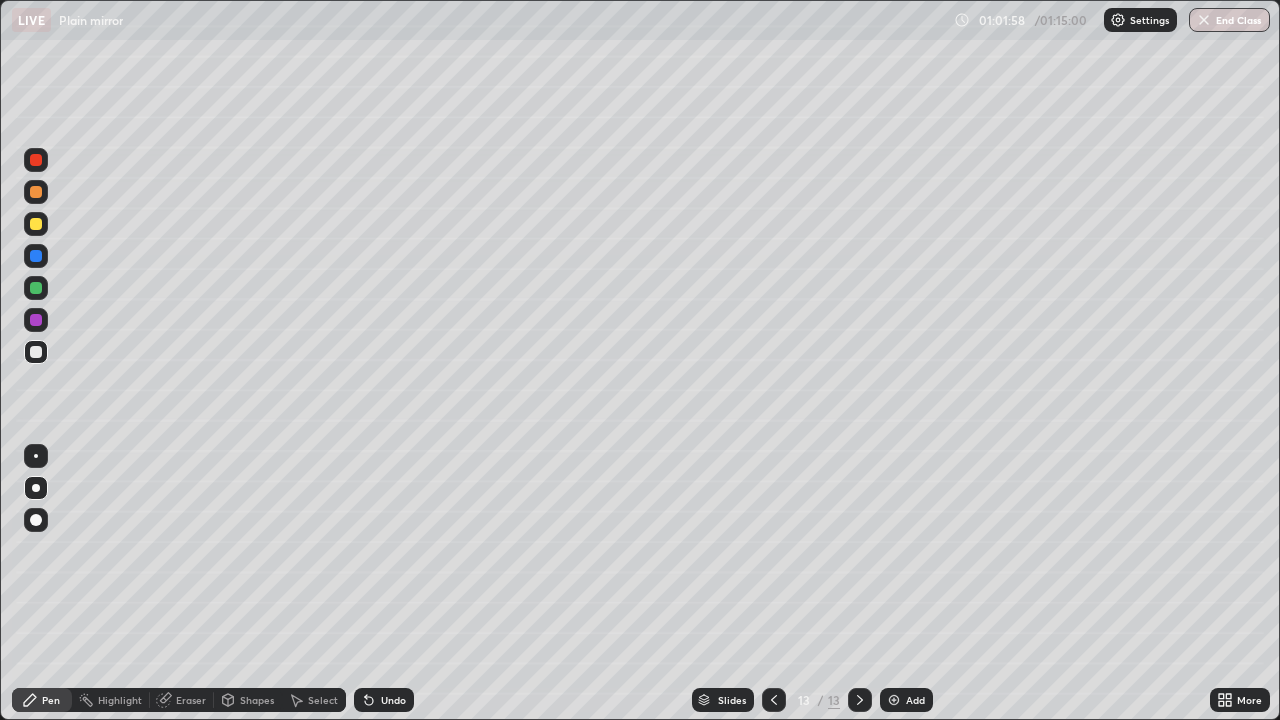 click at bounding box center (36, 456) 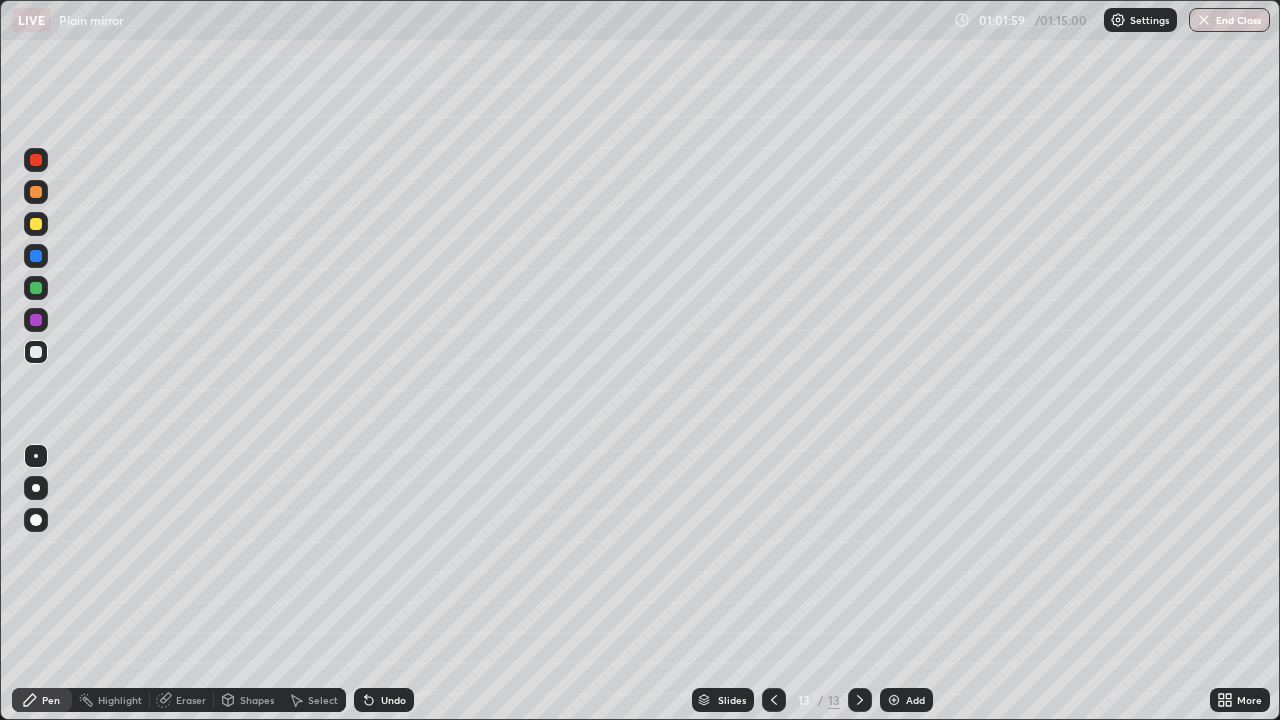 click on "Shapes" at bounding box center [257, 700] 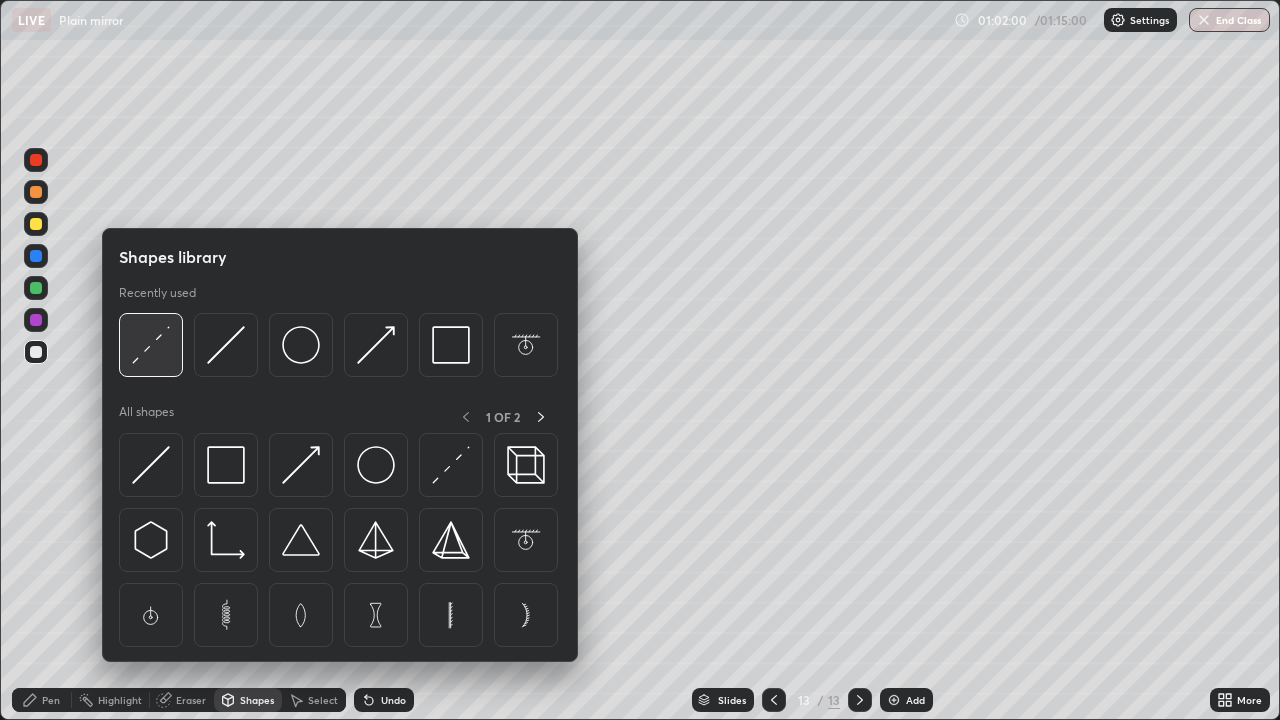 click at bounding box center [151, 345] 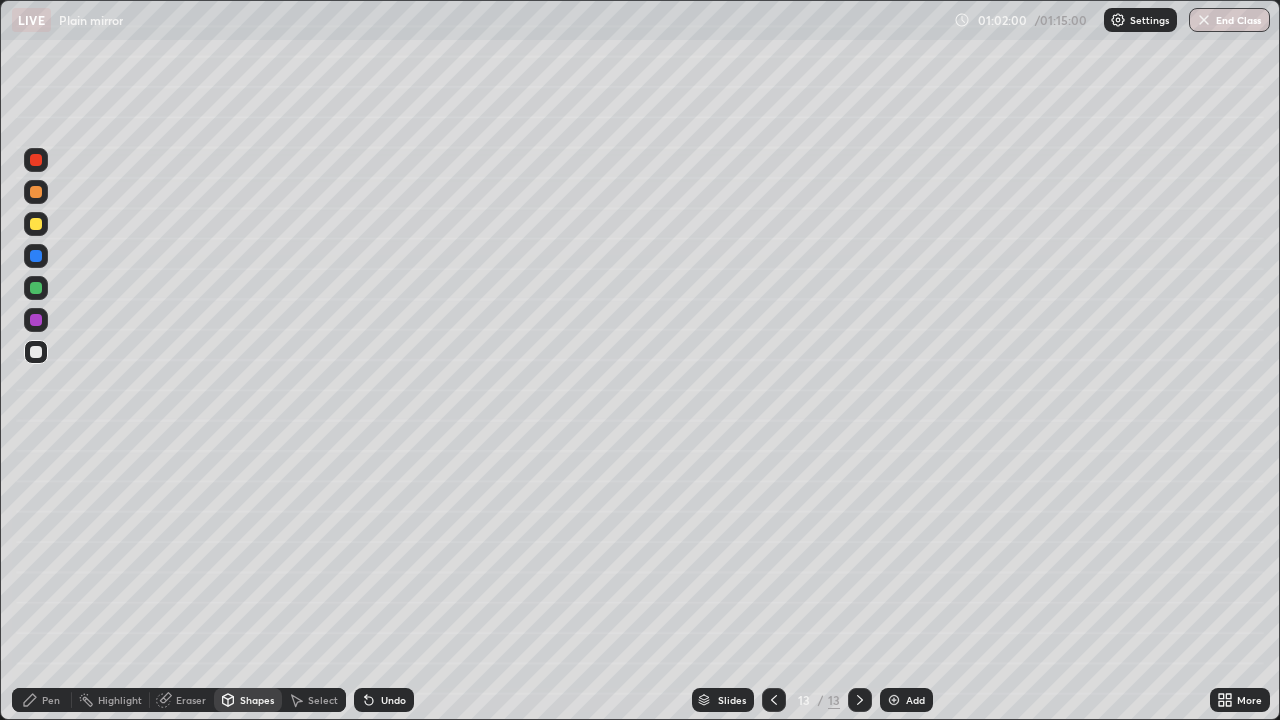 click at bounding box center [36, 320] 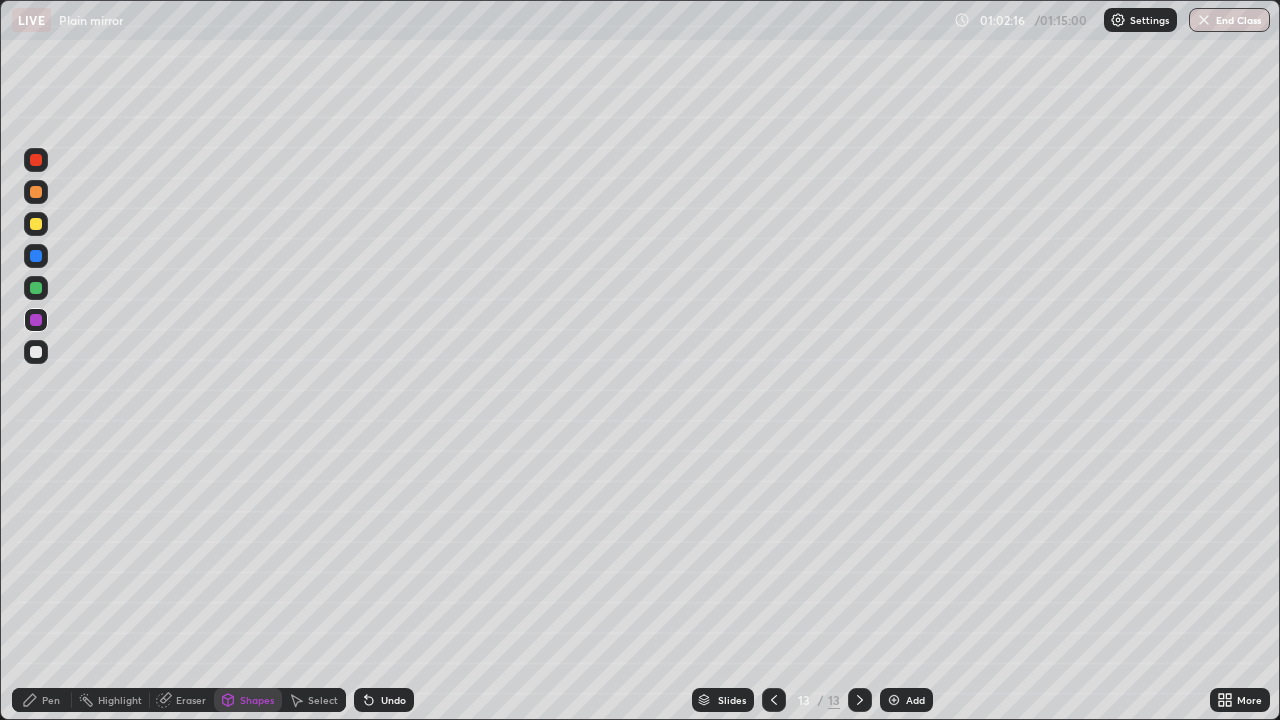 click 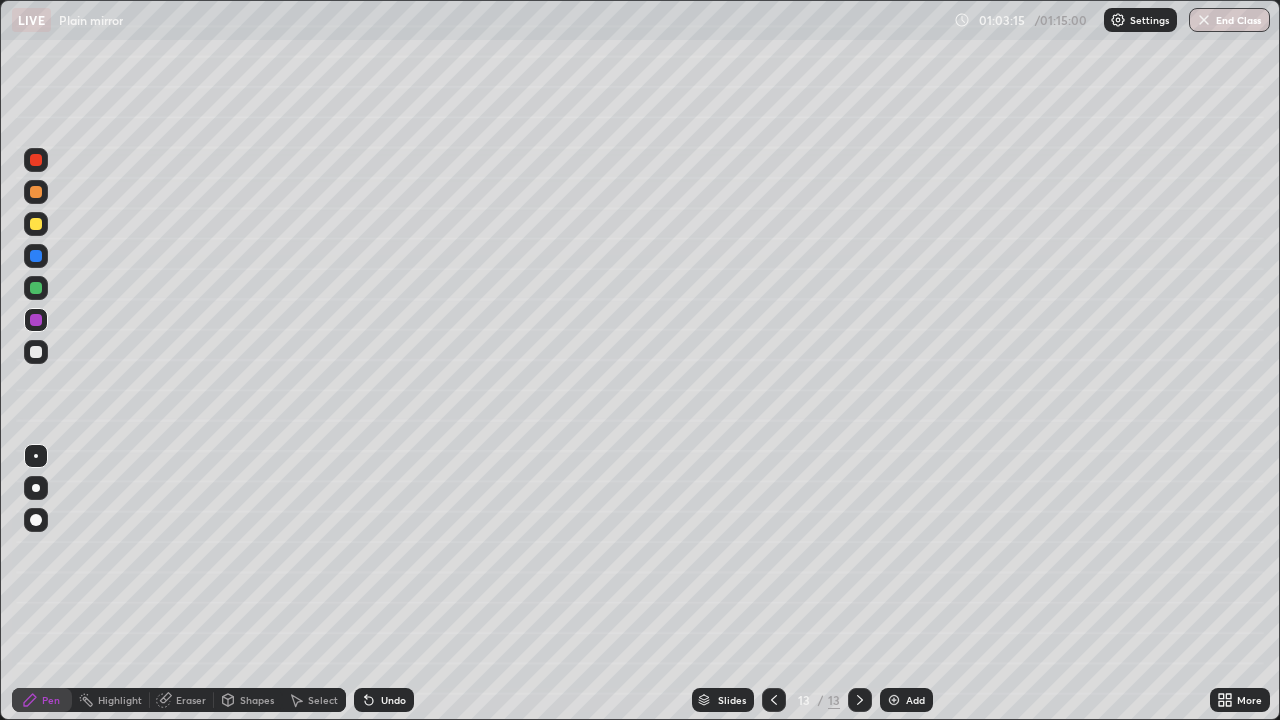 click at bounding box center [774, 700] 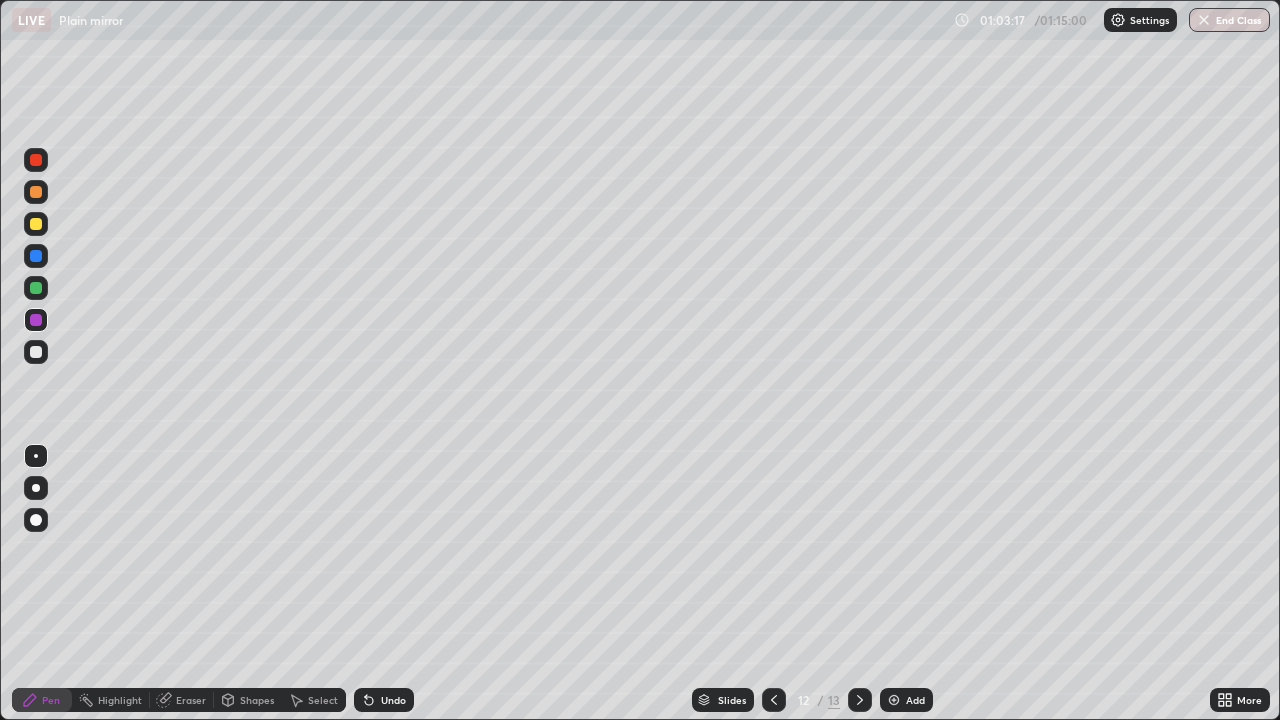 click at bounding box center [36, 352] 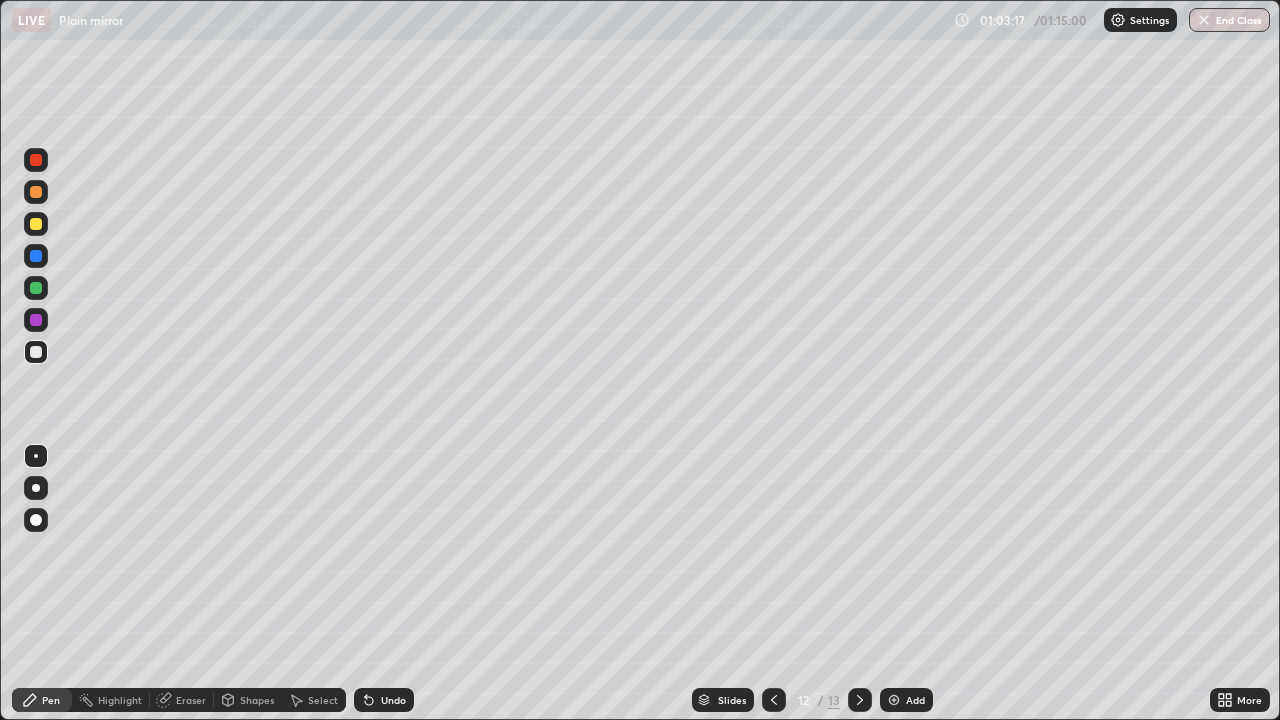 click at bounding box center [36, 488] 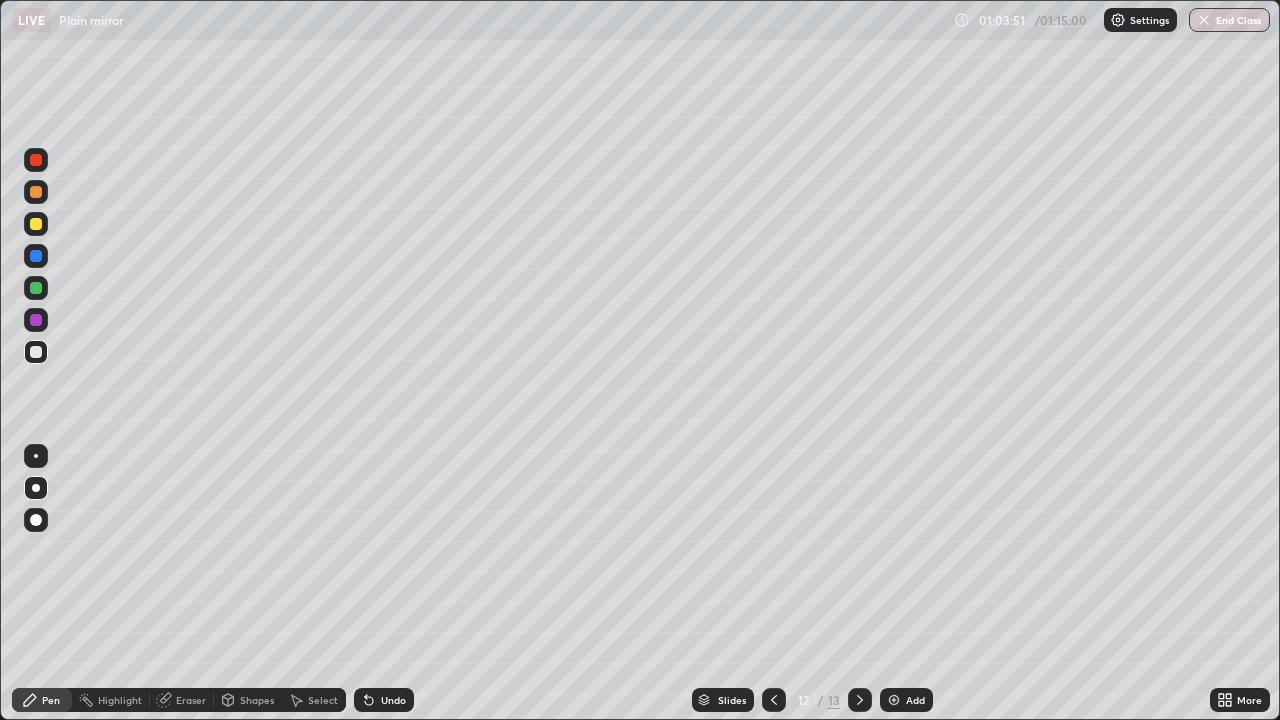 click 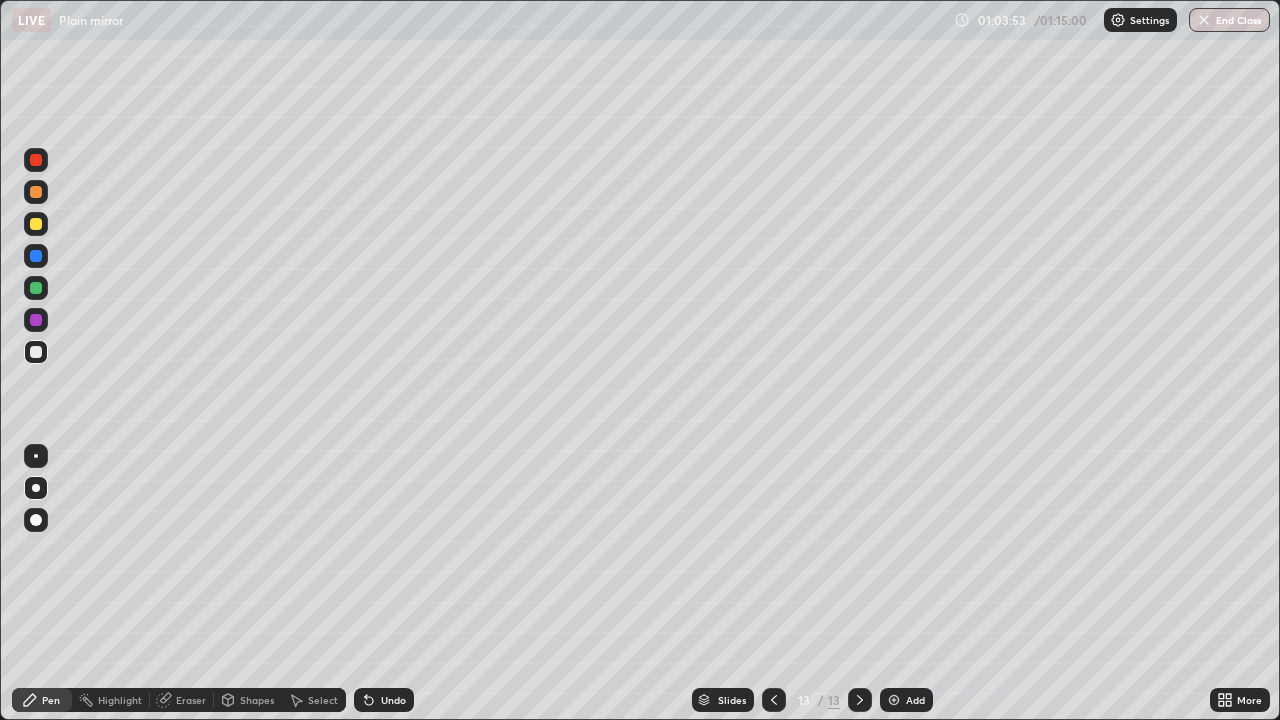 click on "Shapes" at bounding box center [257, 700] 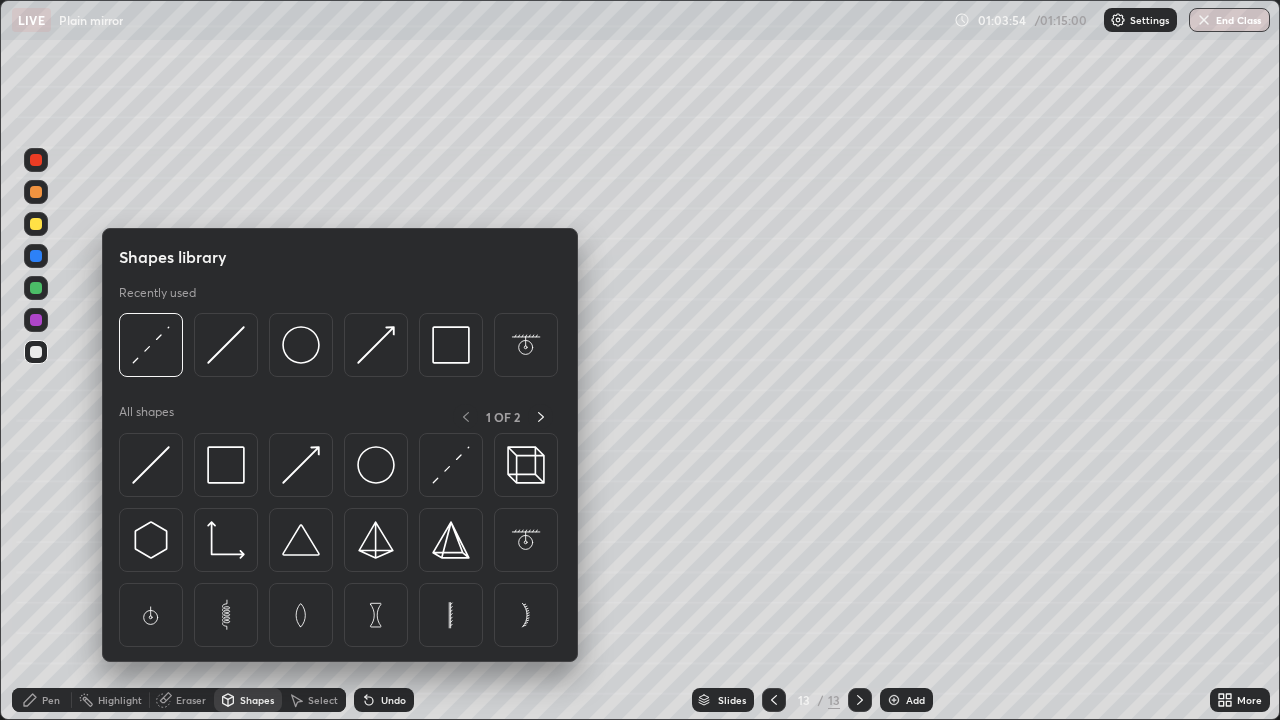 click on "Eraser" at bounding box center [191, 700] 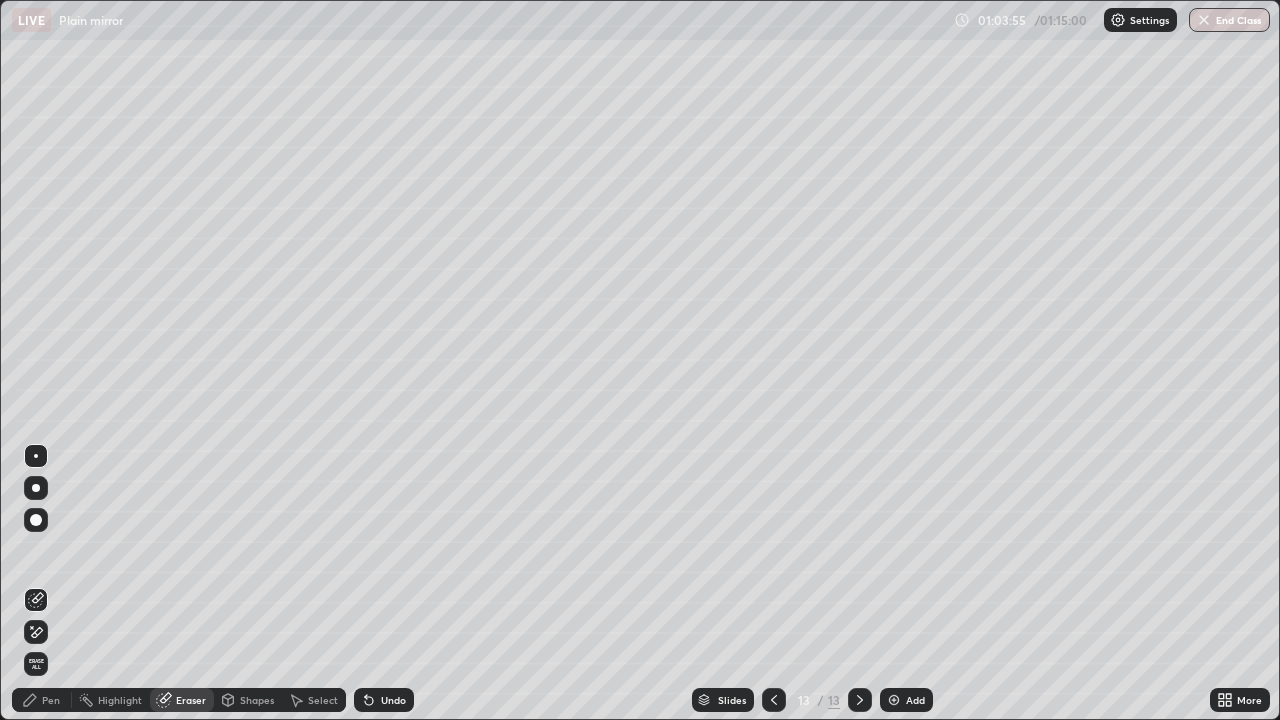 click 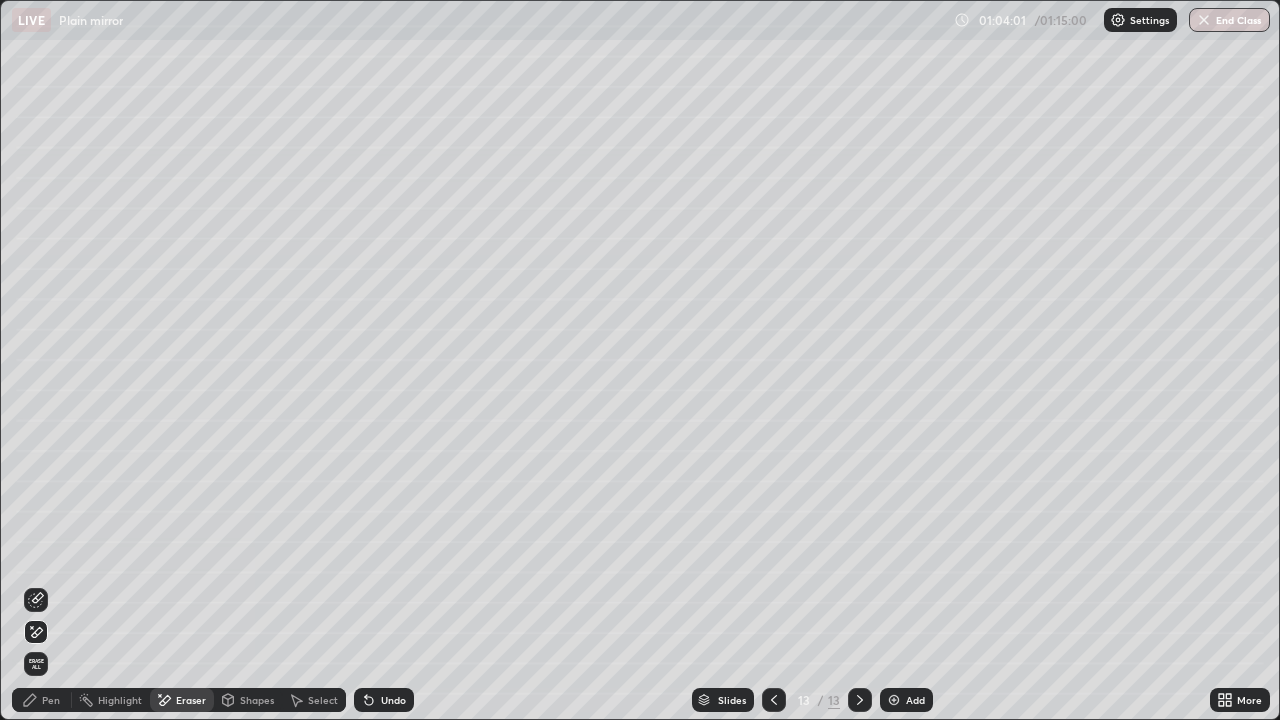 click on "Undo" at bounding box center [393, 700] 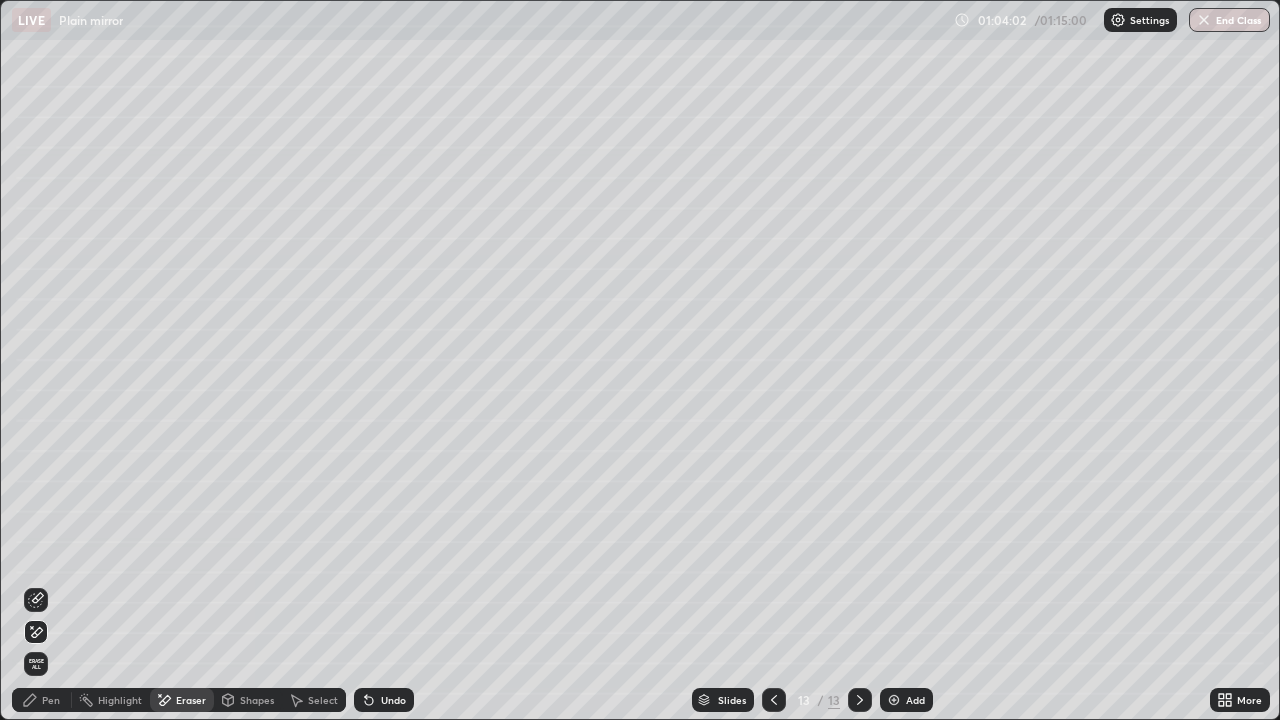click on "Undo" at bounding box center (393, 700) 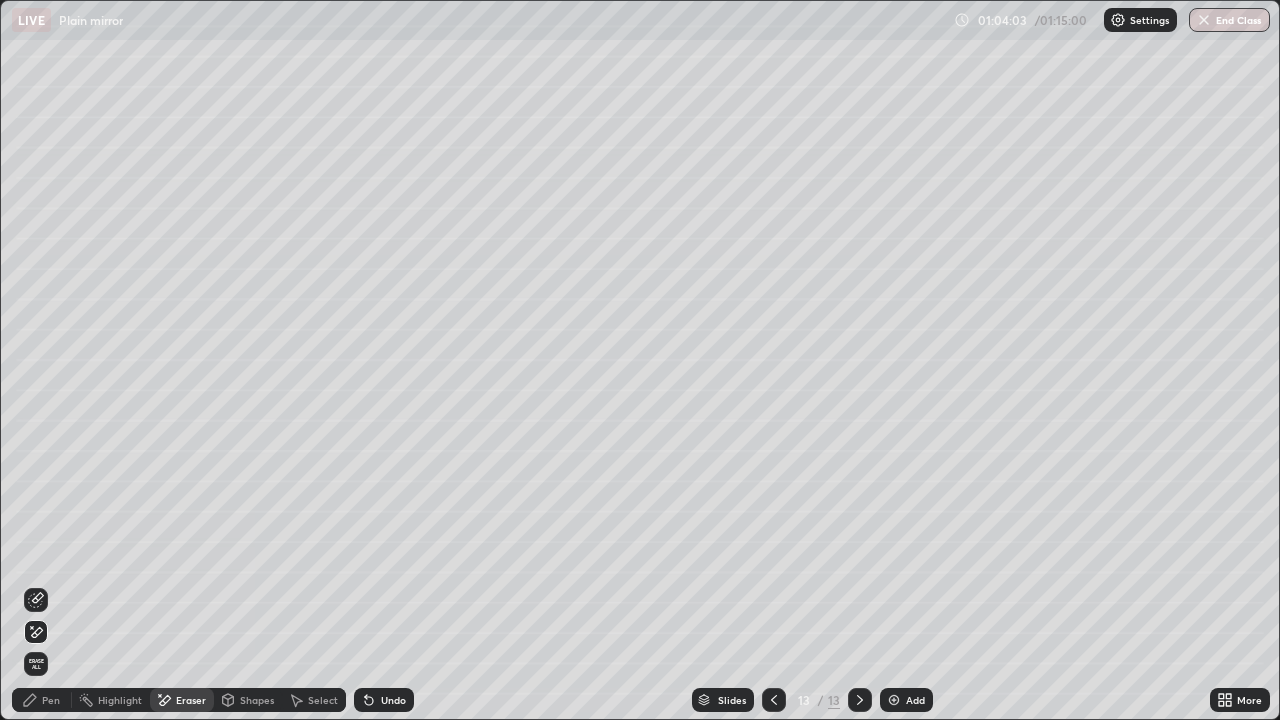 click on "Undo" at bounding box center (384, 700) 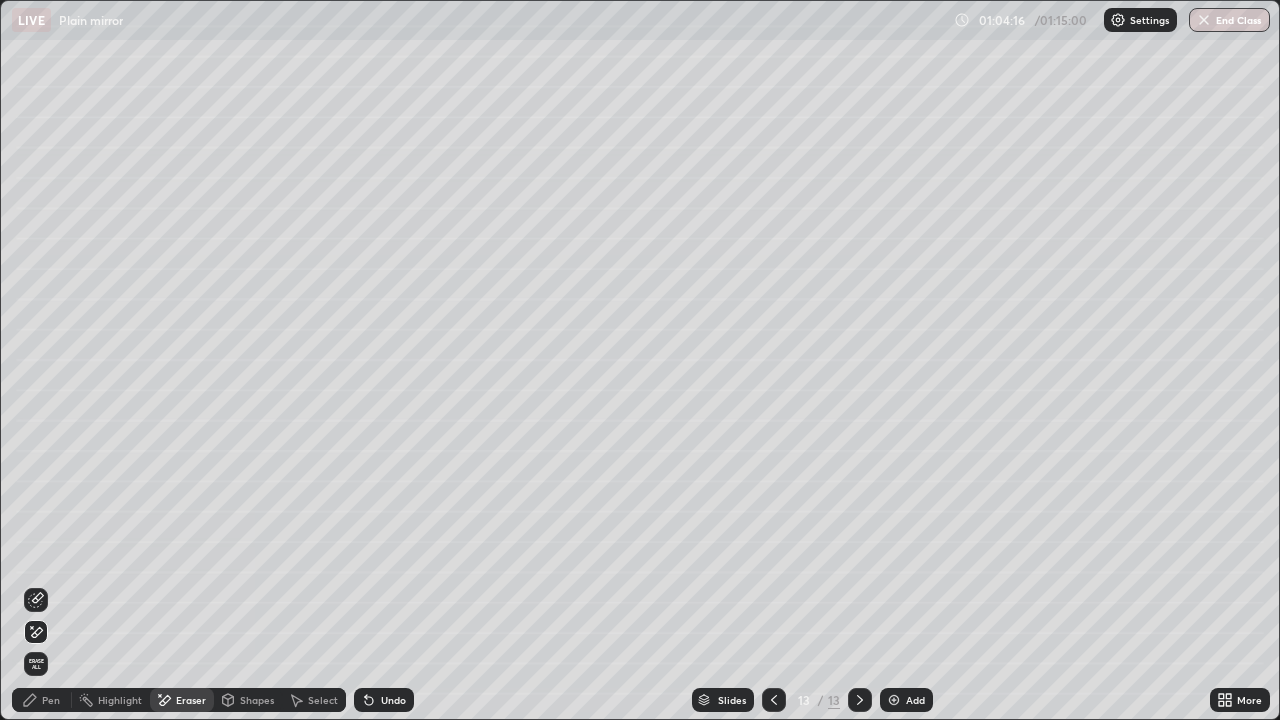 click on "Pen" at bounding box center [51, 700] 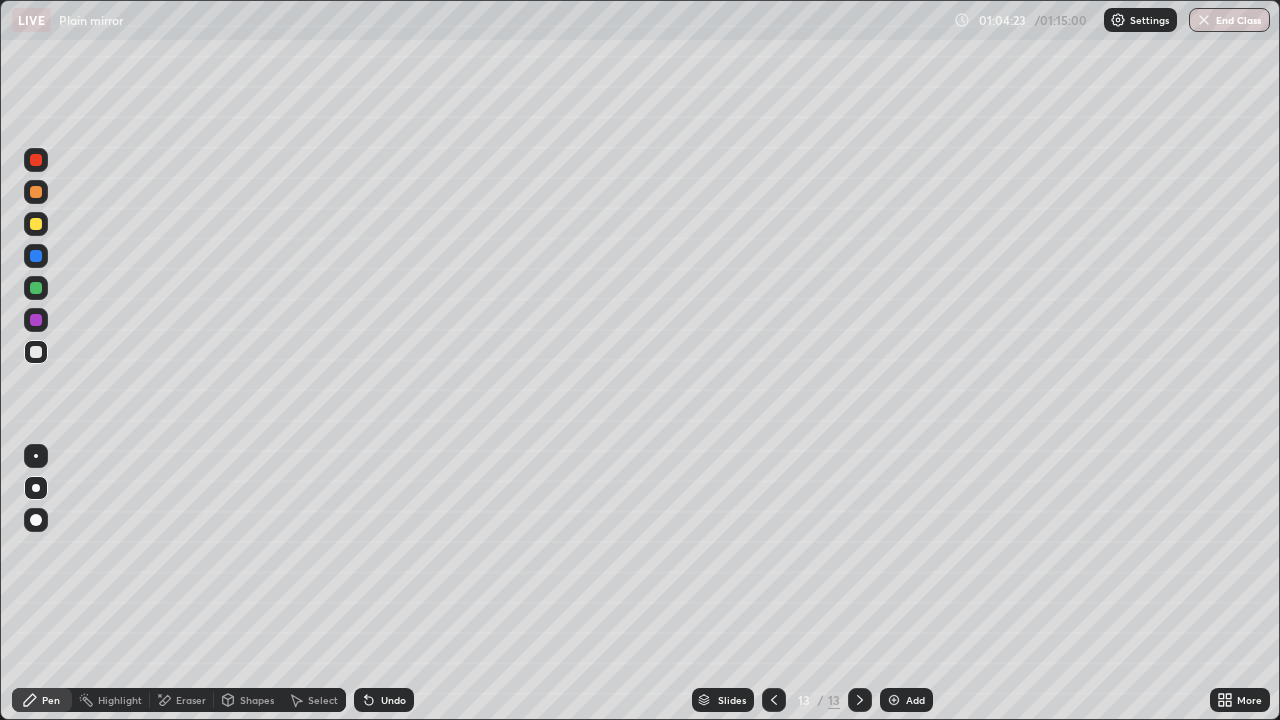 click at bounding box center (36, 288) 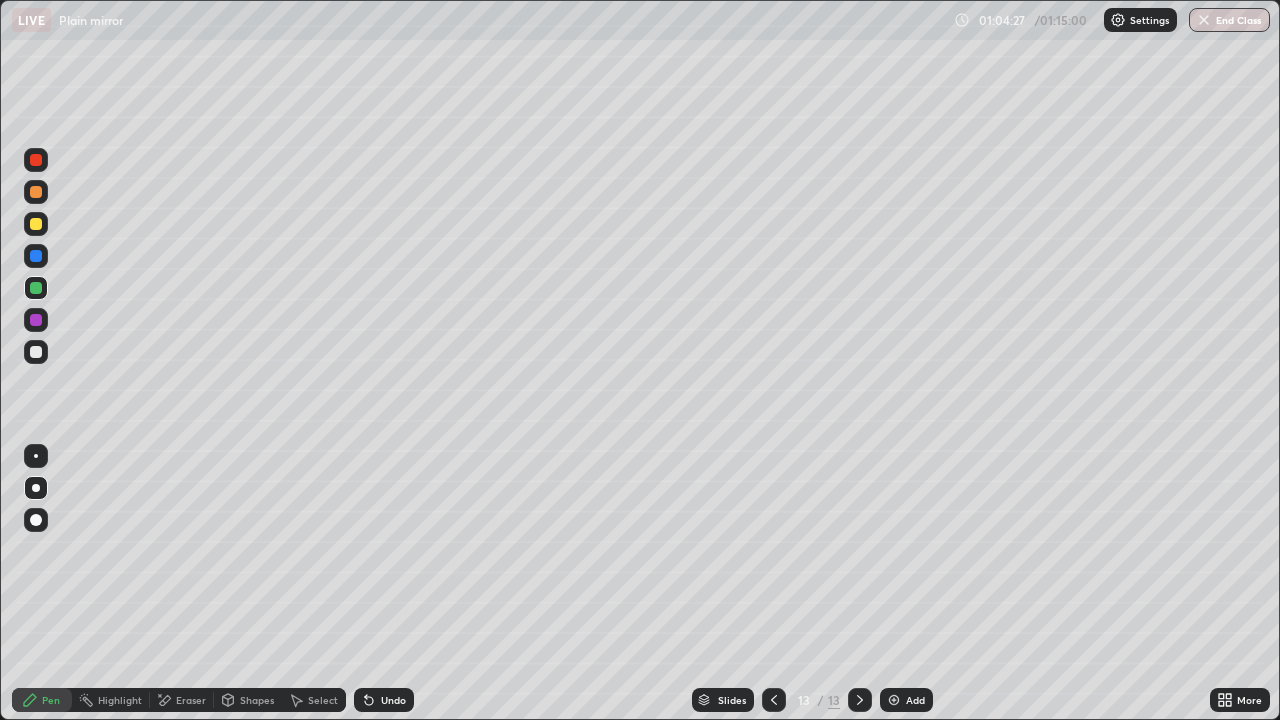 click at bounding box center [36, 352] 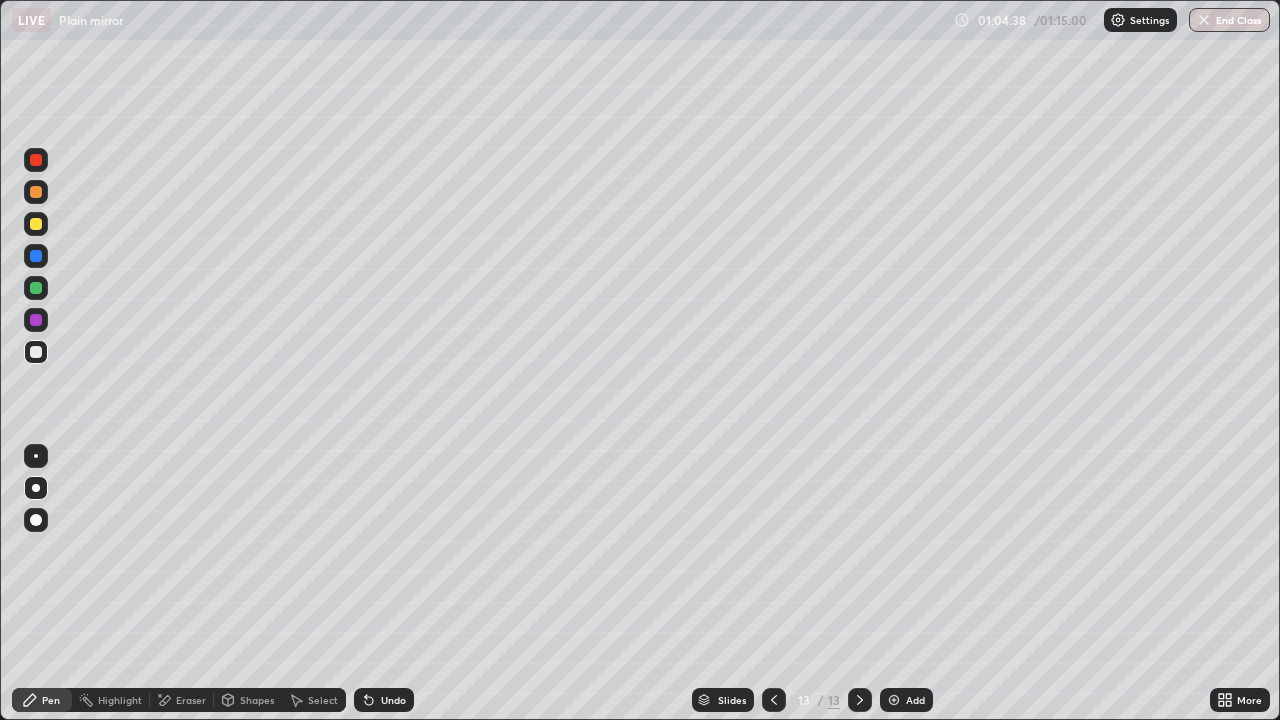 click at bounding box center [36, 224] 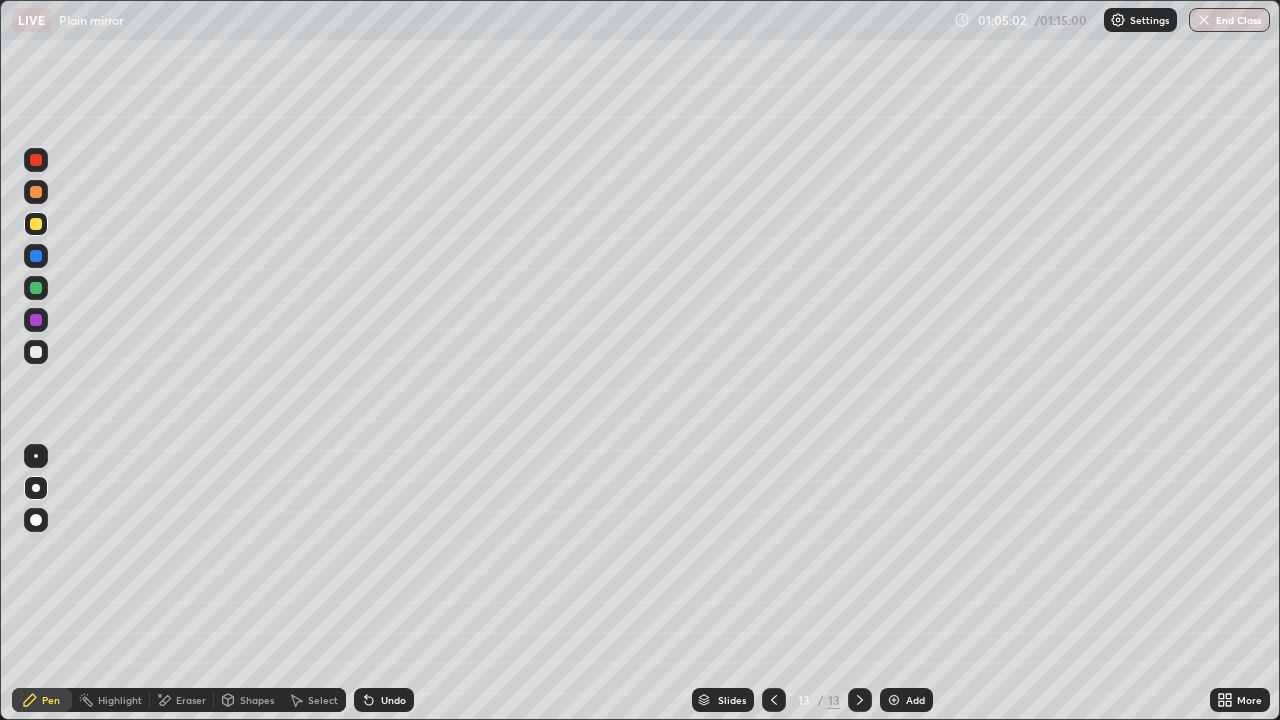 click at bounding box center (36, 288) 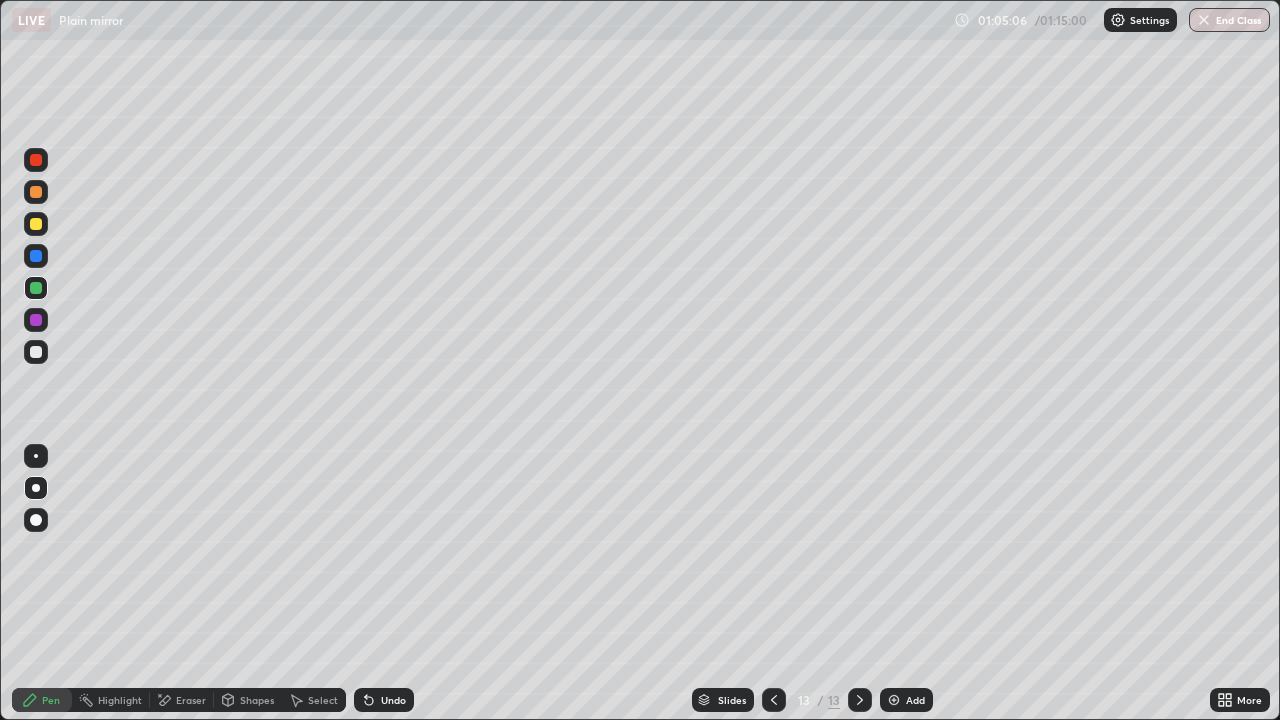 click at bounding box center [36, 224] 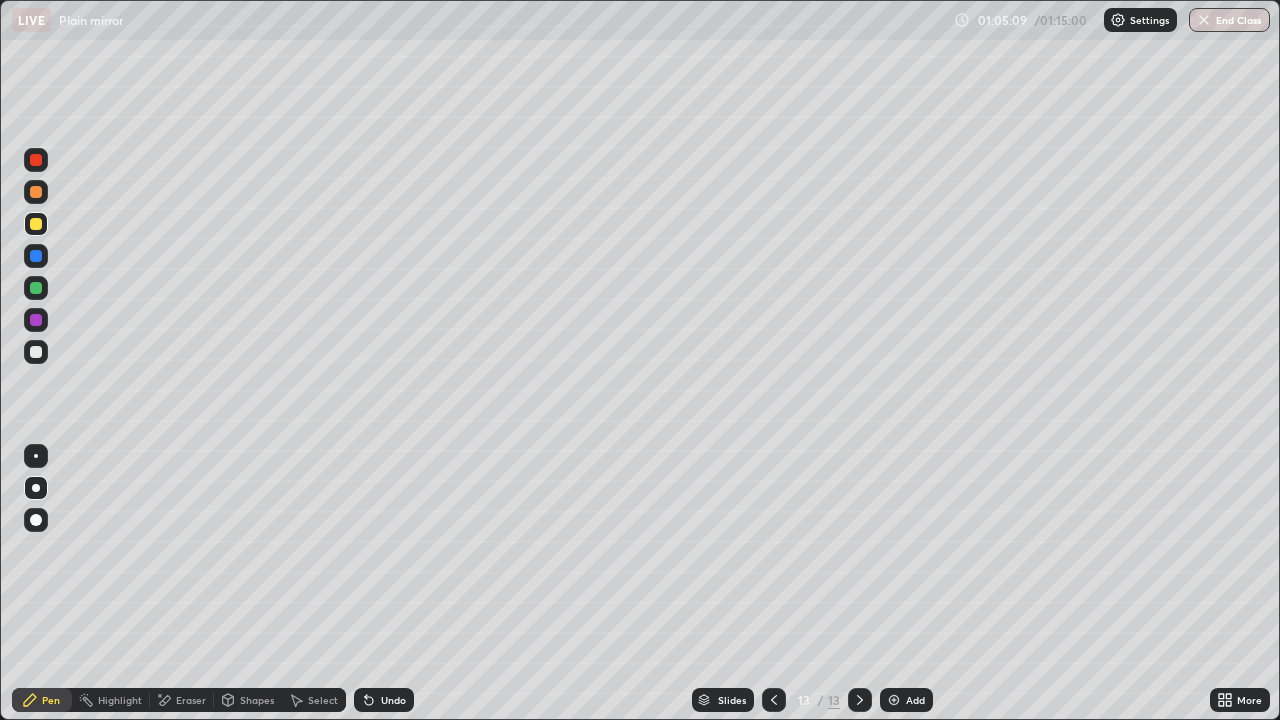 click at bounding box center (36, 288) 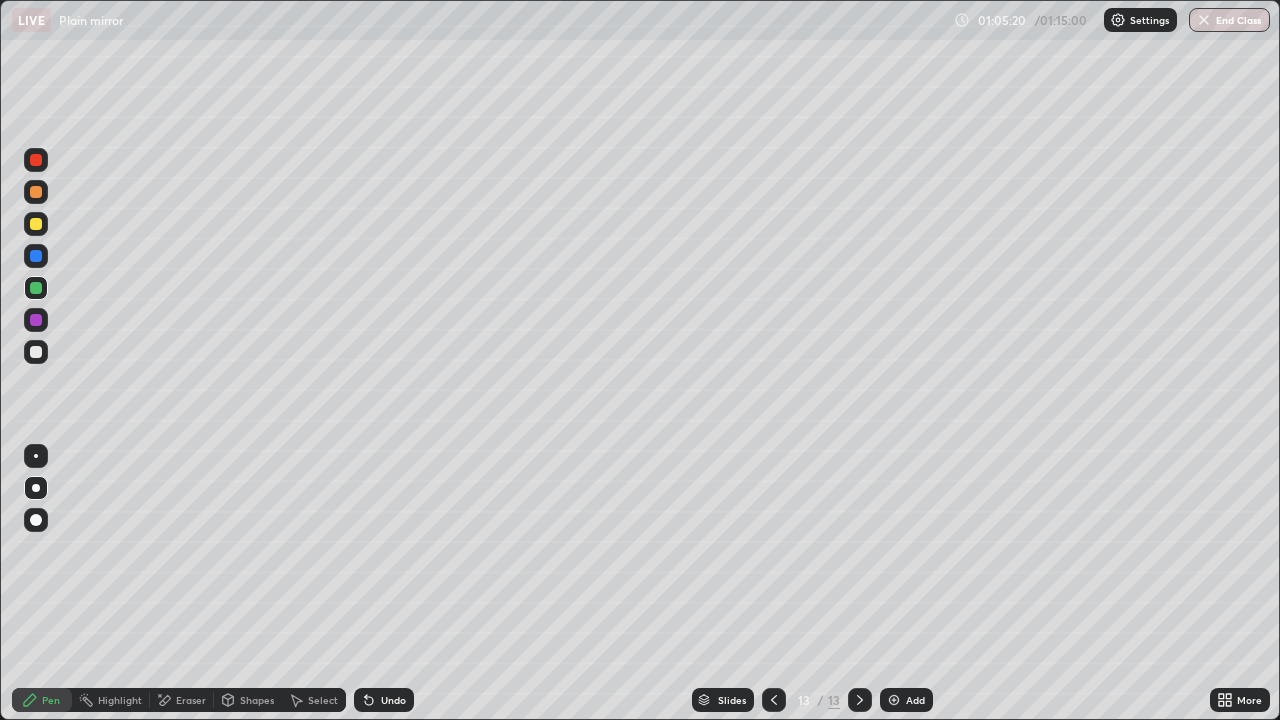 click at bounding box center [36, 352] 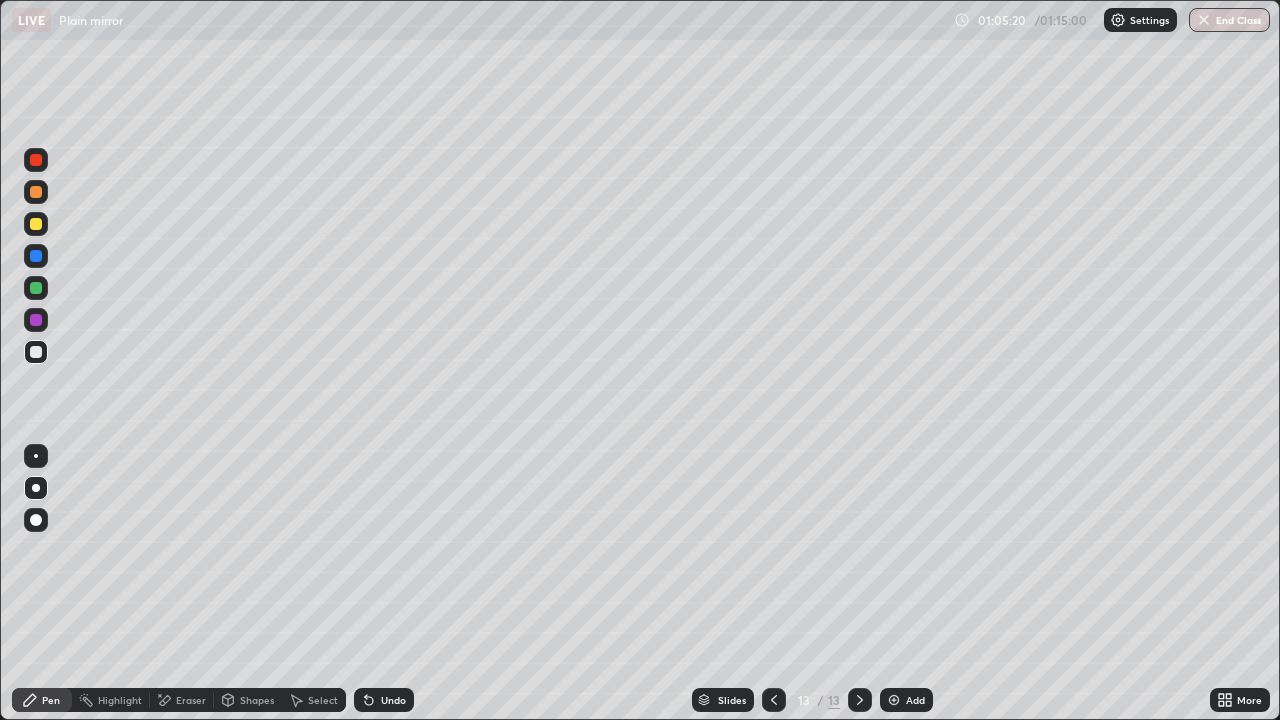 click at bounding box center [36, 456] 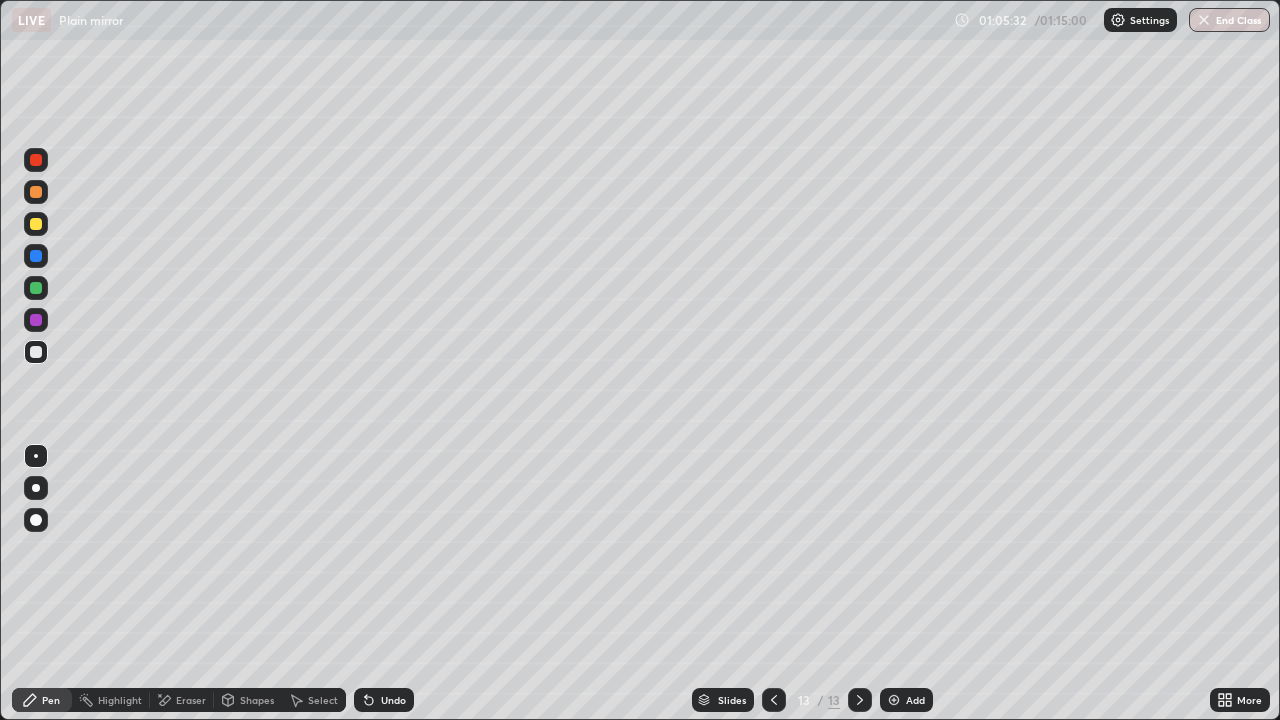 click at bounding box center (36, 224) 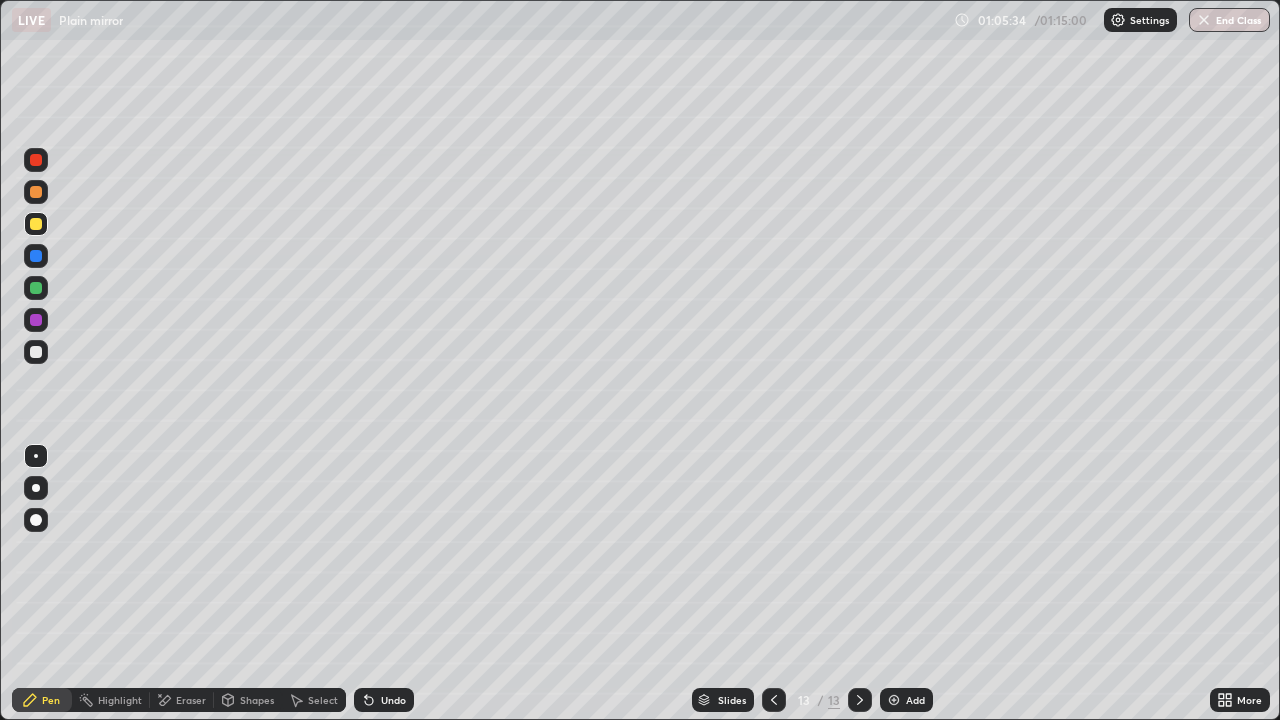 click at bounding box center (36, 288) 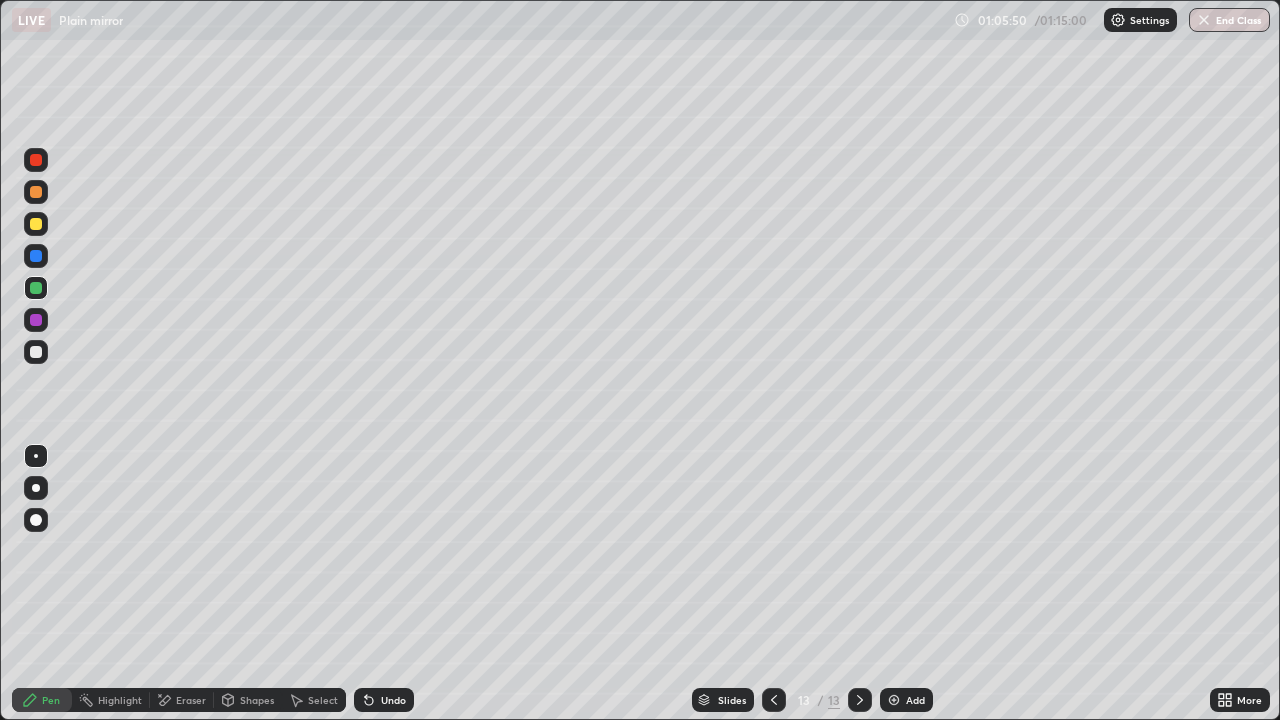 click on "Undo" at bounding box center [384, 700] 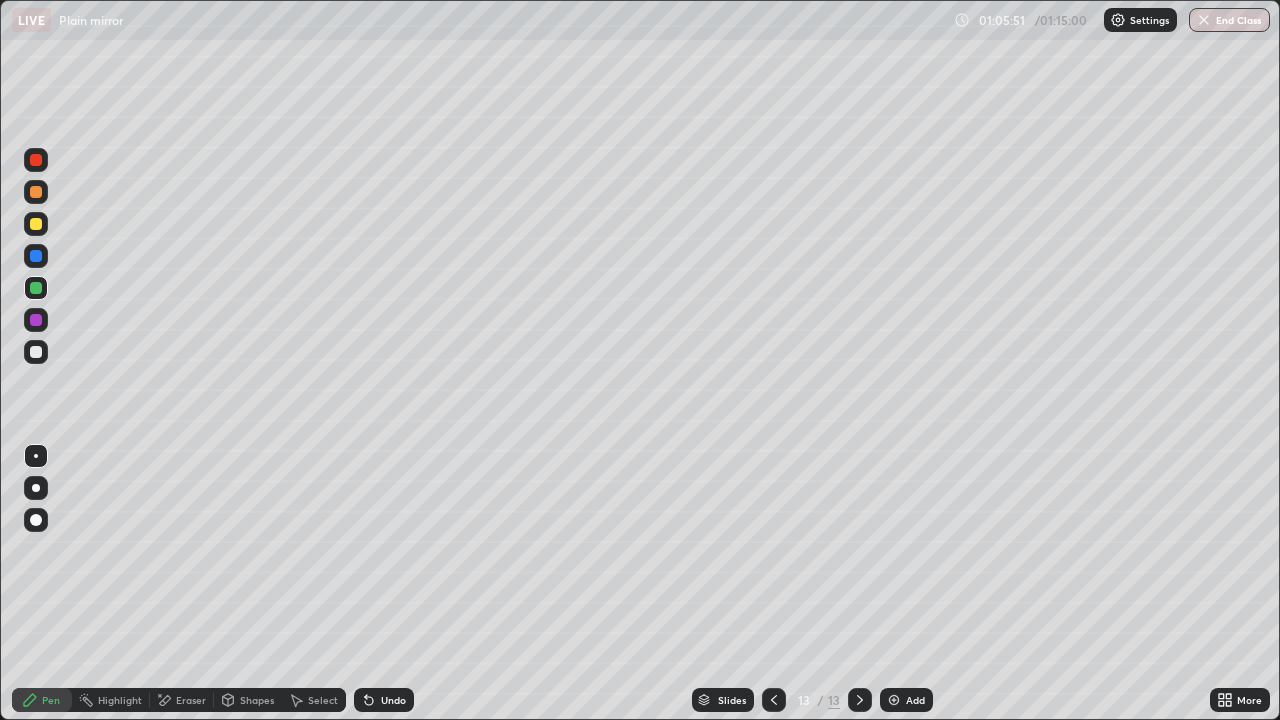 click on "Undo" at bounding box center [384, 700] 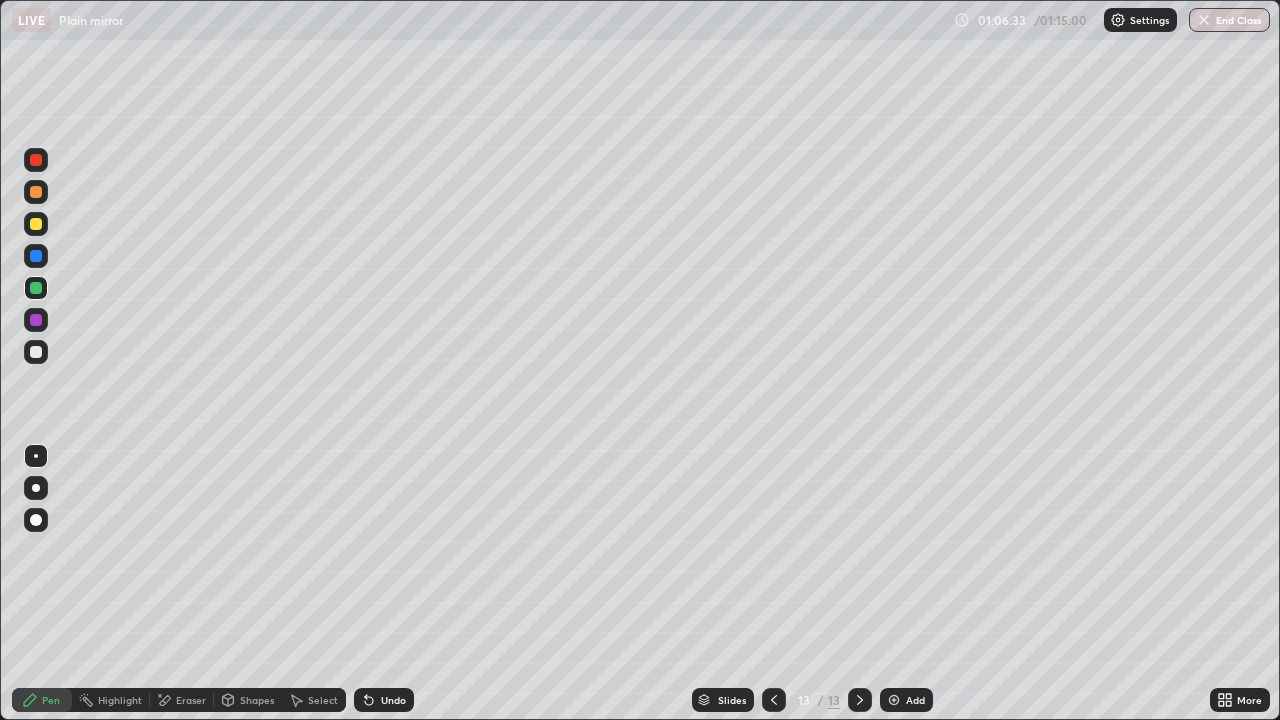 click 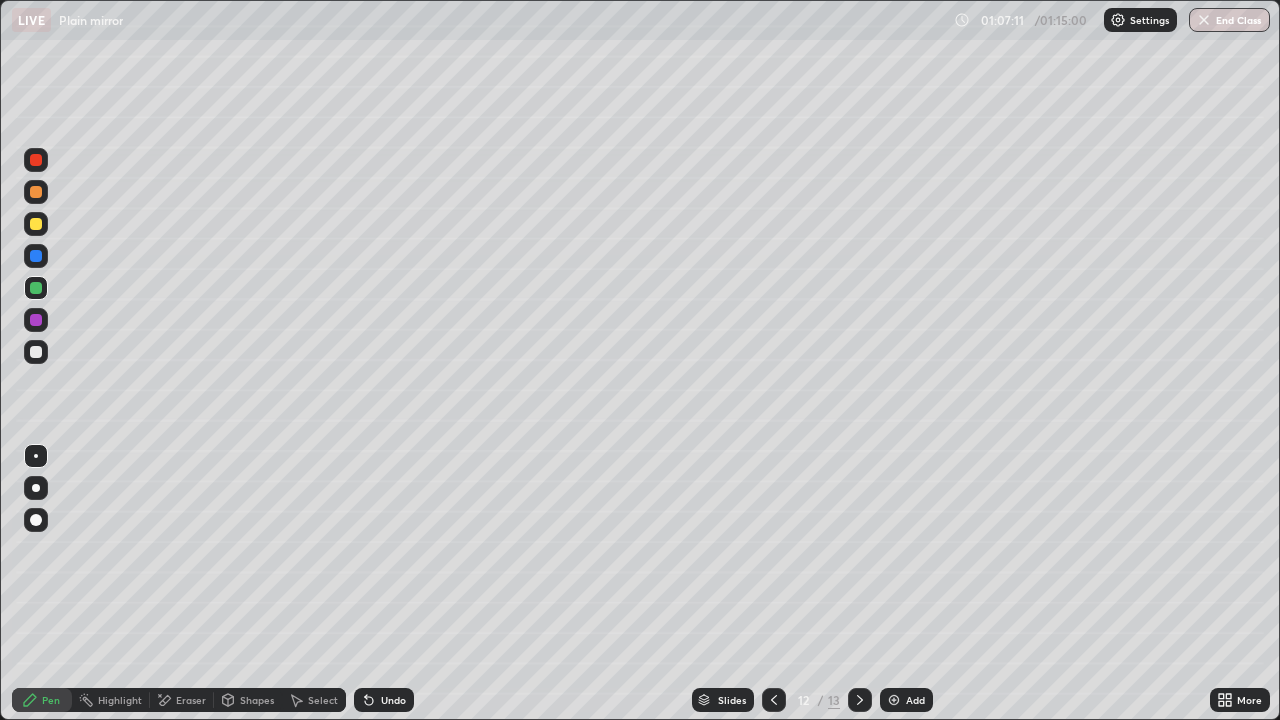 click 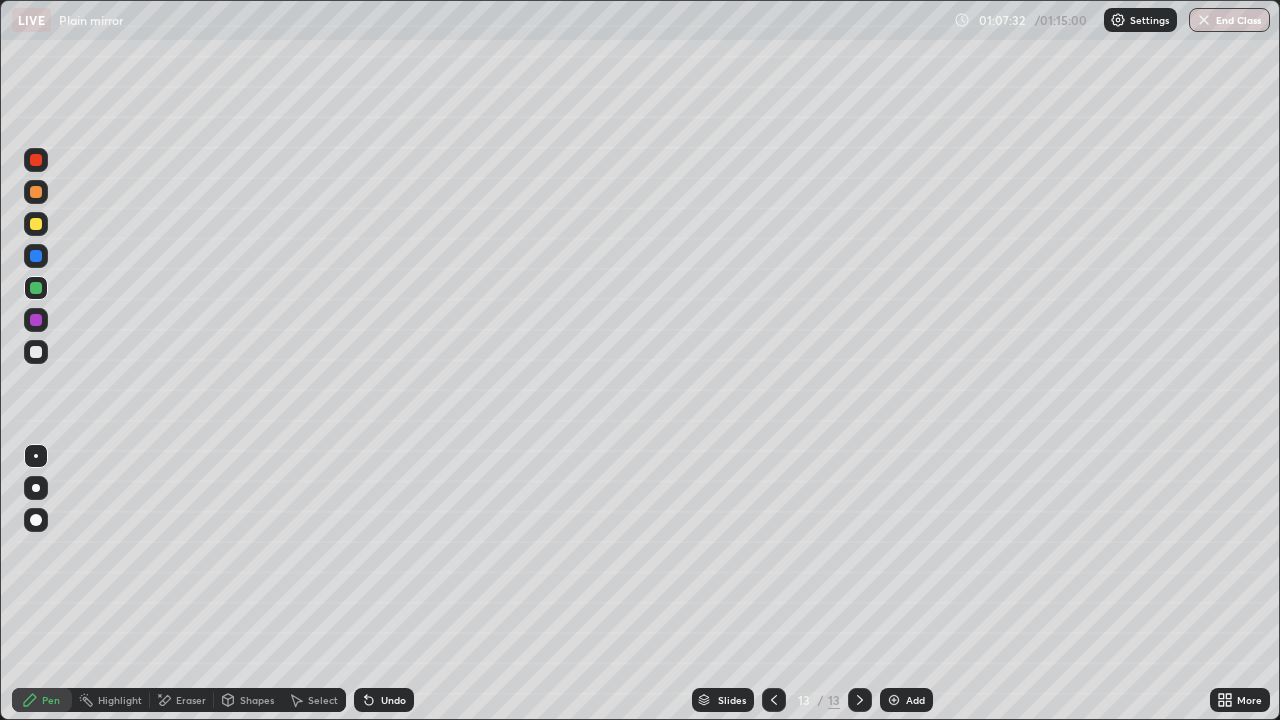 click at bounding box center (36, 160) 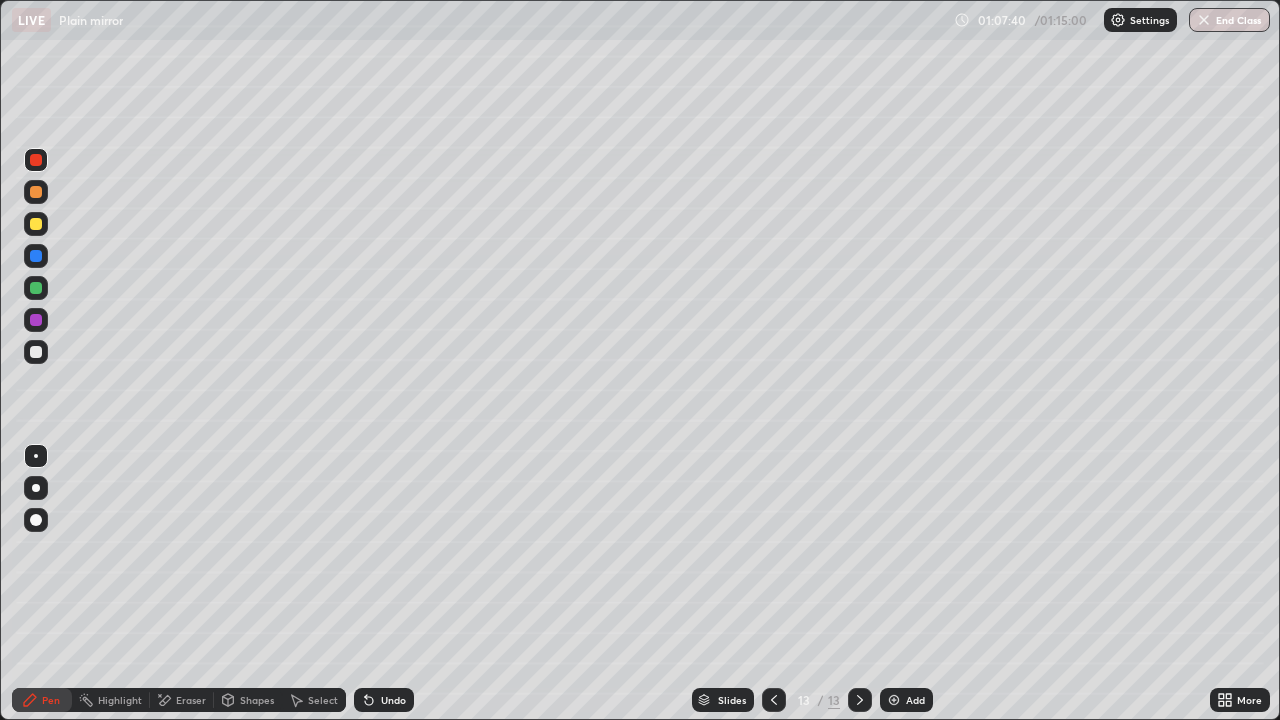 click at bounding box center [774, 700] 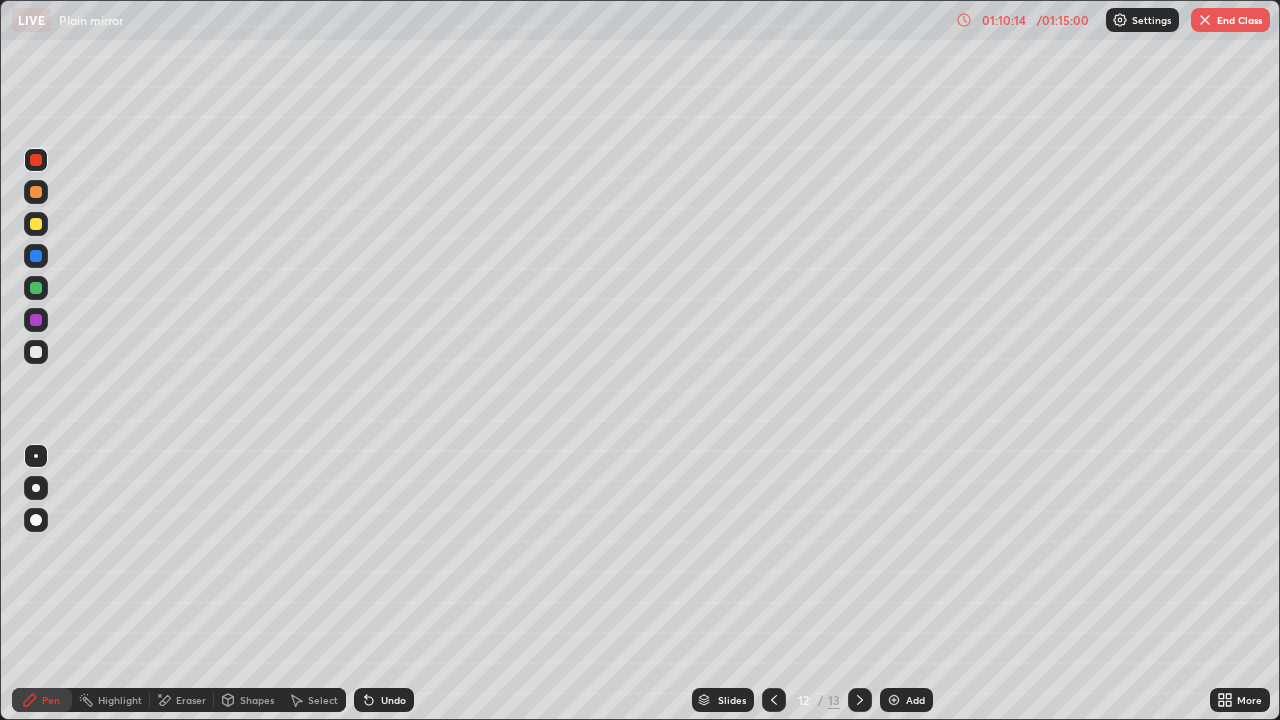 click 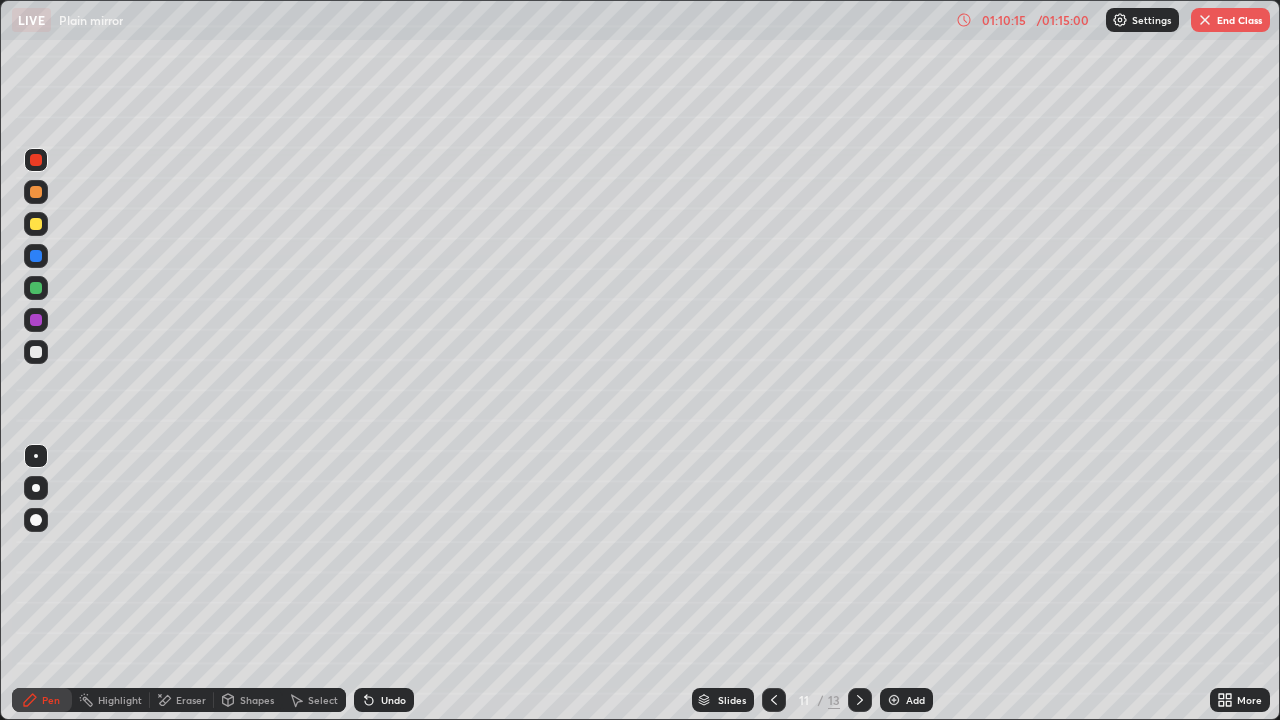 click 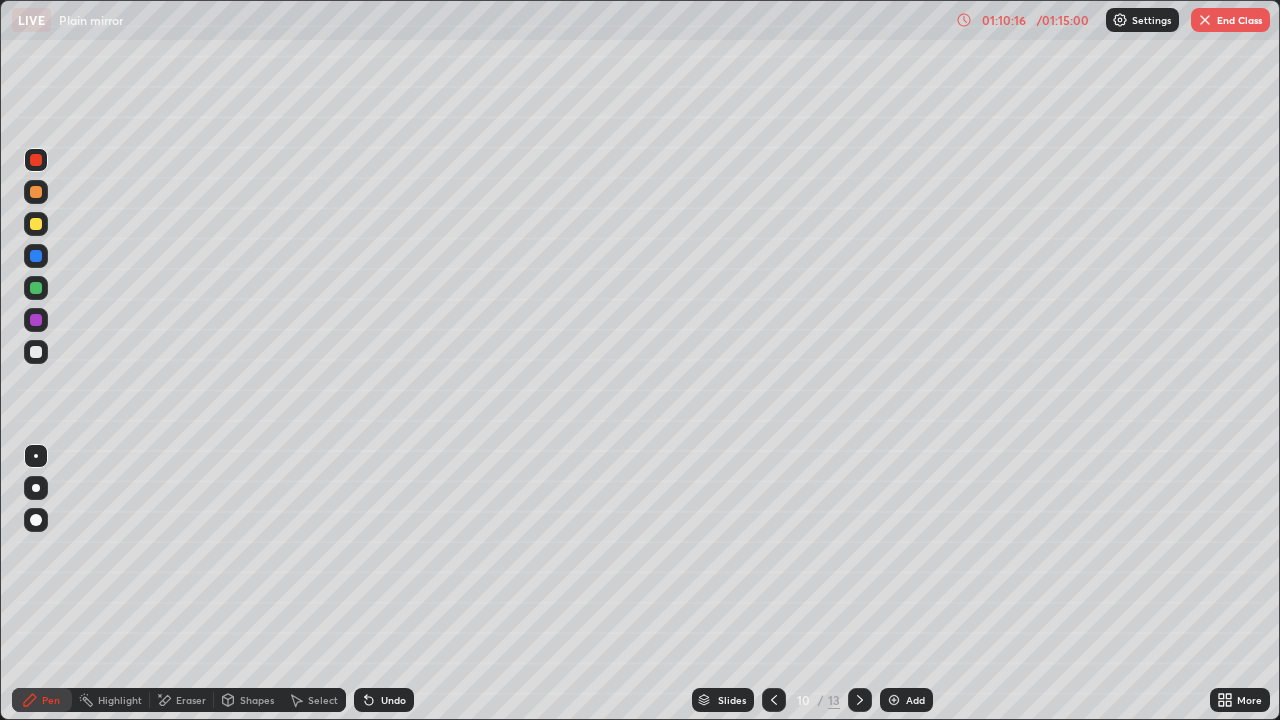click 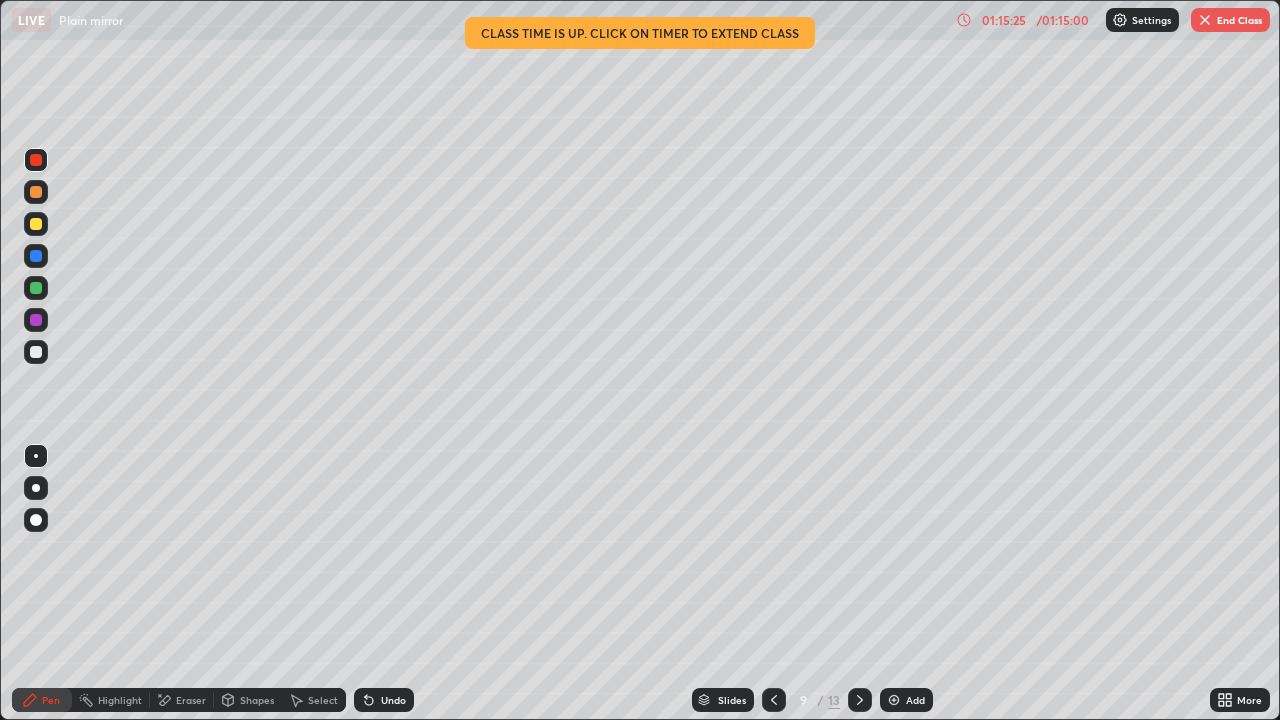 click 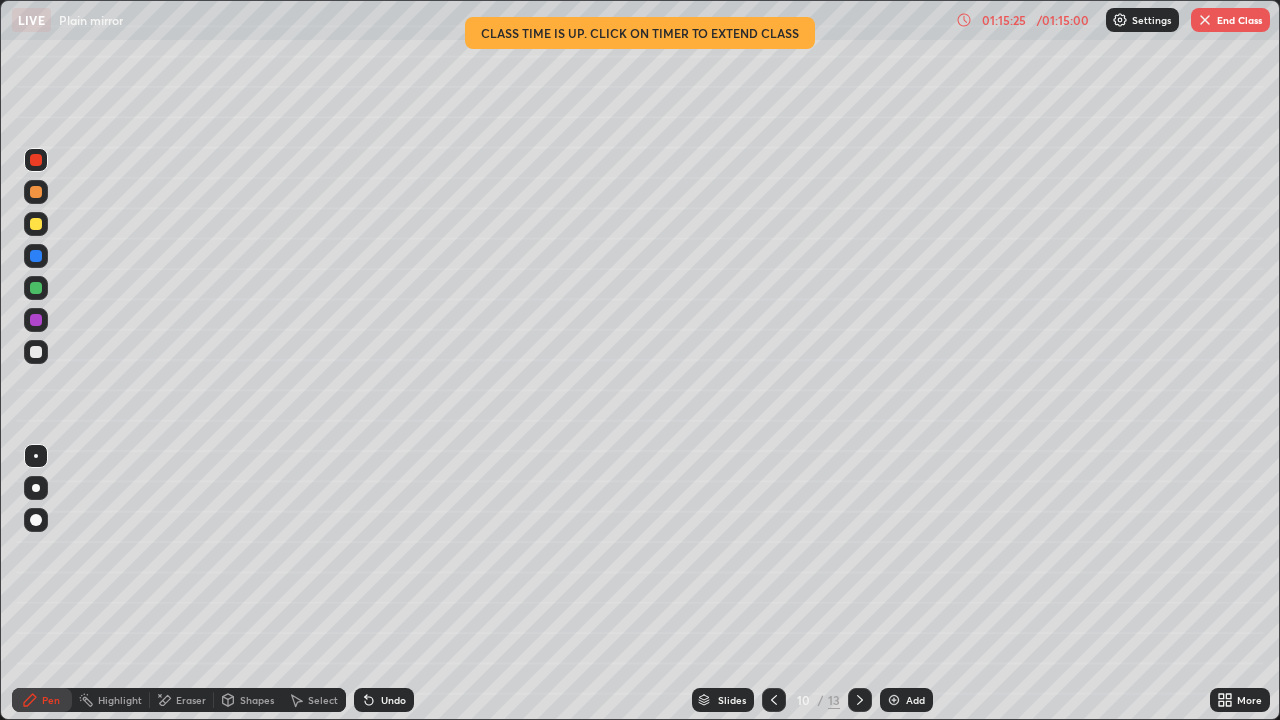 click 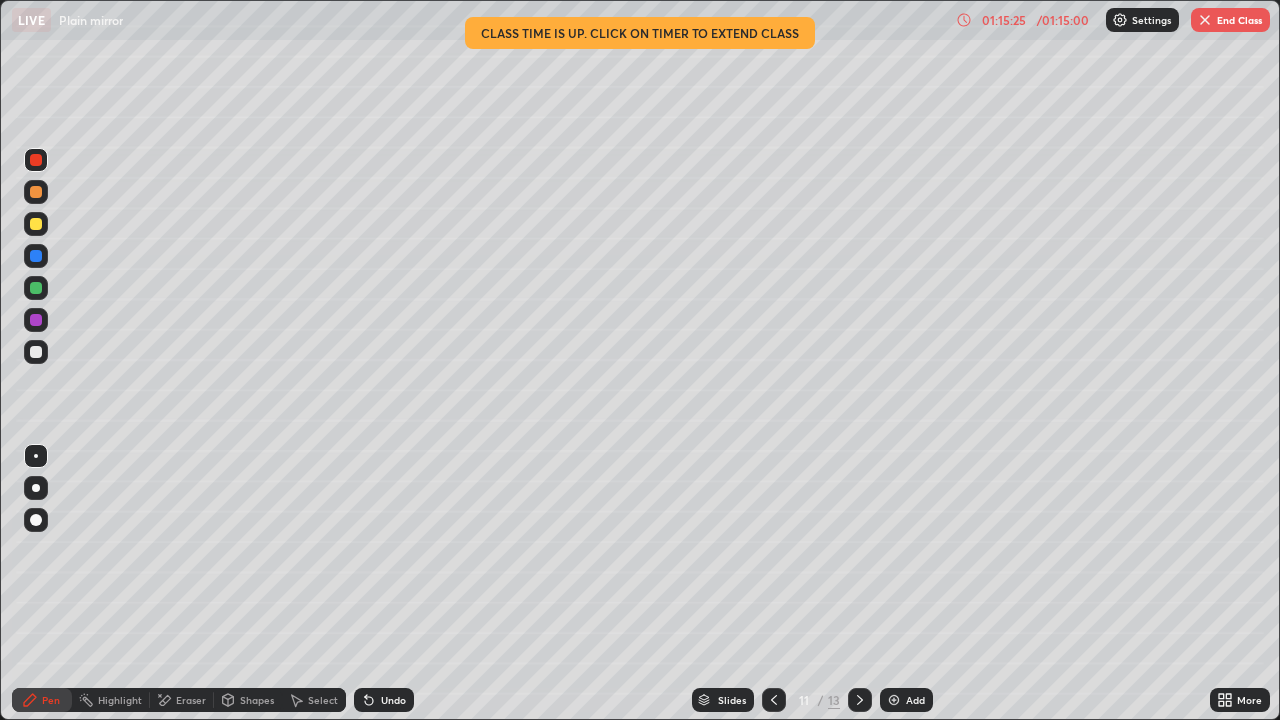 click 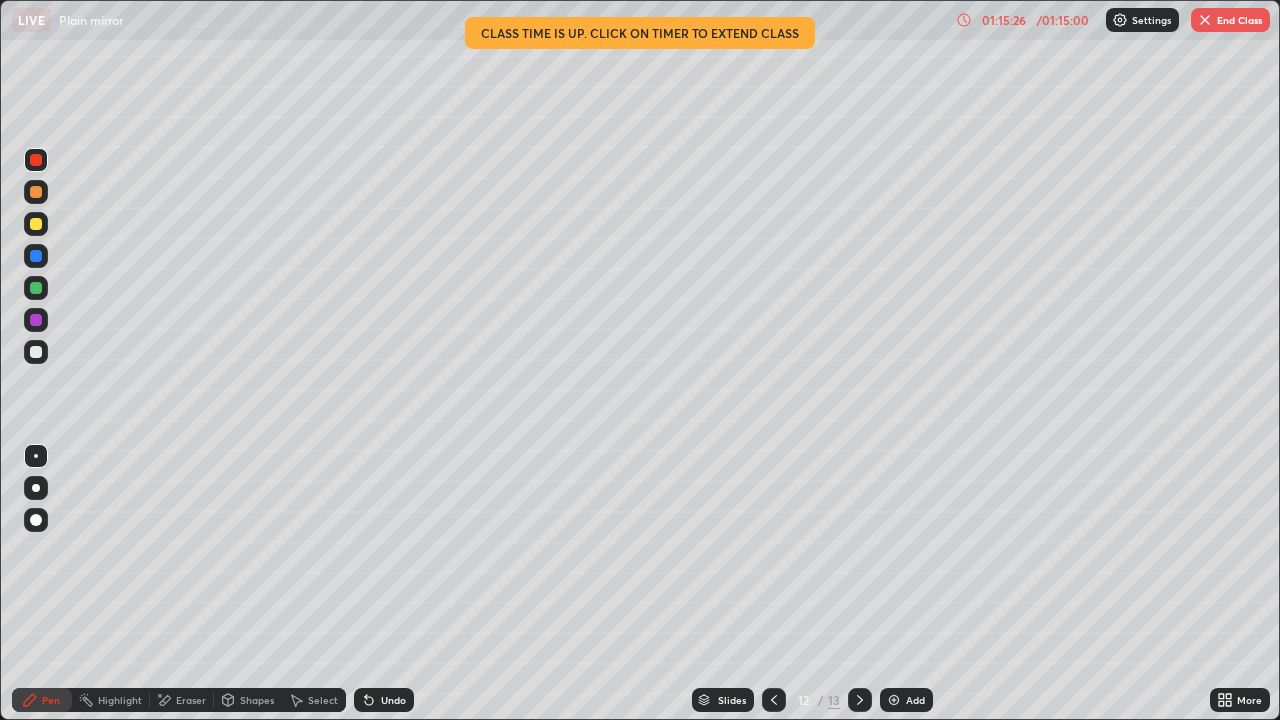 click 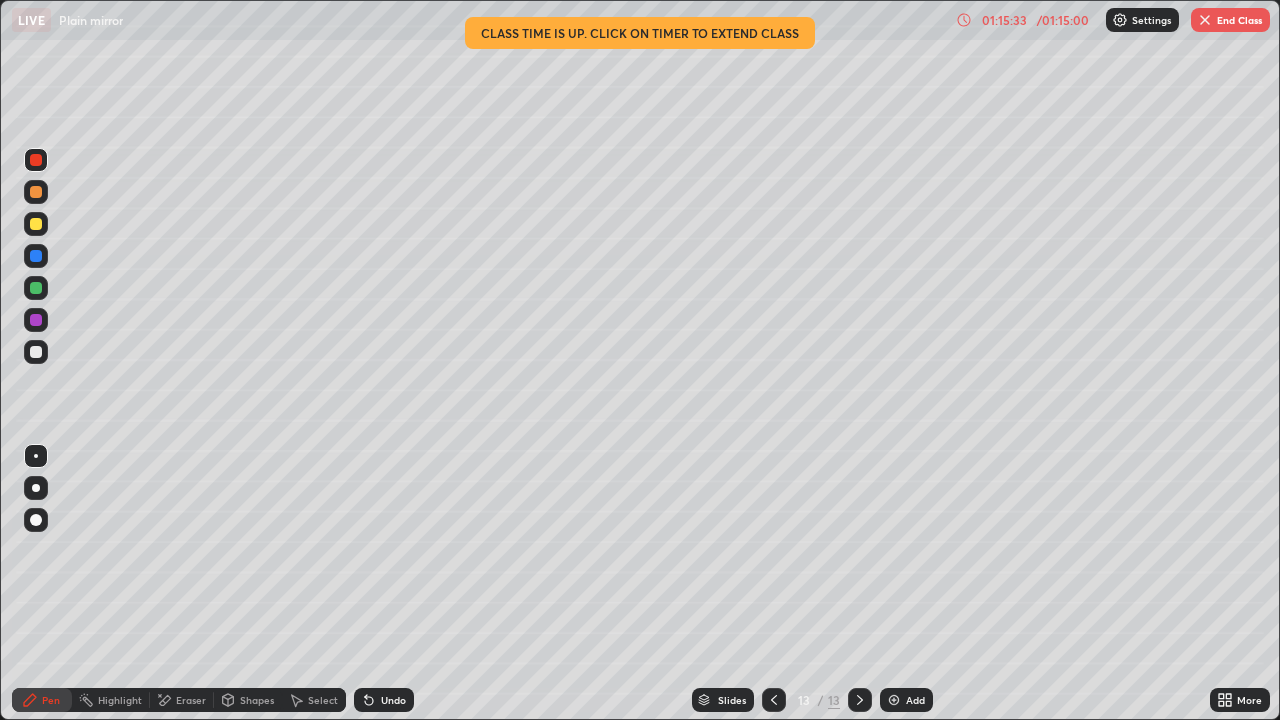 click on "End Class" at bounding box center [1230, 20] 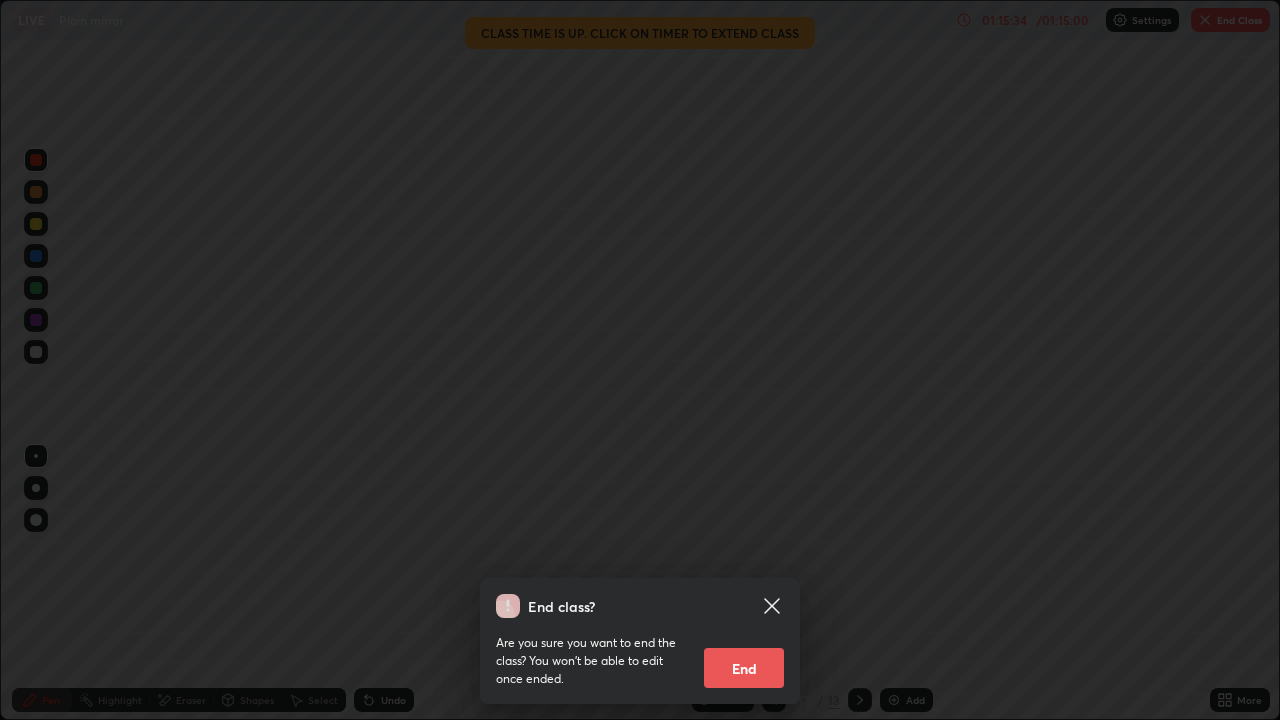 click on "End" at bounding box center (744, 668) 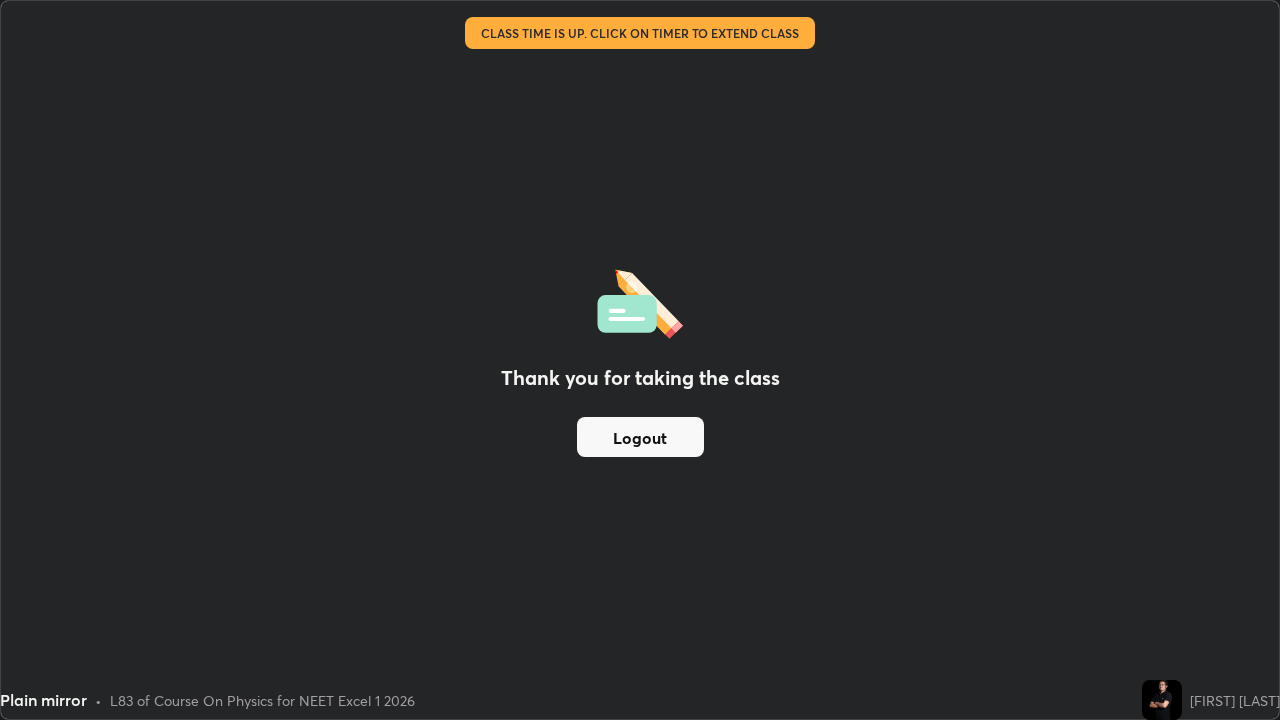 click on "Logout" at bounding box center (640, 437) 